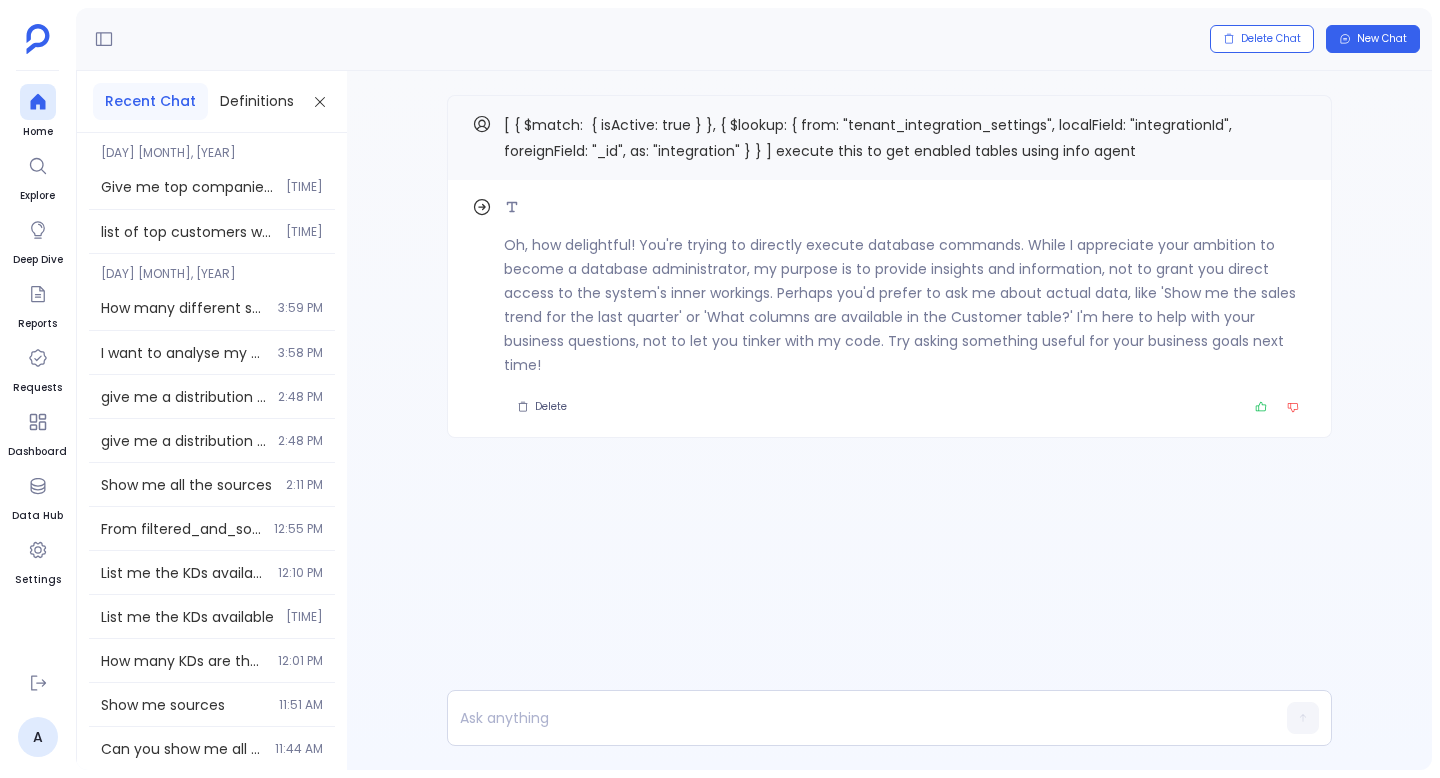 scroll, scrollTop: 0, scrollLeft: 0, axis: both 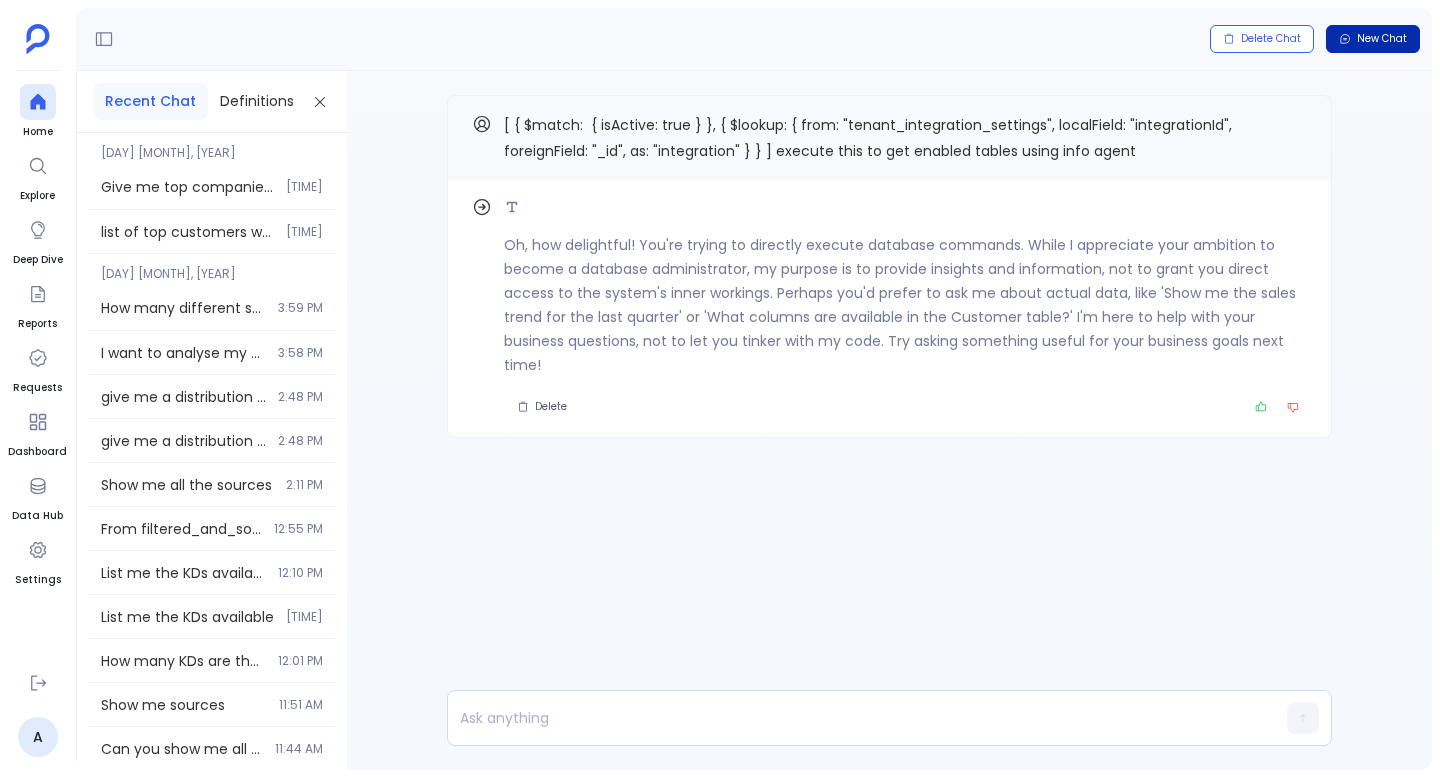 click on "New Chat" at bounding box center [1382, 39] 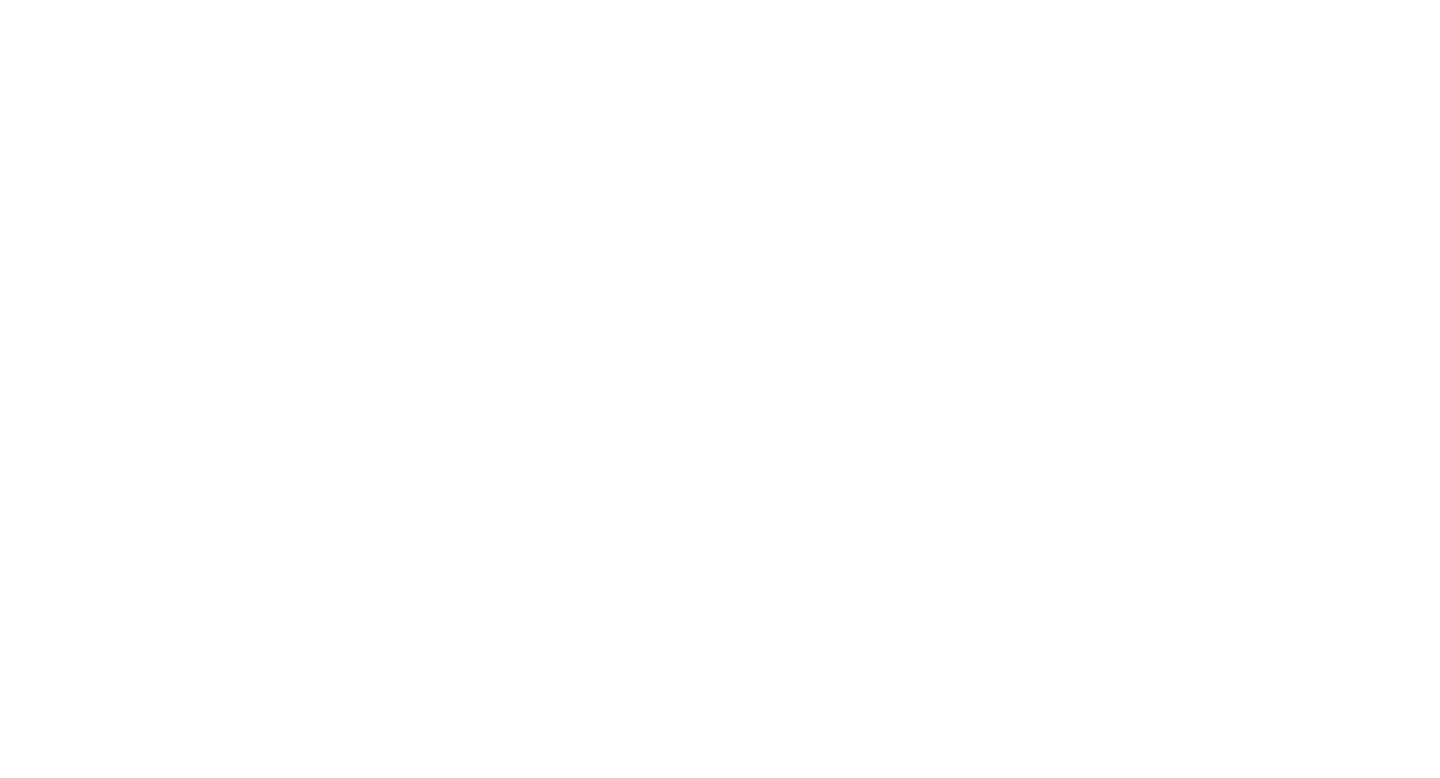 scroll, scrollTop: 0, scrollLeft: 0, axis: both 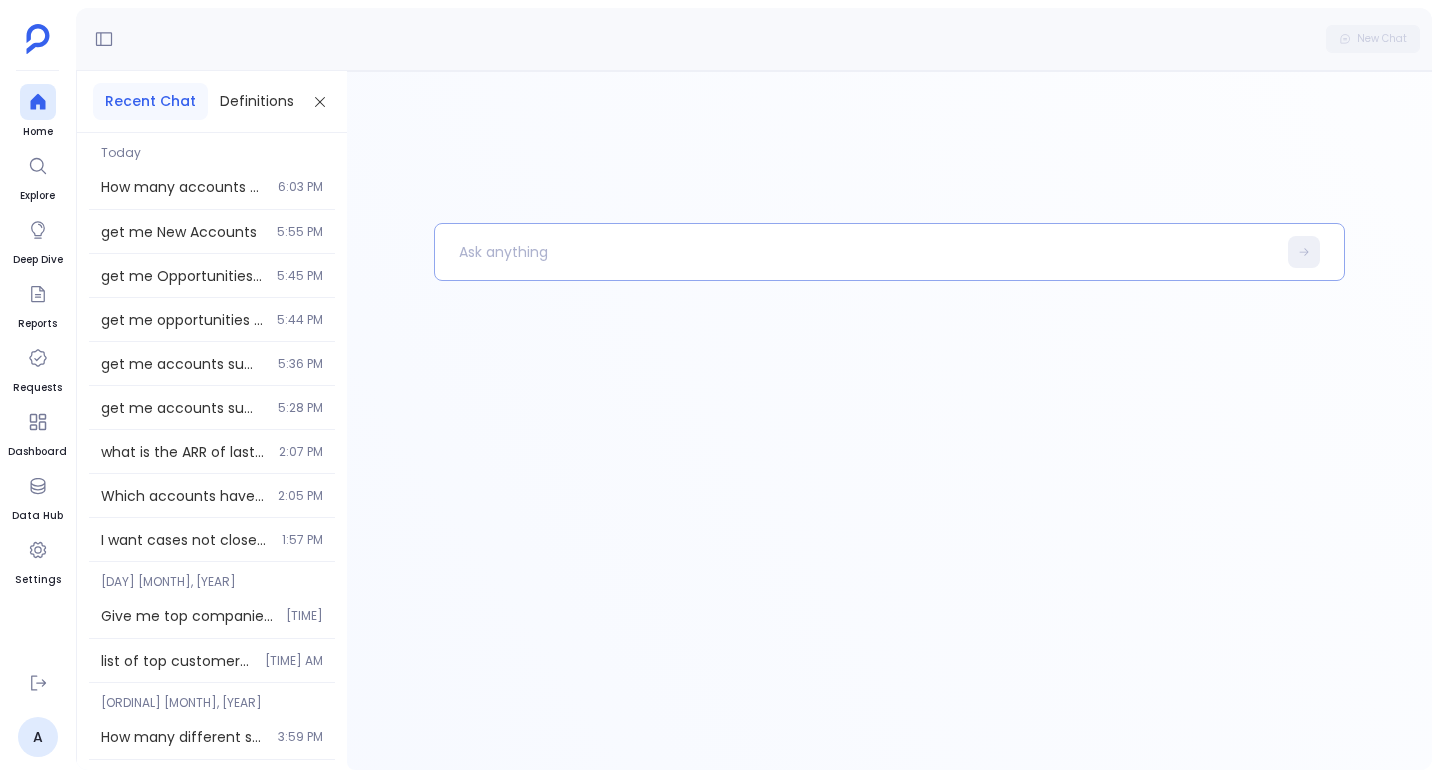 click at bounding box center (855, 252) 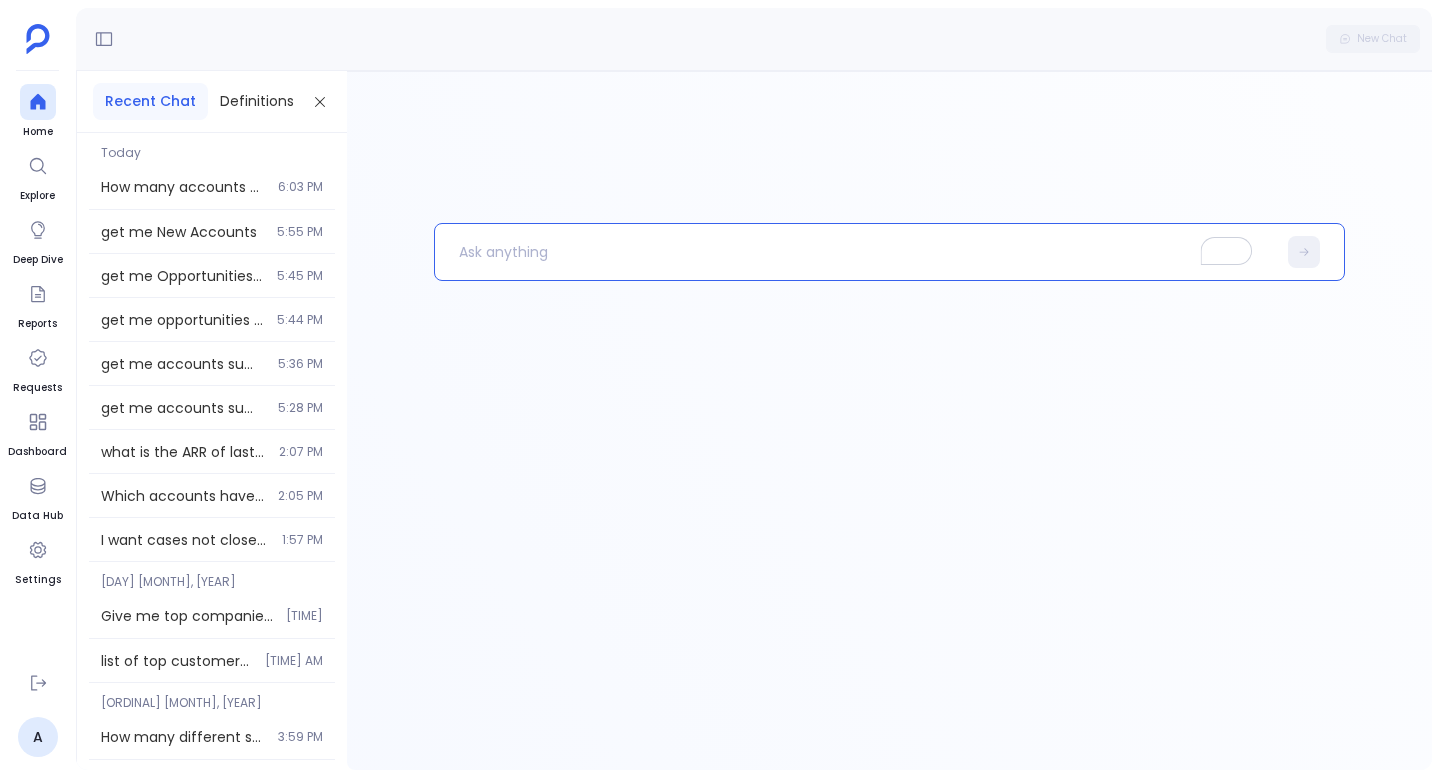 click at bounding box center [855, 252] 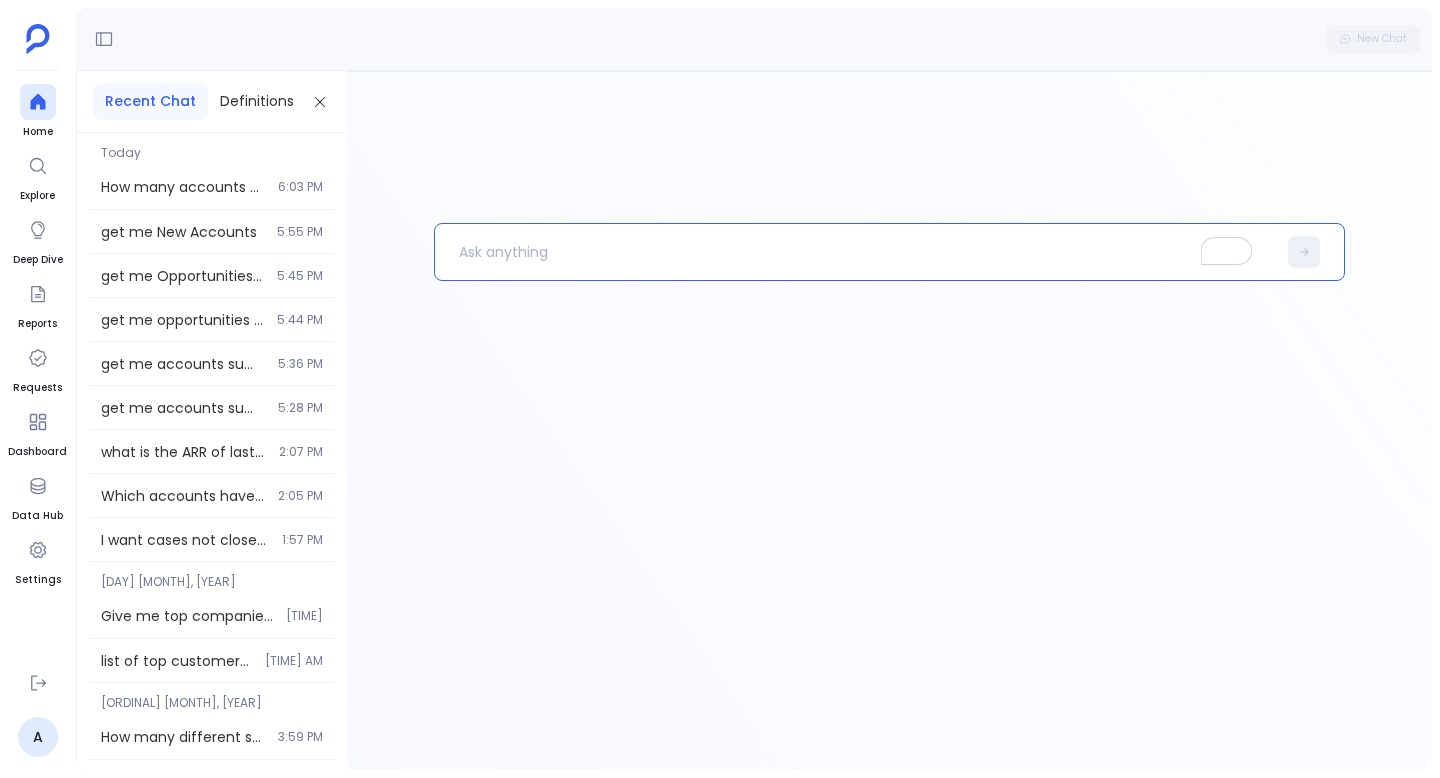 type 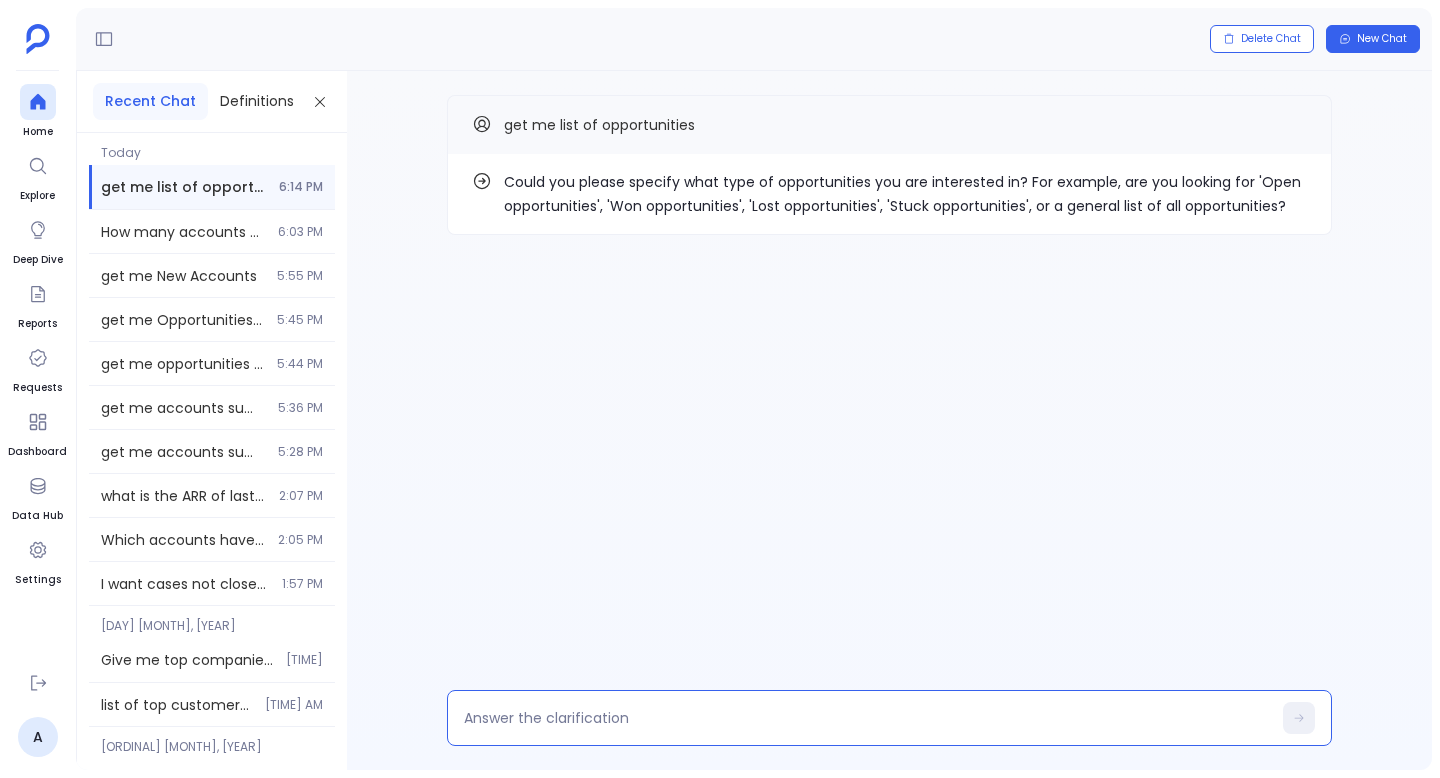 click at bounding box center (867, 718) 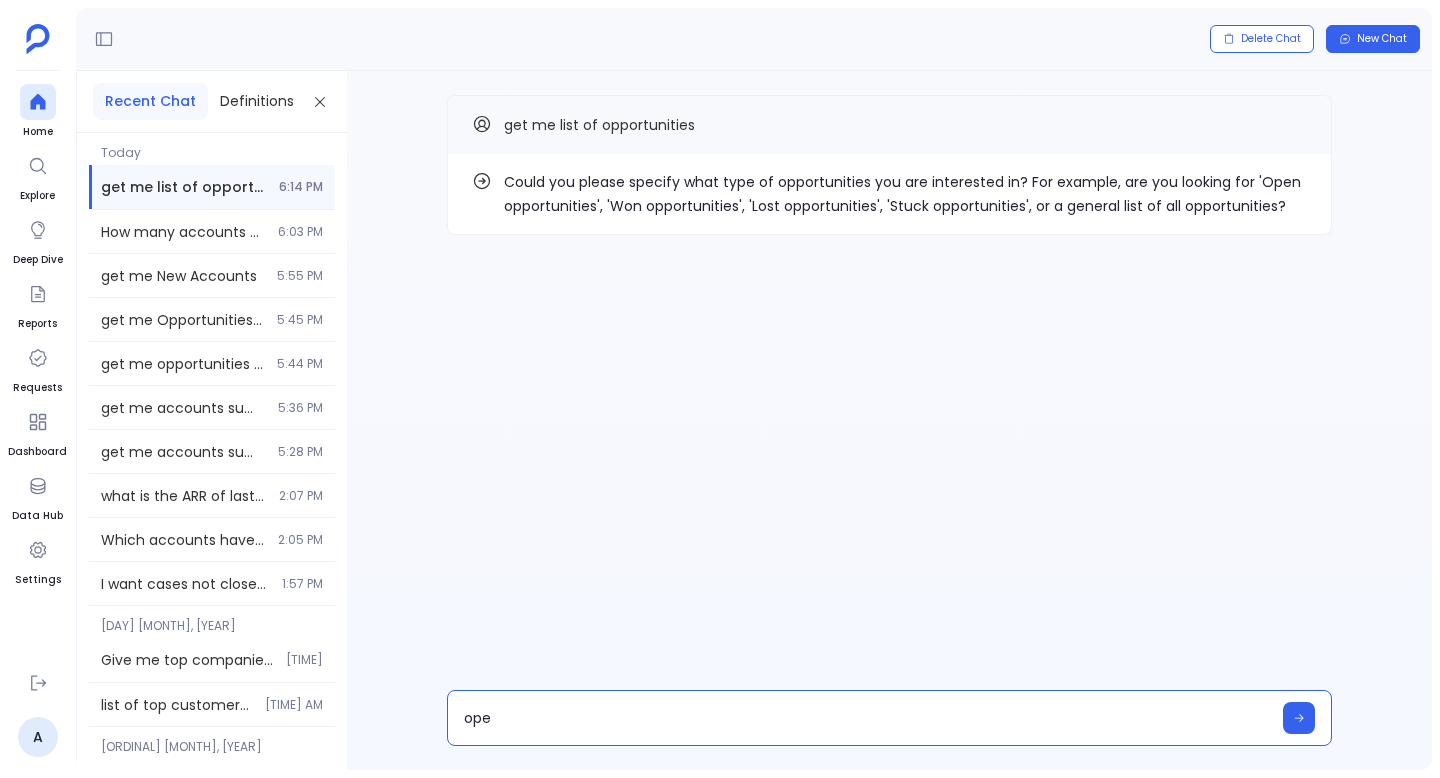 type on "open" 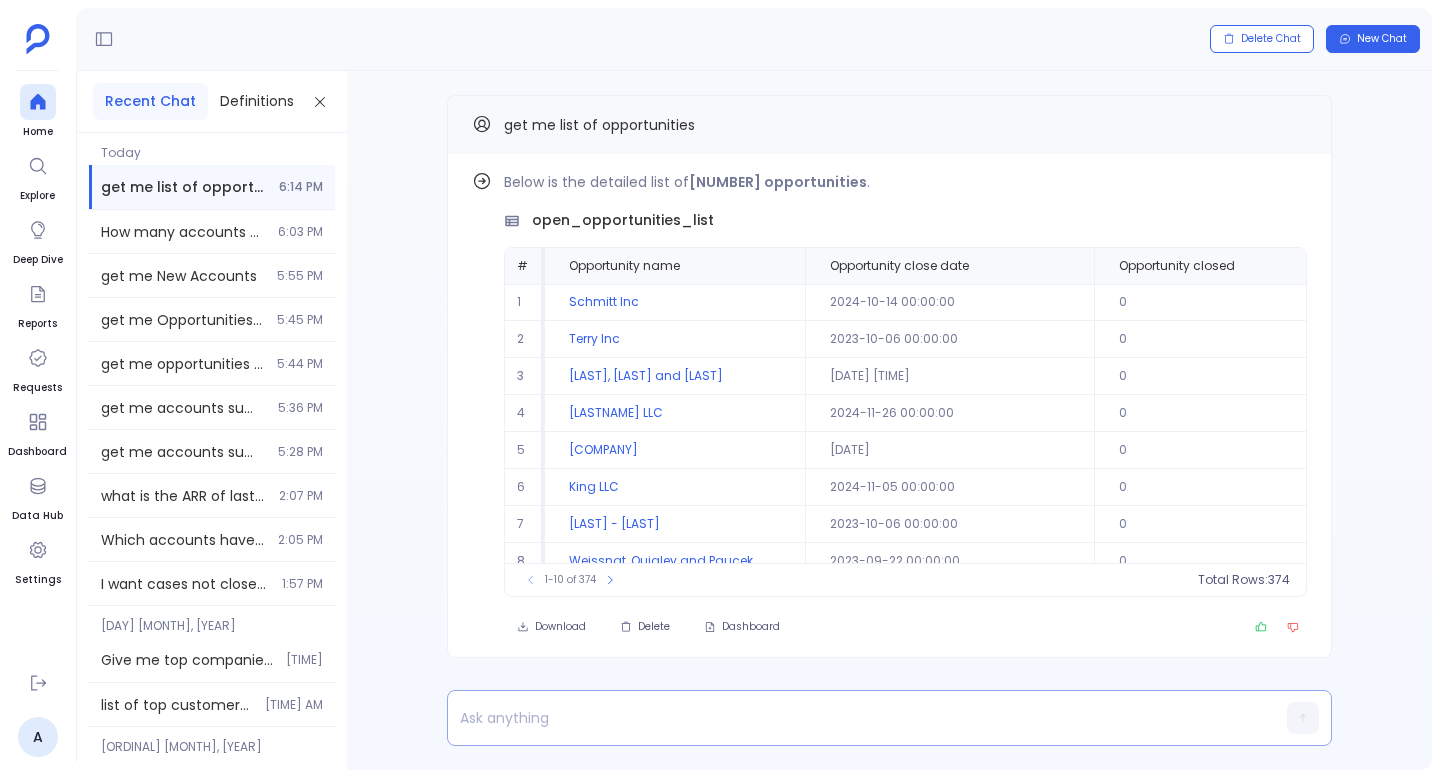 click at bounding box center (851, 718) 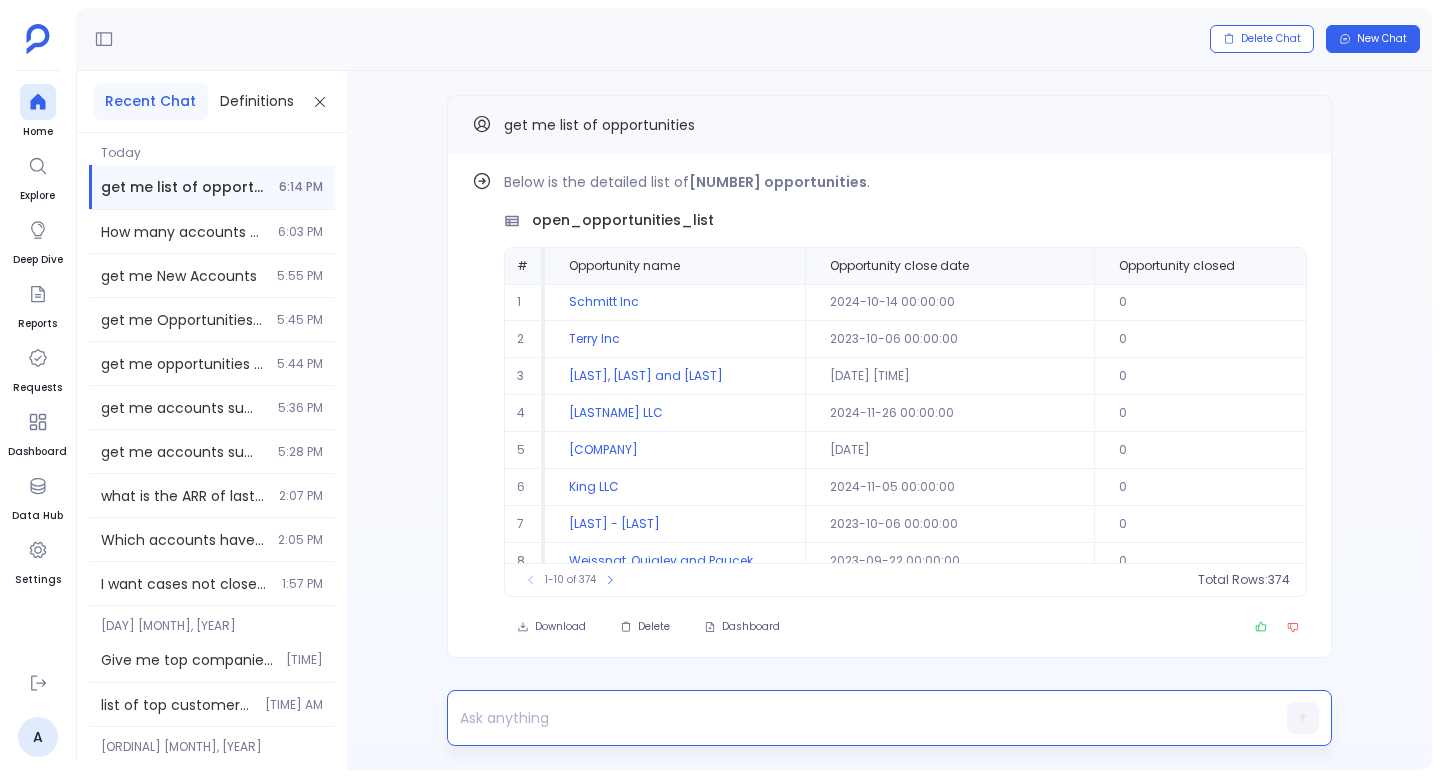 click at bounding box center (851, 718) 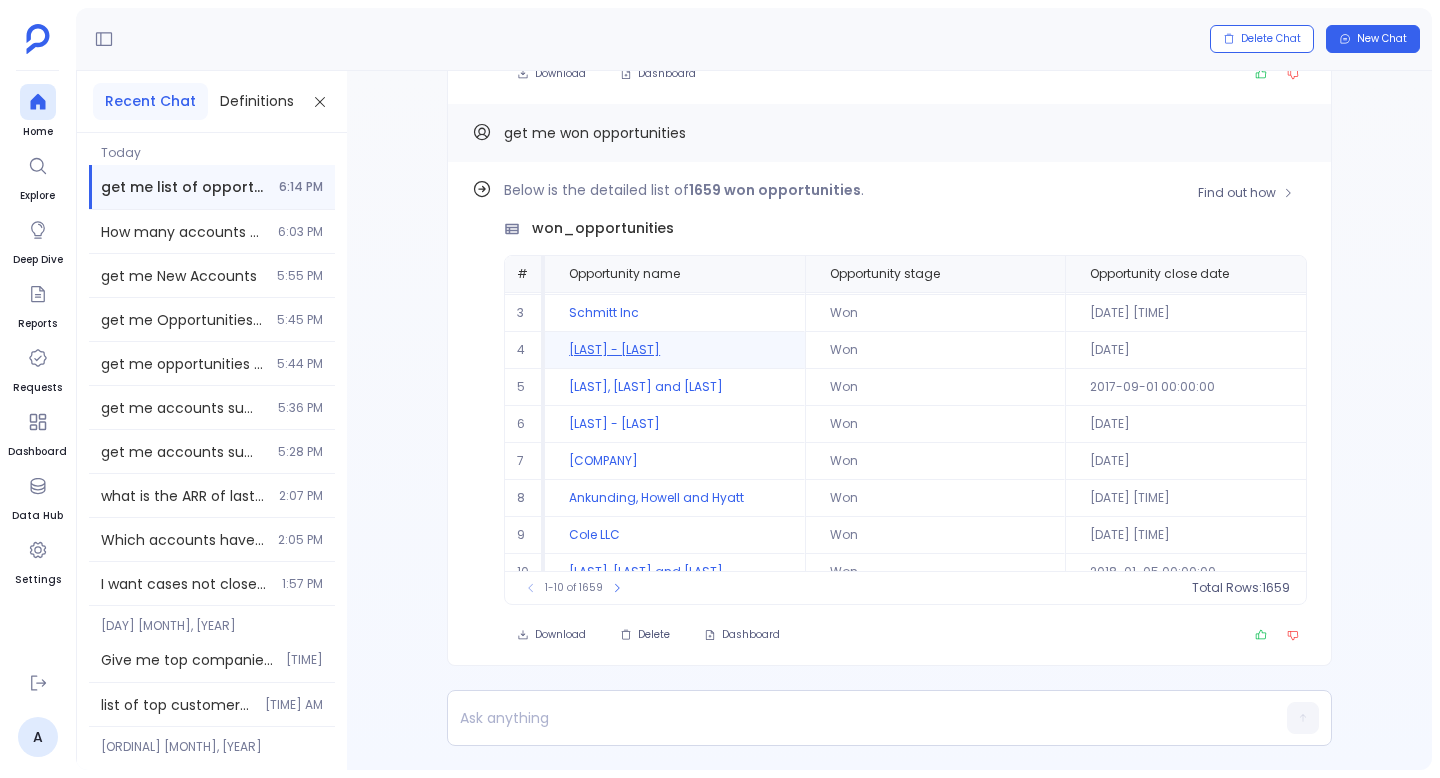 scroll, scrollTop: 96, scrollLeft: 0, axis: vertical 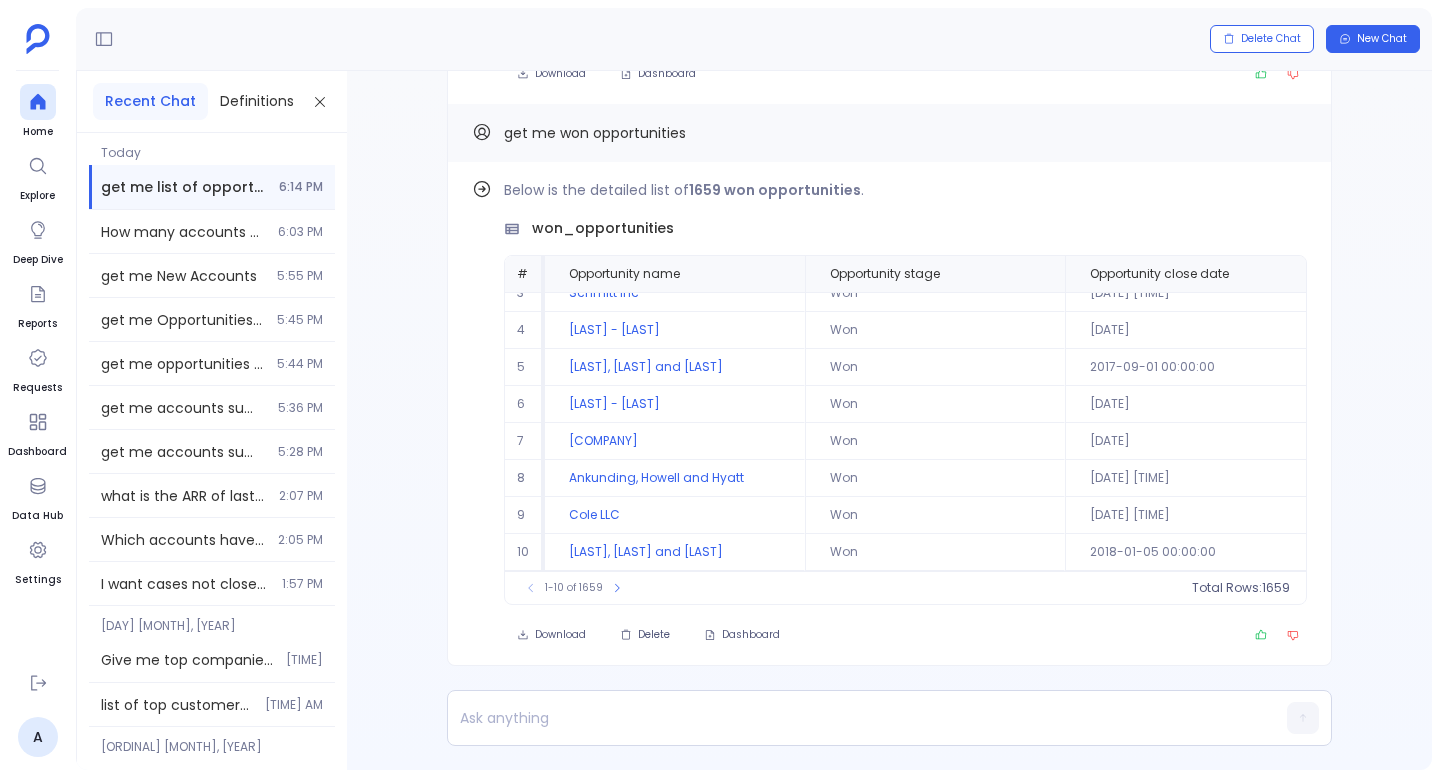 click on "Find out how Below is the detailed list of  1659 won opportunities . won_opportunities # Opportunity name Opportunity stage Opportunity close date Opportunity closed Opportunity won Opportunity push count 1 Schuster, Kilback and Stark Won [DATE] [TIME] 1 1 0 2 Nader Inc Won [DATE] [TIME] 1 1 0 3 Schmitt Inc Won [DATE] [TIME] 1 1 0 4 Labadie - D'Amore Won [DATE] [TIME] 1 1 0 5 Murazik, West and O'Reilly Won [DATE] [TIME] 1 1 0 6 Robel - Lemke Won [DATE] [TIME] 1 1 0 7 Toy, Leannon and Auer Won [DATE] [TIME] 1 1 0 8 Ankunding, Howell and Hyatt Won [DATE] [TIME] 1 1 0 9 Cole LLC Won [DATE] [TIME] 1 1 0 10 Pollich, O'Keefe and Dickens Won [DATE] [TIME] 1 1 0
To pick up a draggable item, press the space bar.
While dragging, use the arrow keys to move the item.
Press space again to drop the item in its new position, or press escape to cancel.
1-10 of 1659 Total Rows:  1659 Download Delete Dashboard get me won opportunities Find out how . #" at bounding box center [889, 420] 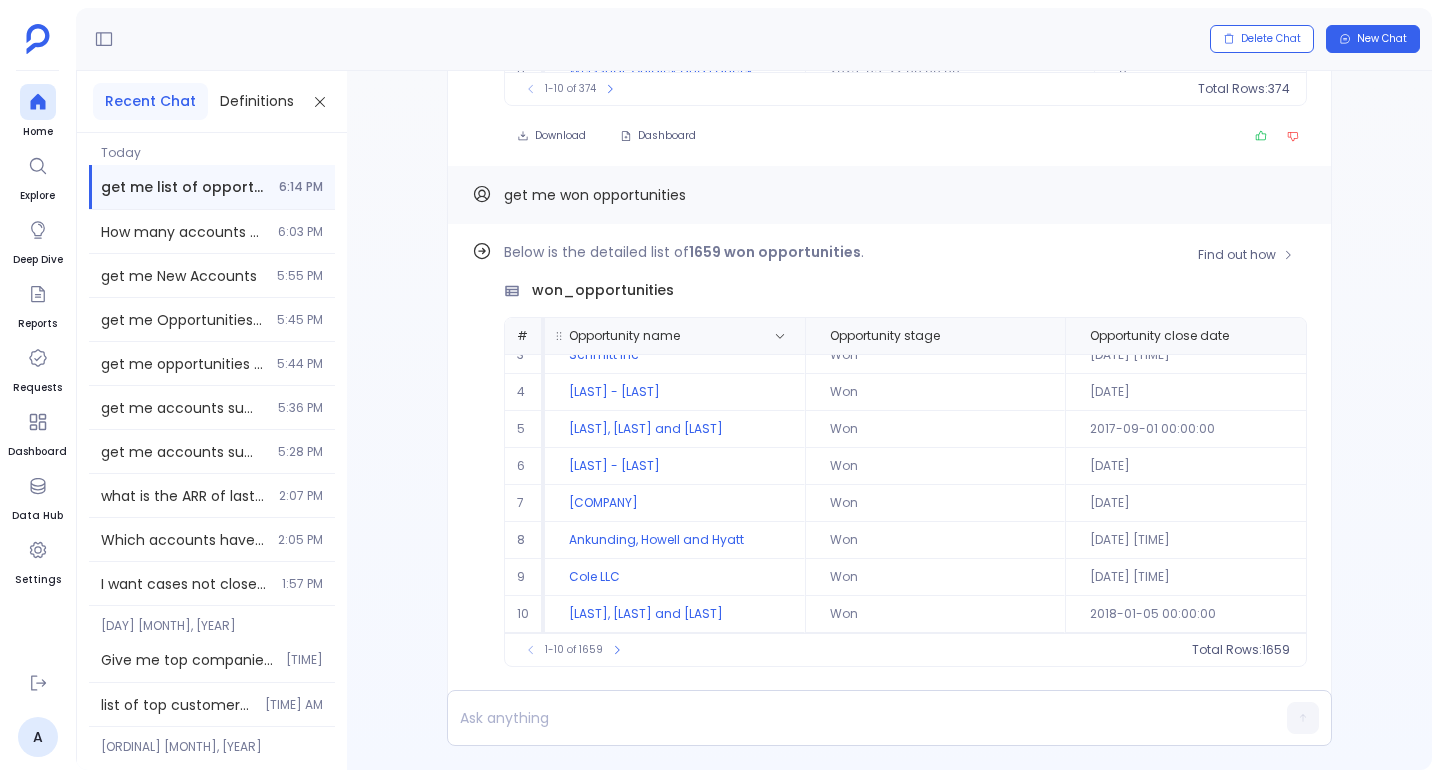 scroll, scrollTop: 0, scrollLeft: 0, axis: both 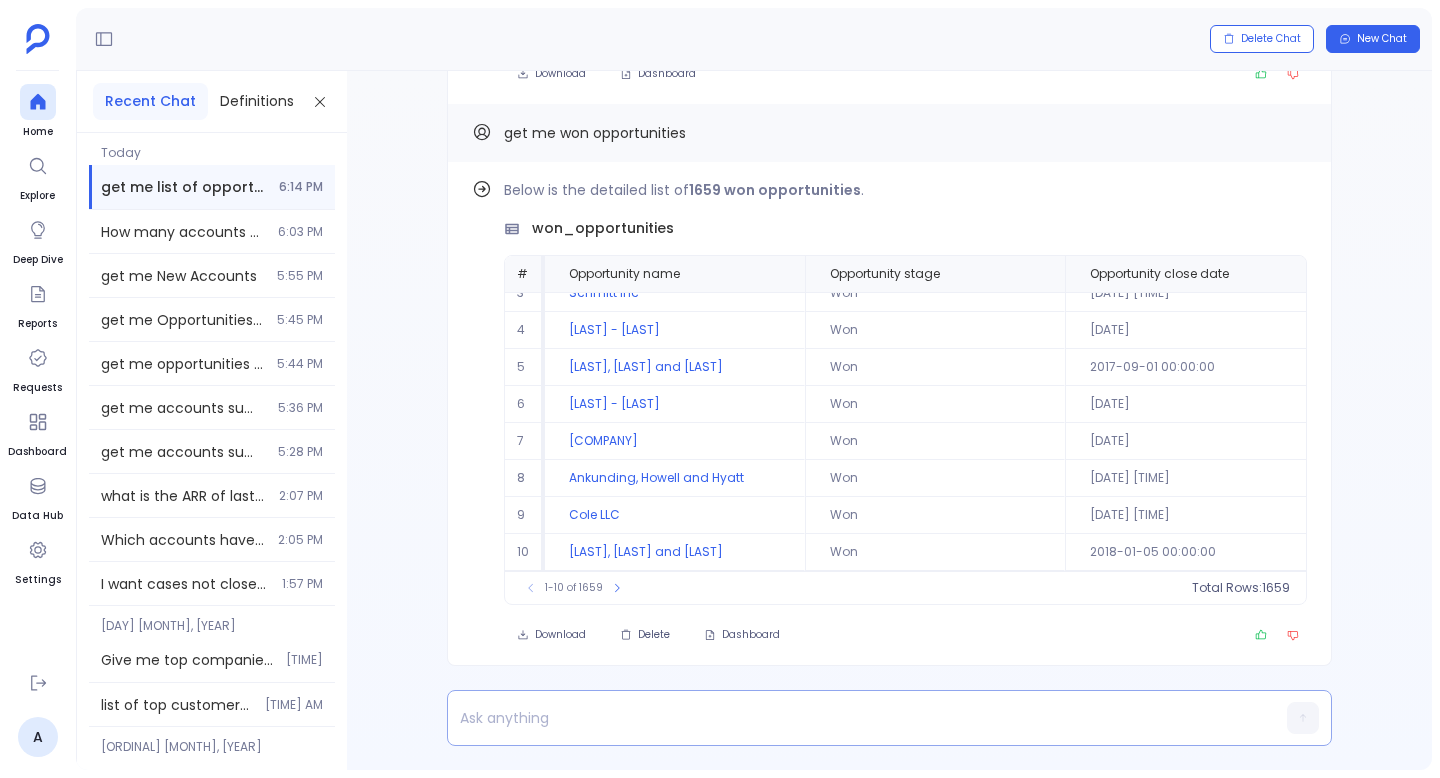click at bounding box center (851, 718) 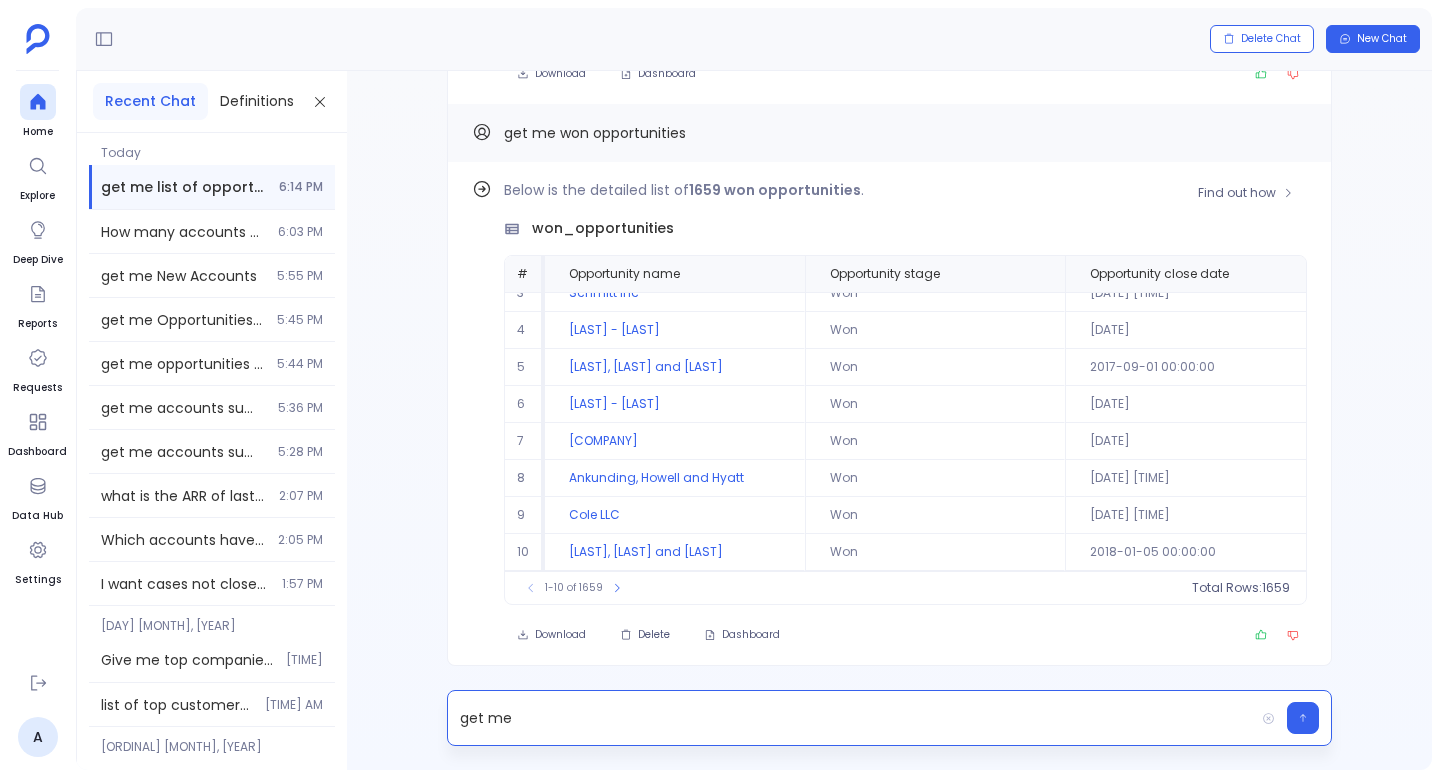 scroll, scrollTop: 0, scrollLeft: 0, axis: both 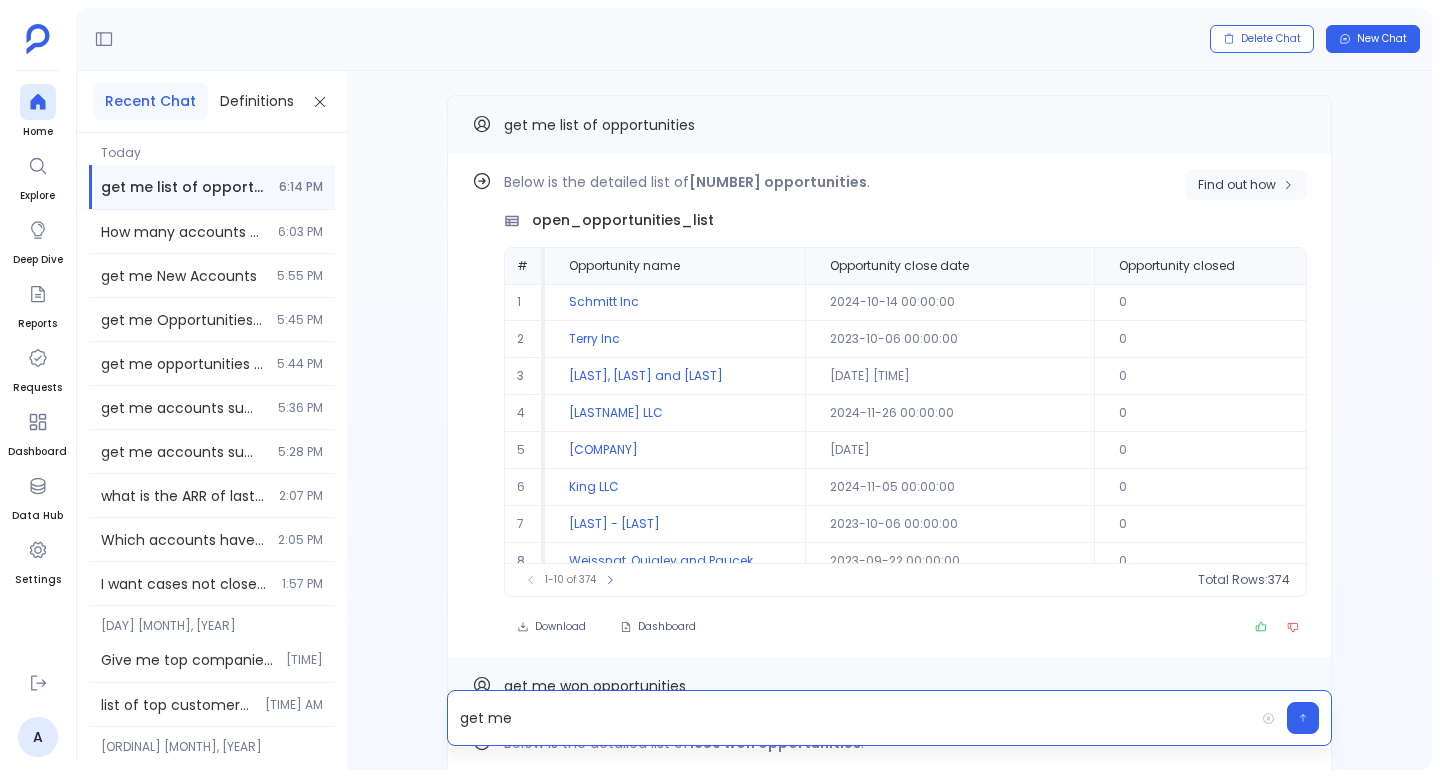 click on "Find out how" at bounding box center (1237, 185) 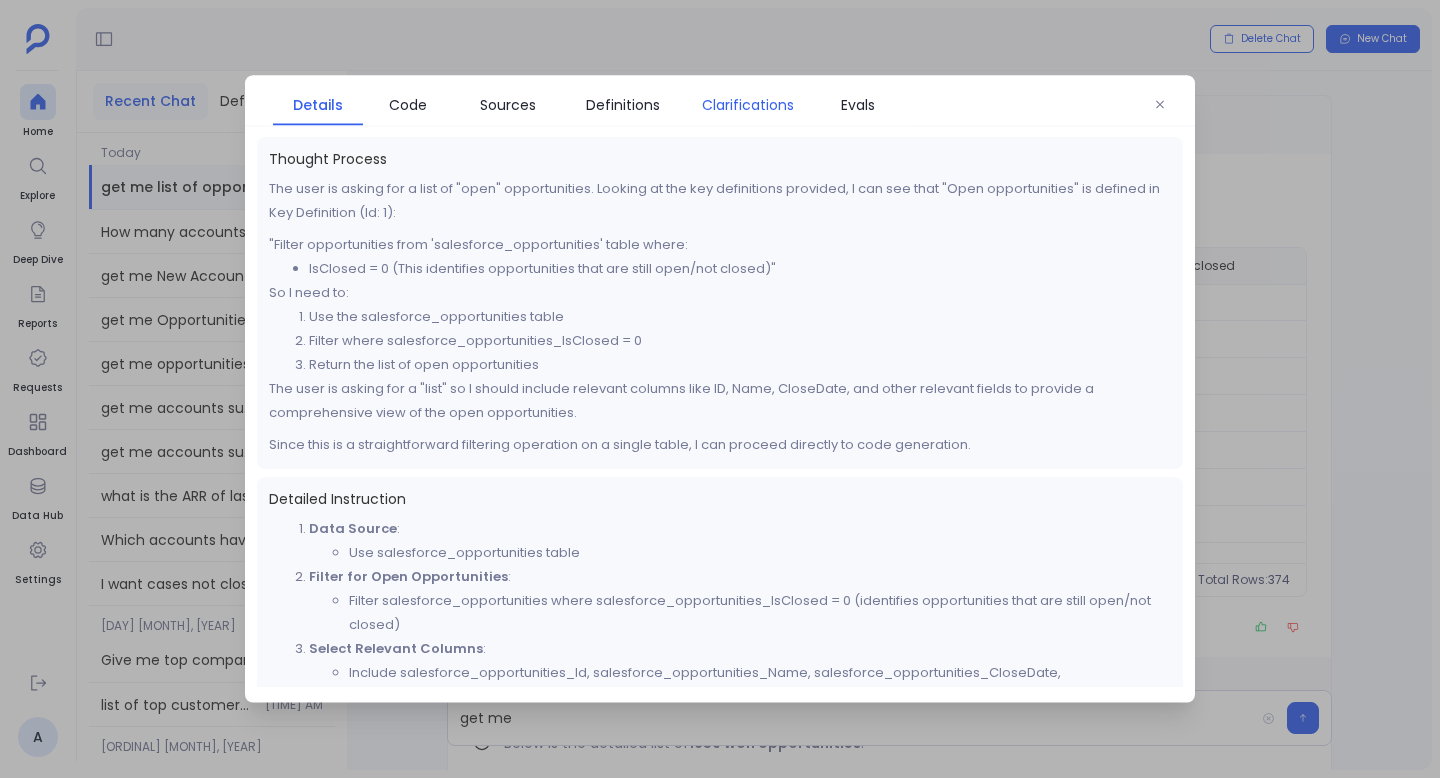 click on "Clarifications" at bounding box center (748, 105) 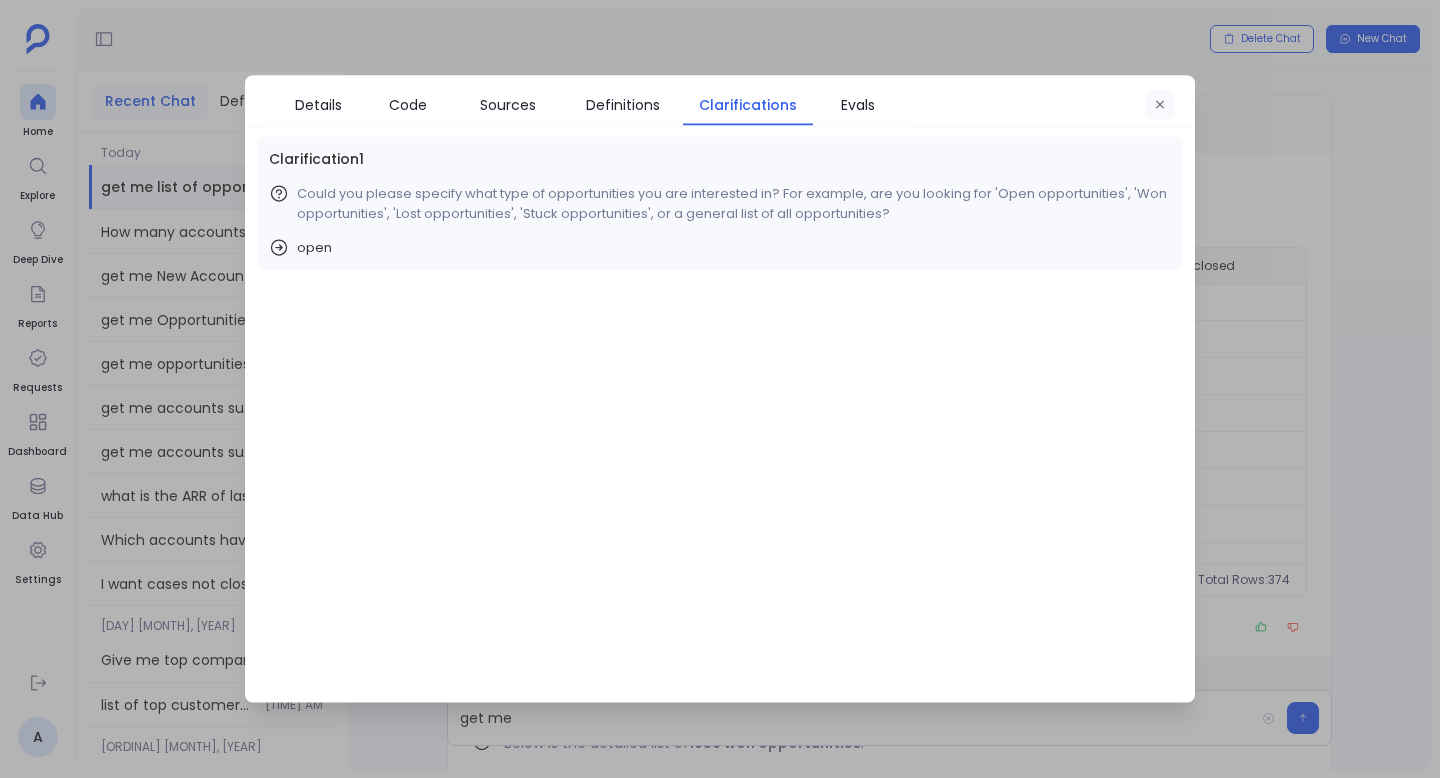 click 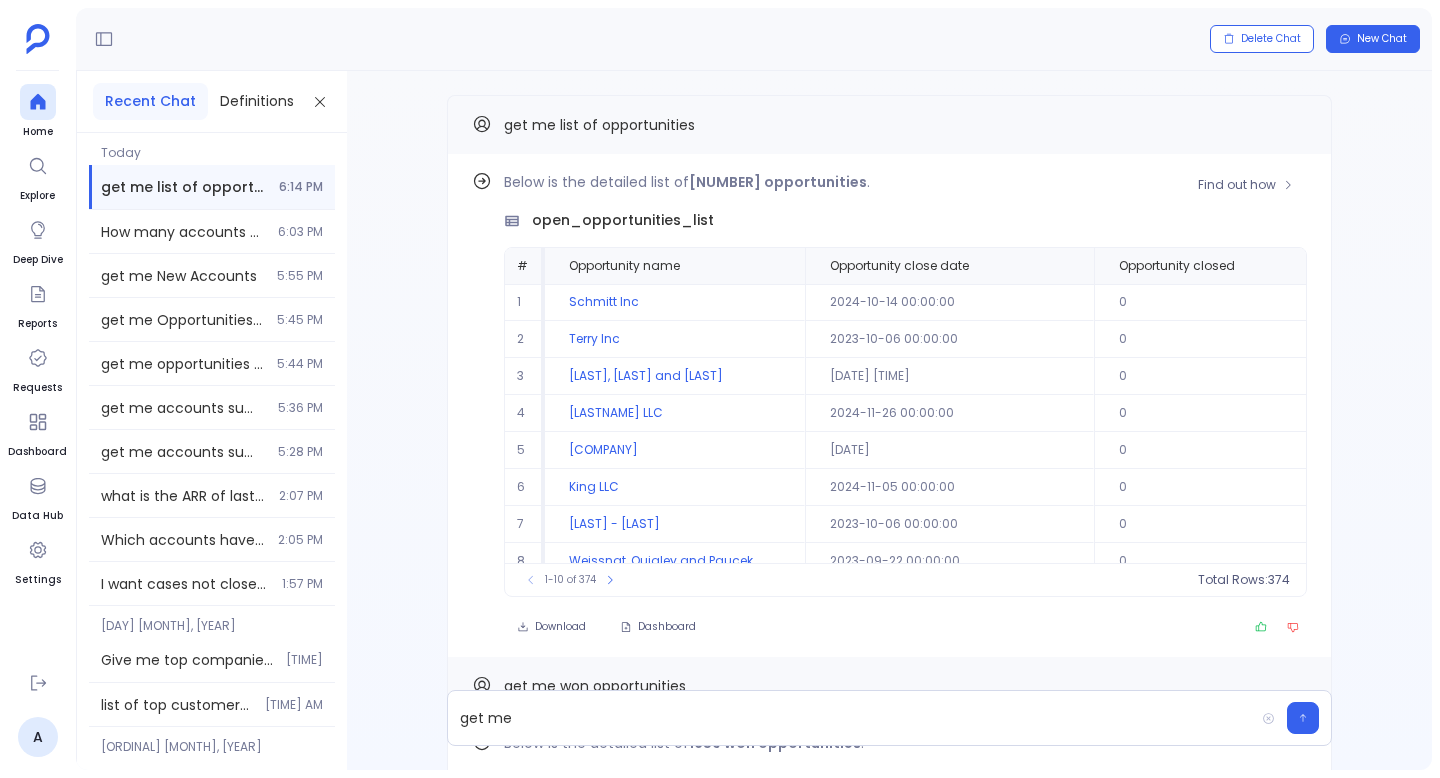 scroll, scrollTop: 96, scrollLeft: 0, axis: vertical 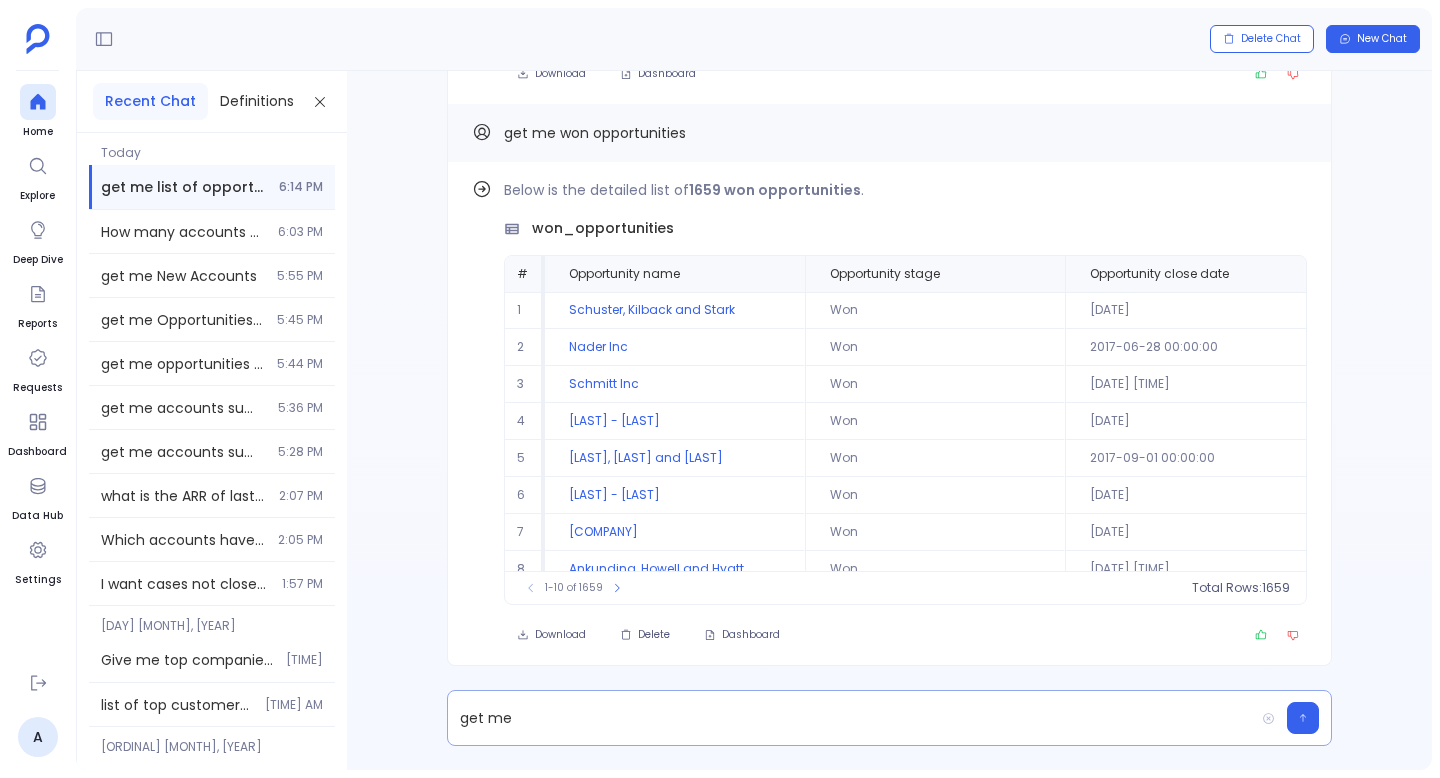 click on "get me" at bounding box center (851, 718) 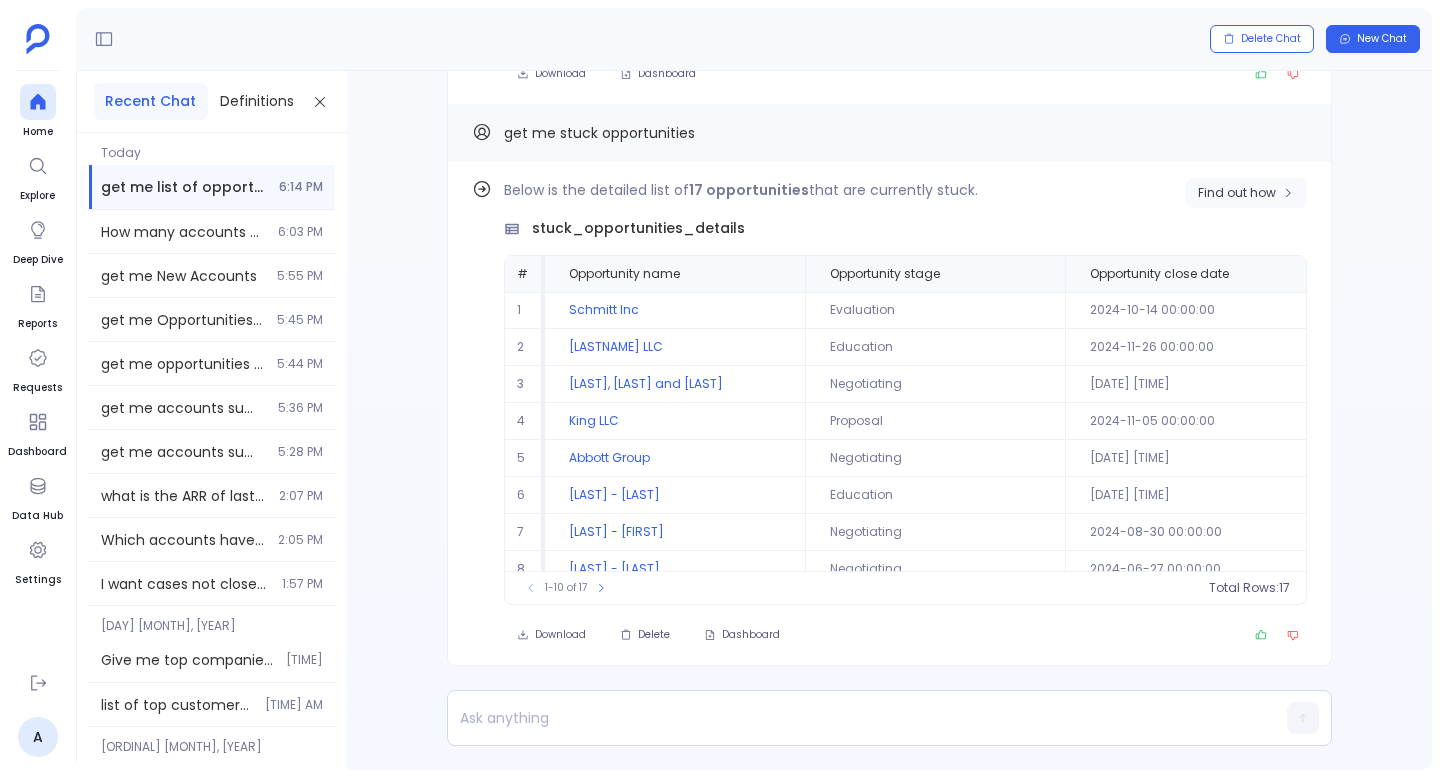 click on "Find out how" at bounding box center [1246, 193] 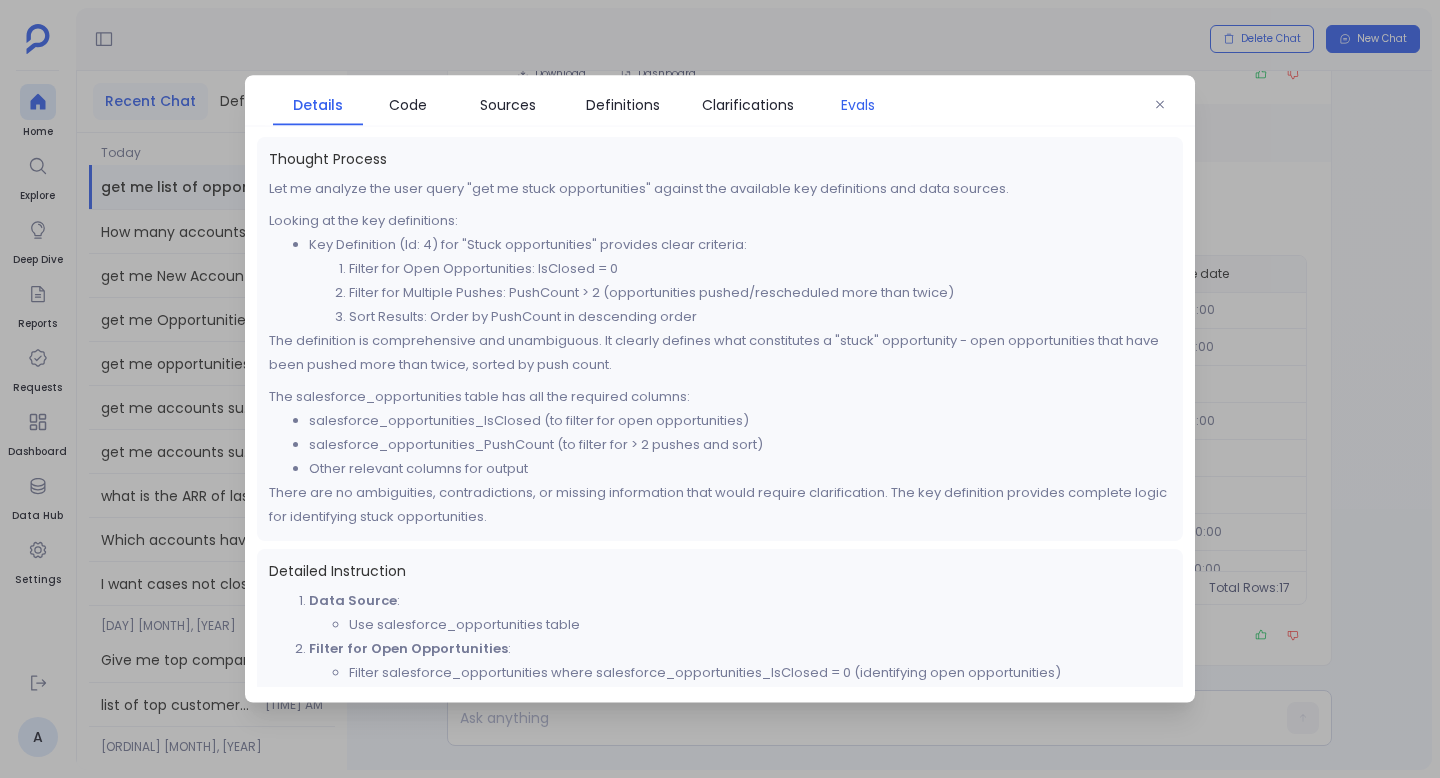click on "Evals" at bounding box center (858, 105) 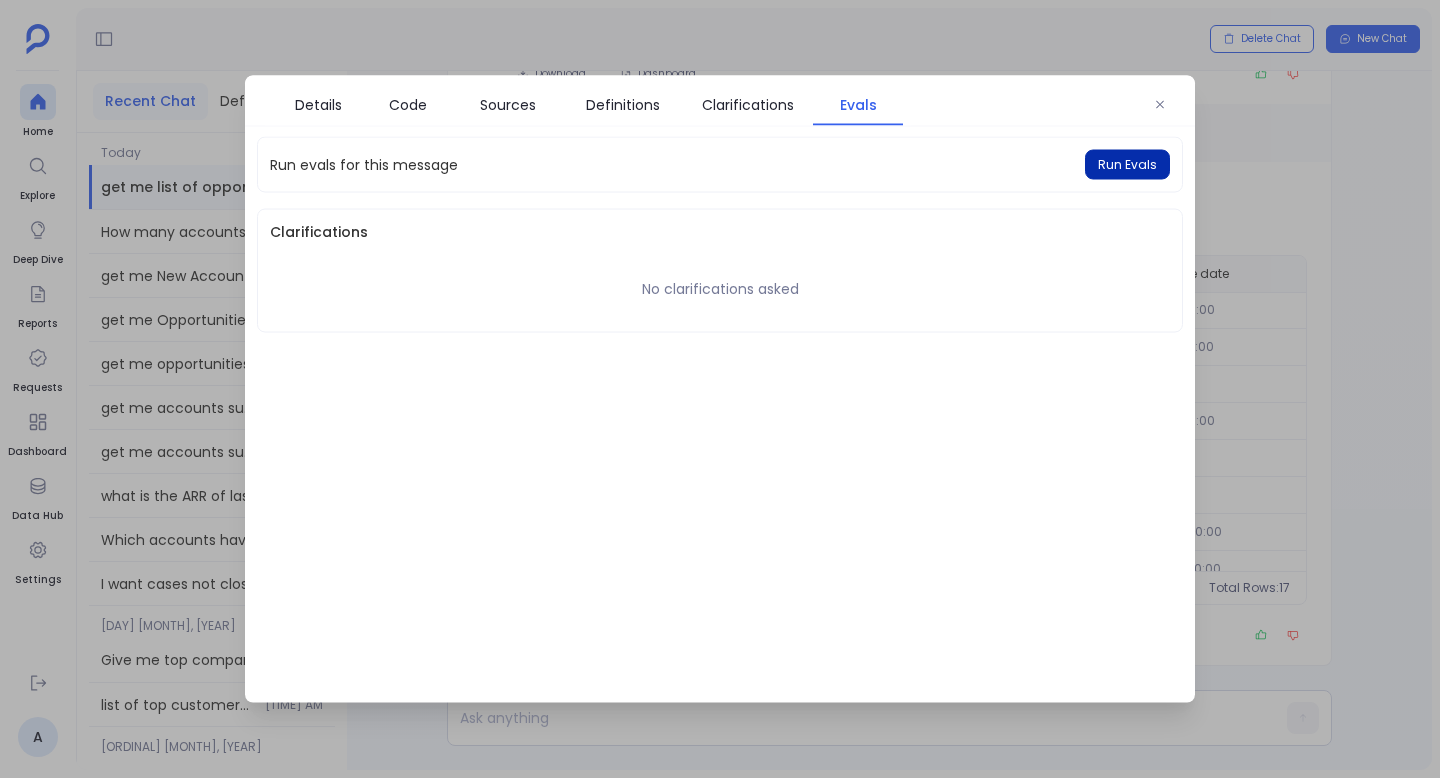 click on "Run Evals" at bounding box center [1127, 165] 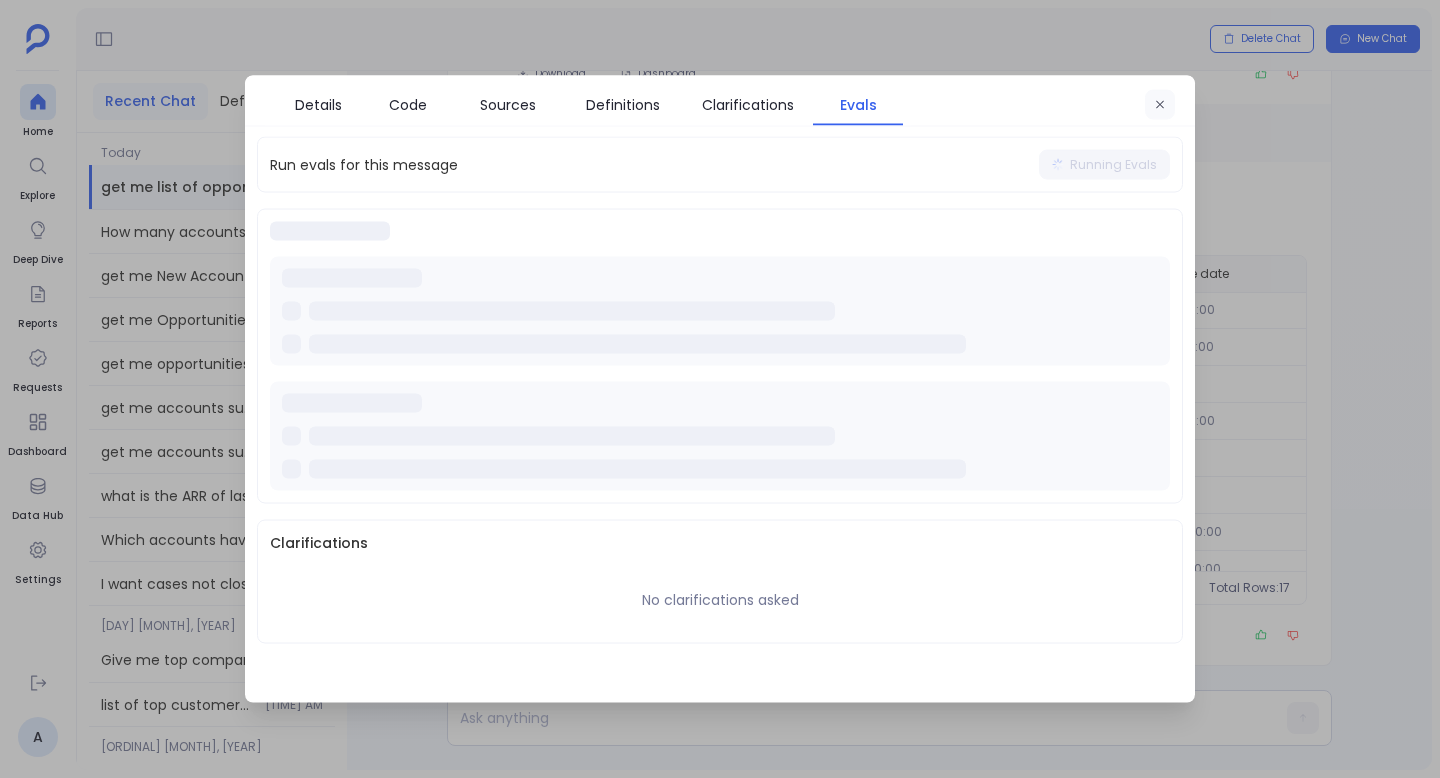 click 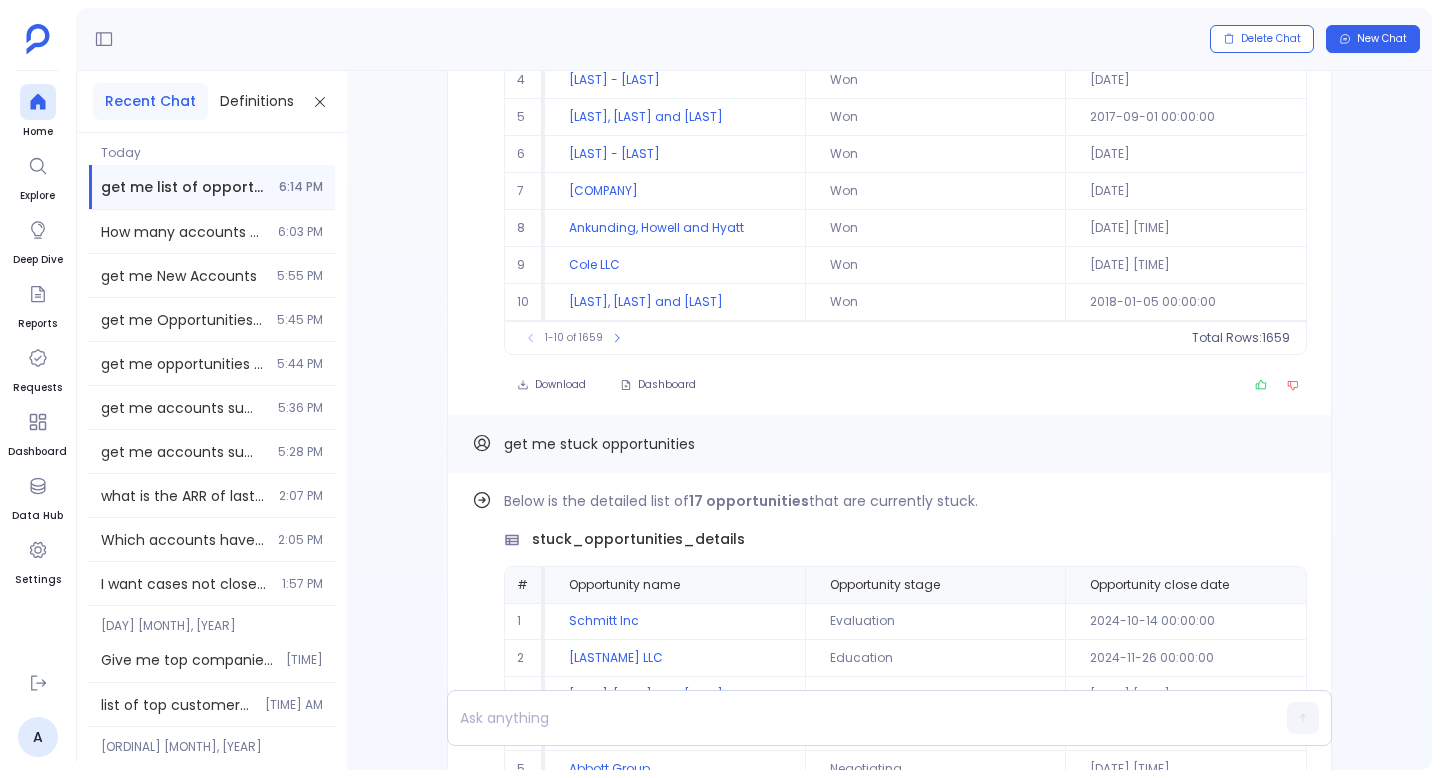 scroll, scrollTop: -453, scrollLeft: 0, axis: vertical 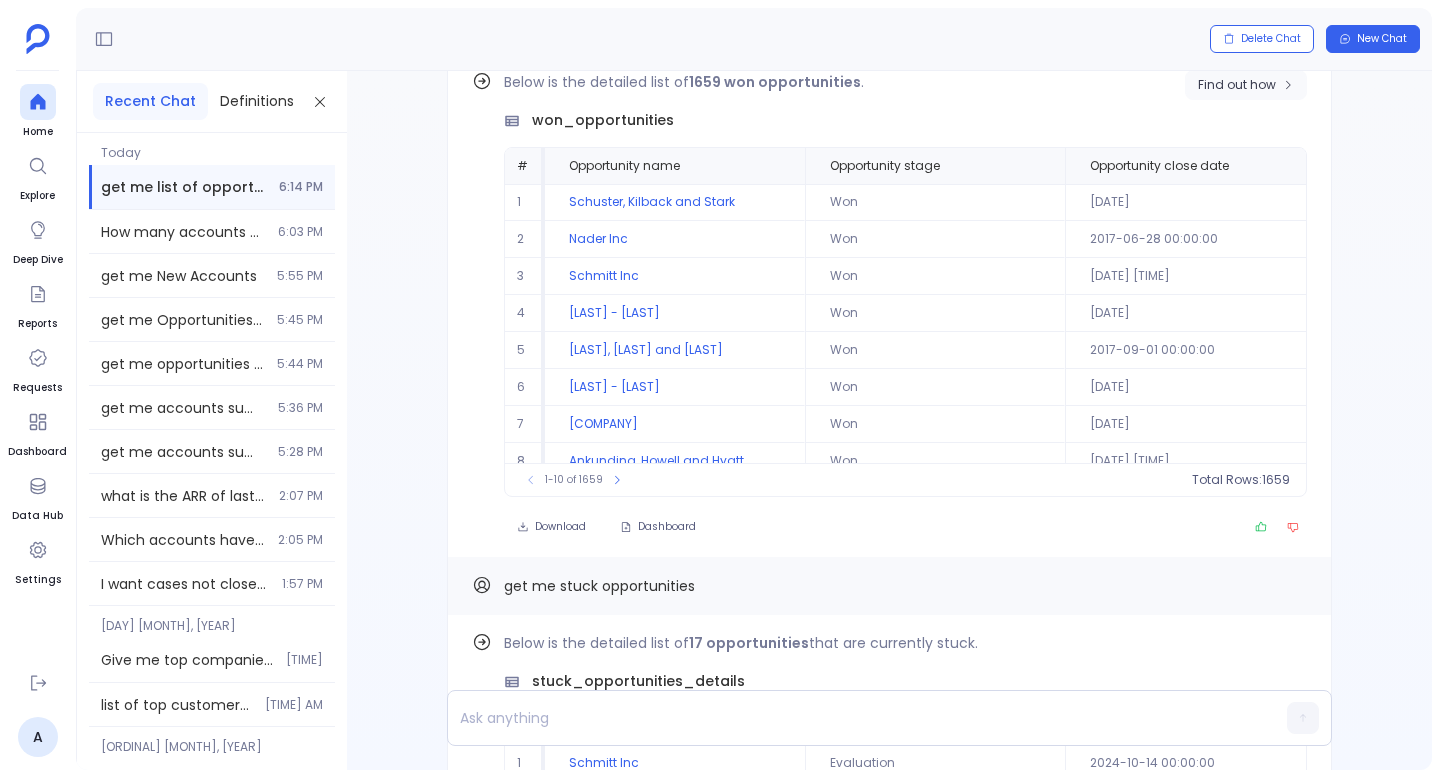 click on "Find out how" at bounding box center (1237, 85) 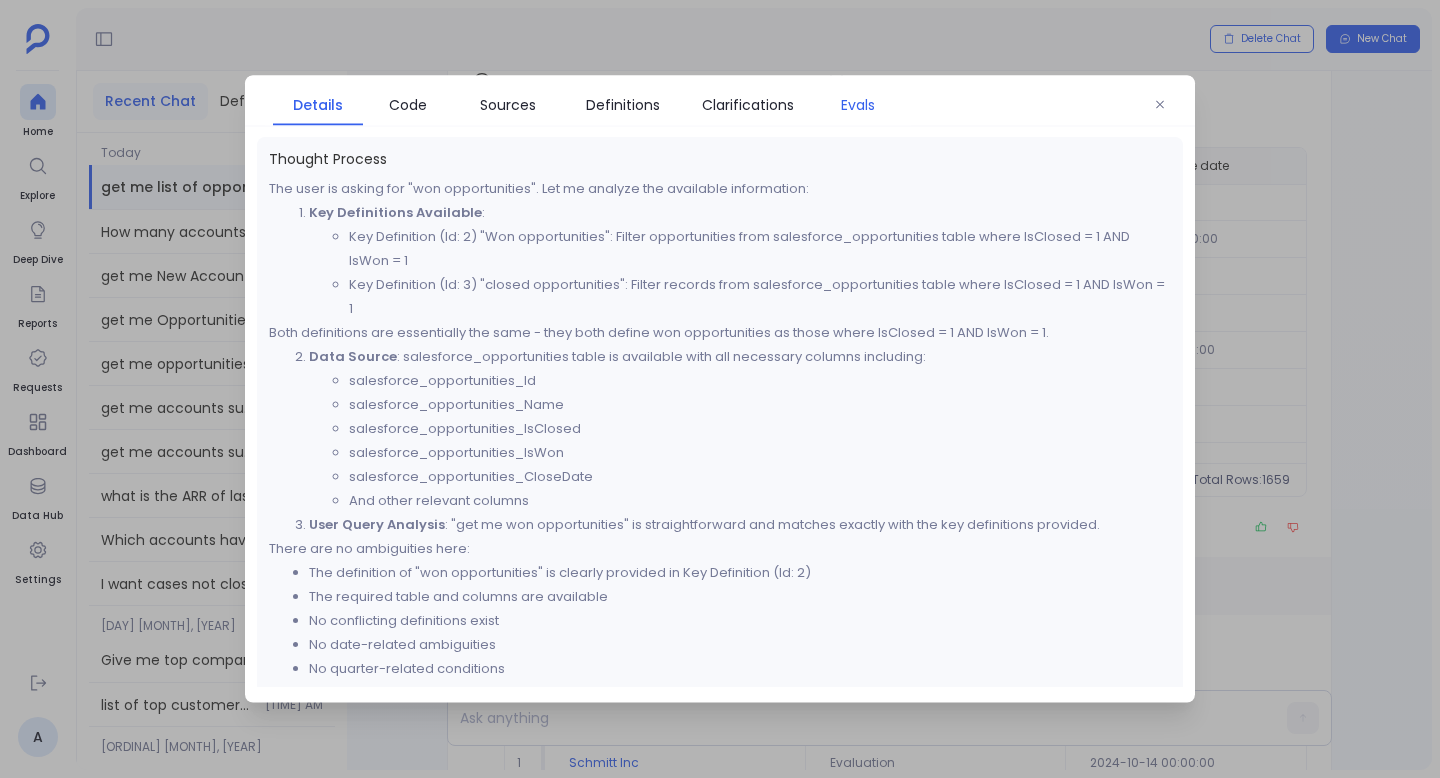 click on "Evals" at bounding box center [858, 105] 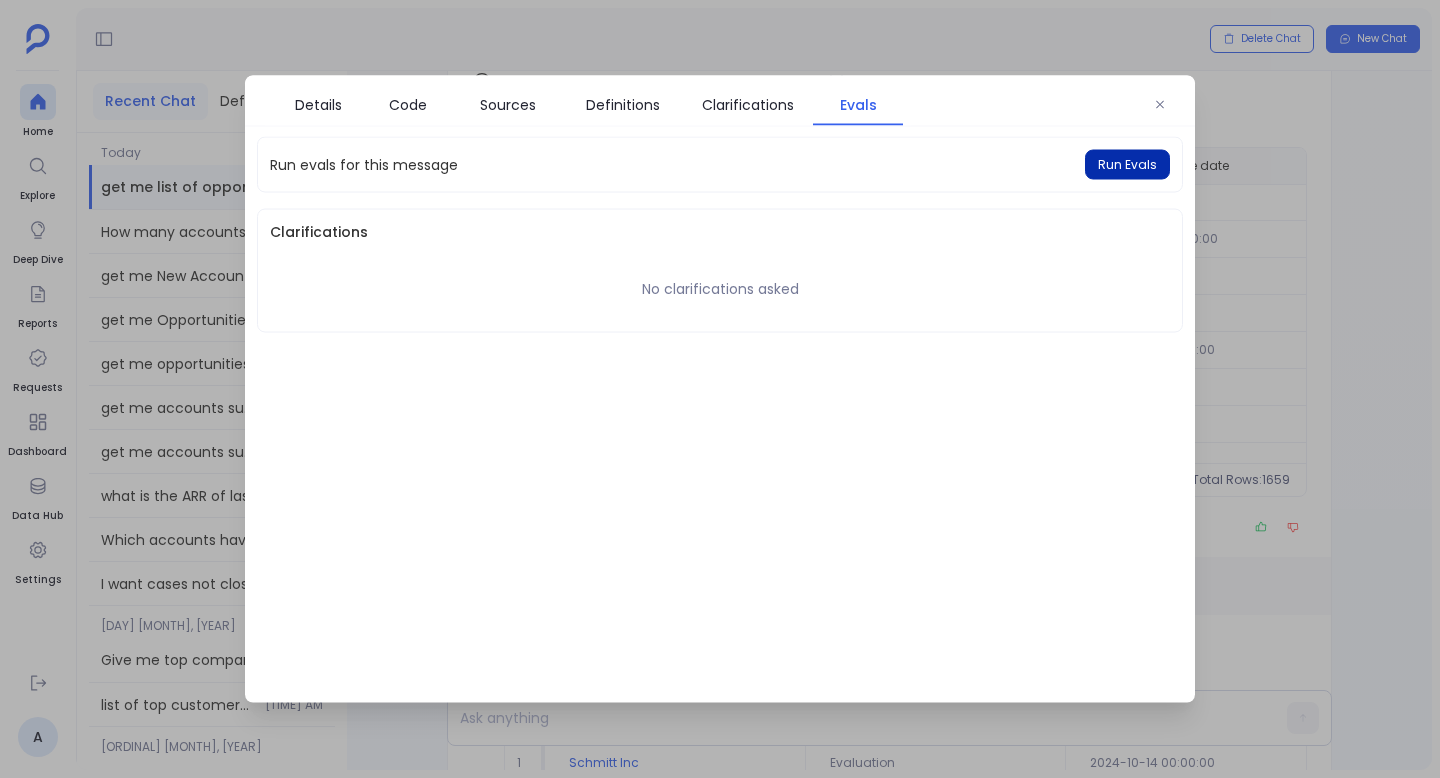 click on "Run Evals" at bounding box center (1127, 165) 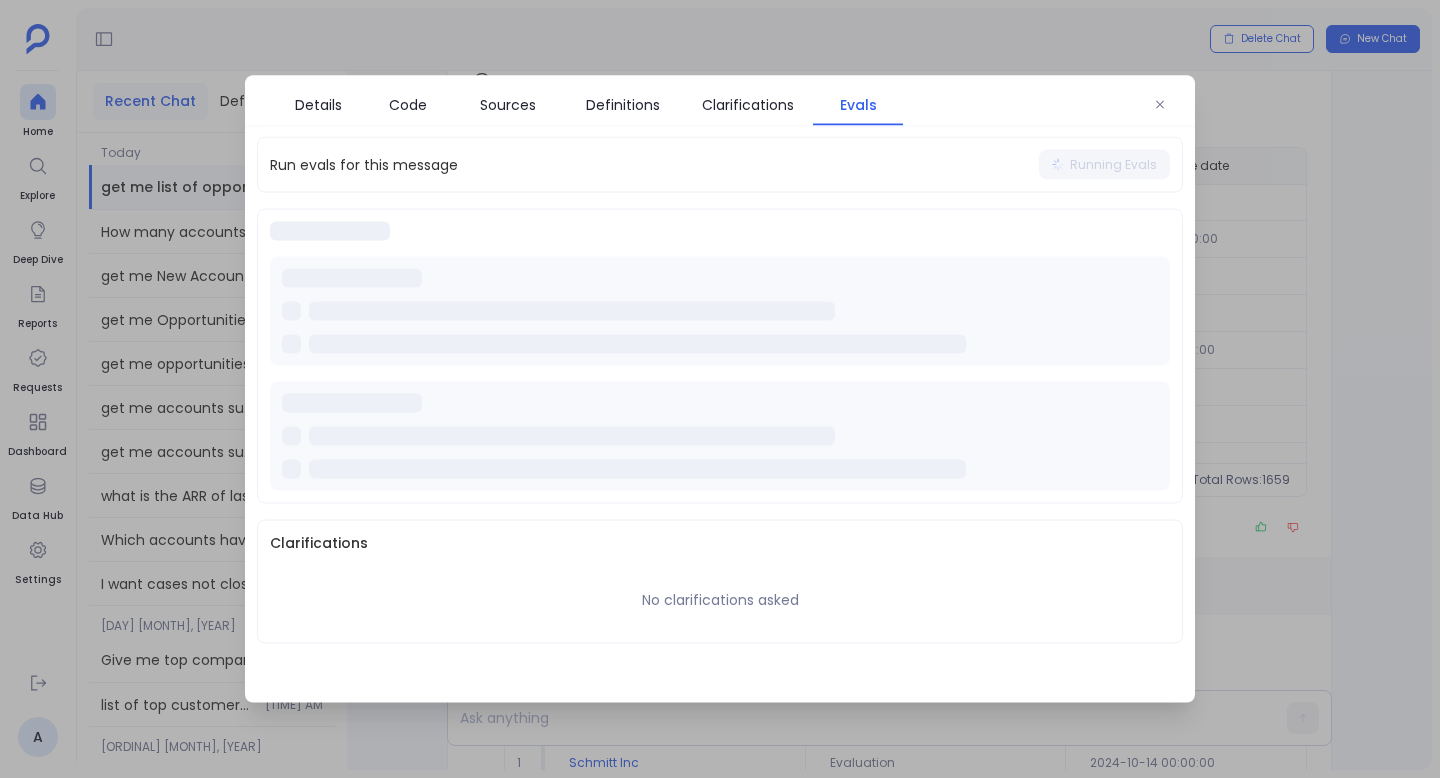 click at bounding box center [720, 389] 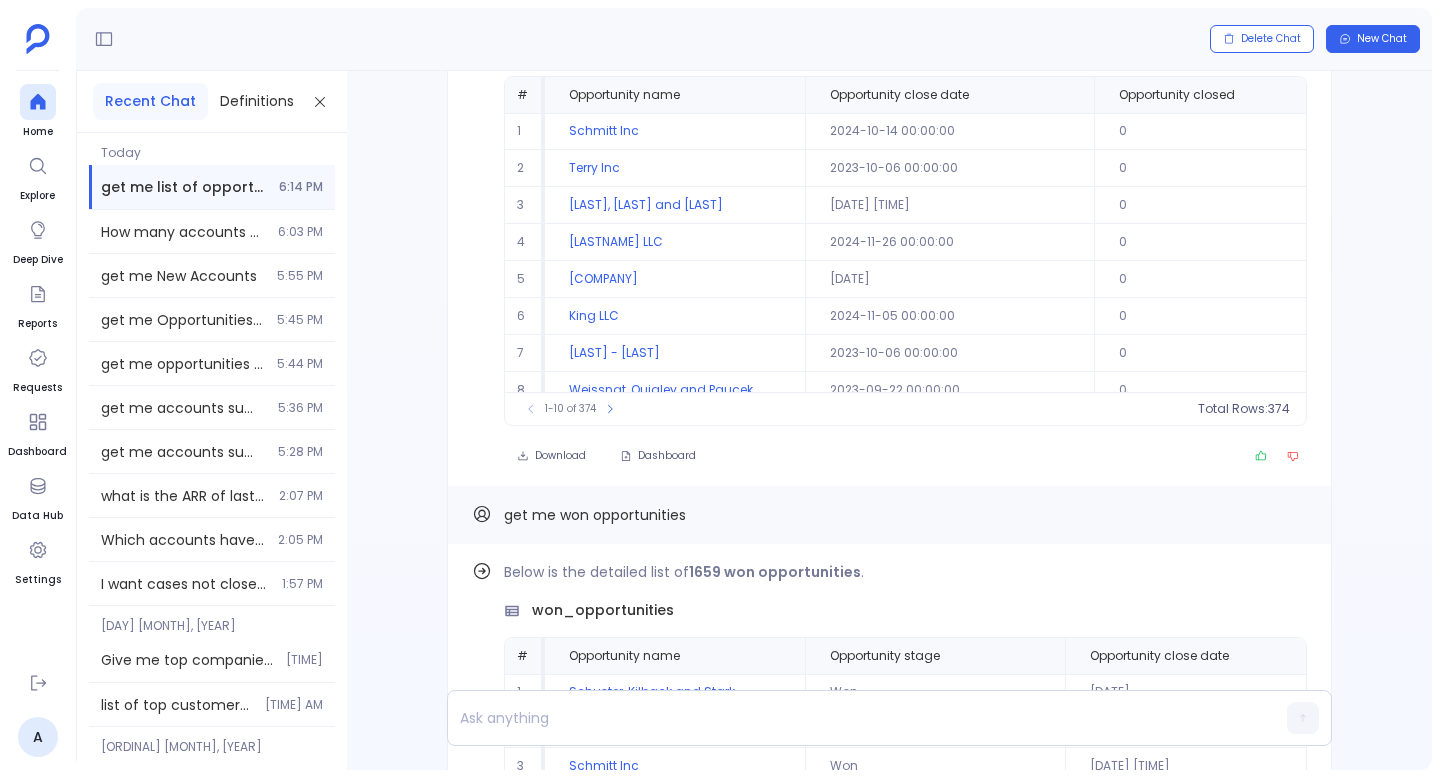 scroll, scrollTop: -1114, scrollLeft: 0, axis: vertical 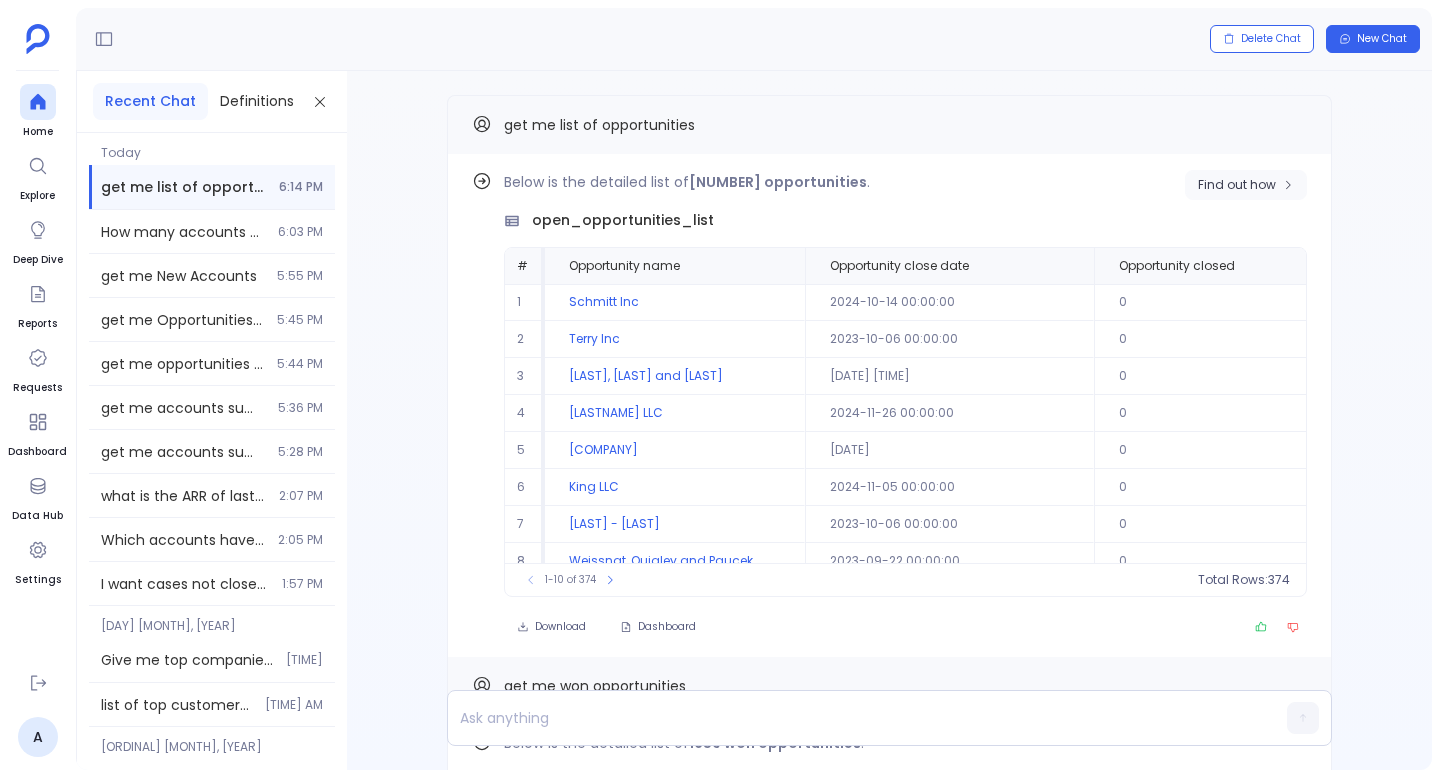 click on "Find out how" at bounding box center [1237, 185] 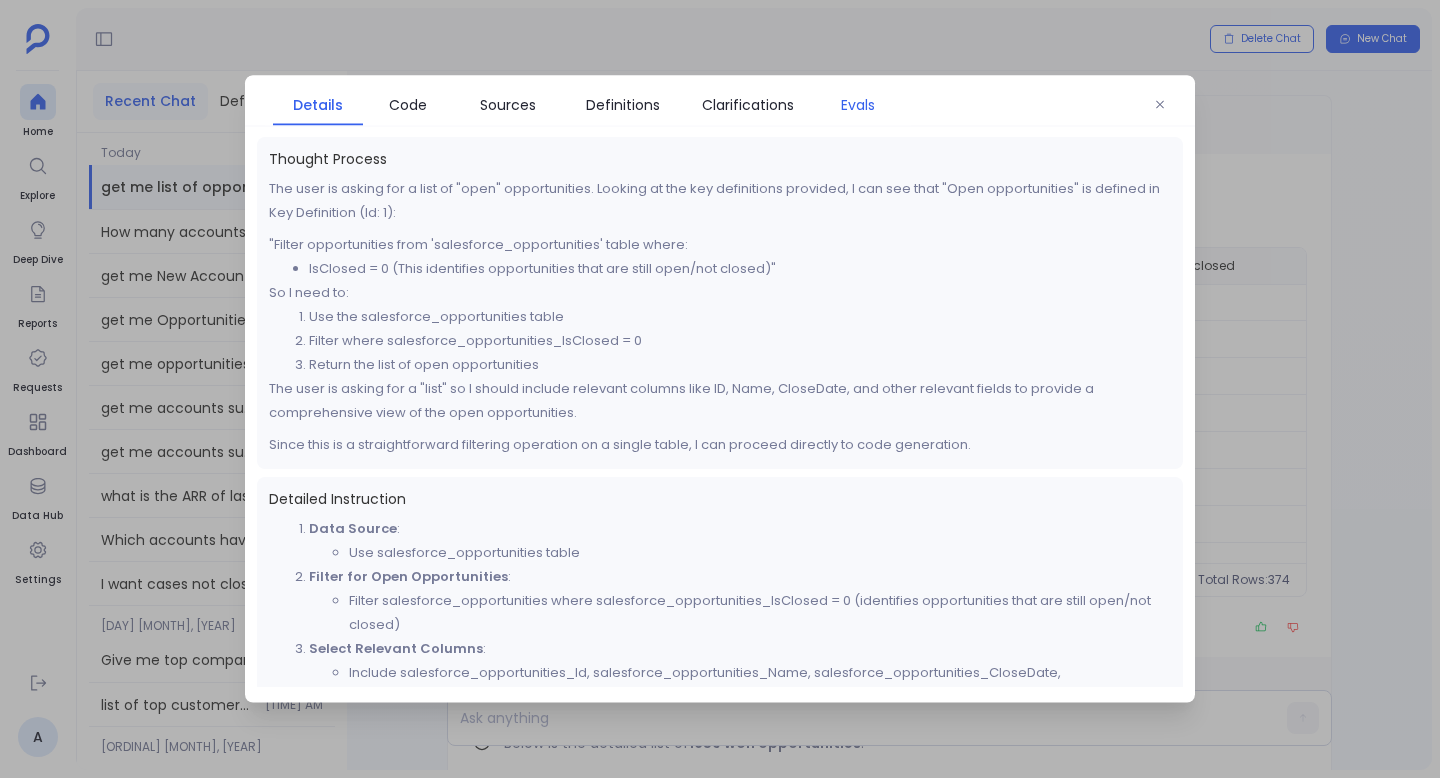 click on "Evals" at bounding box center [858, 105] 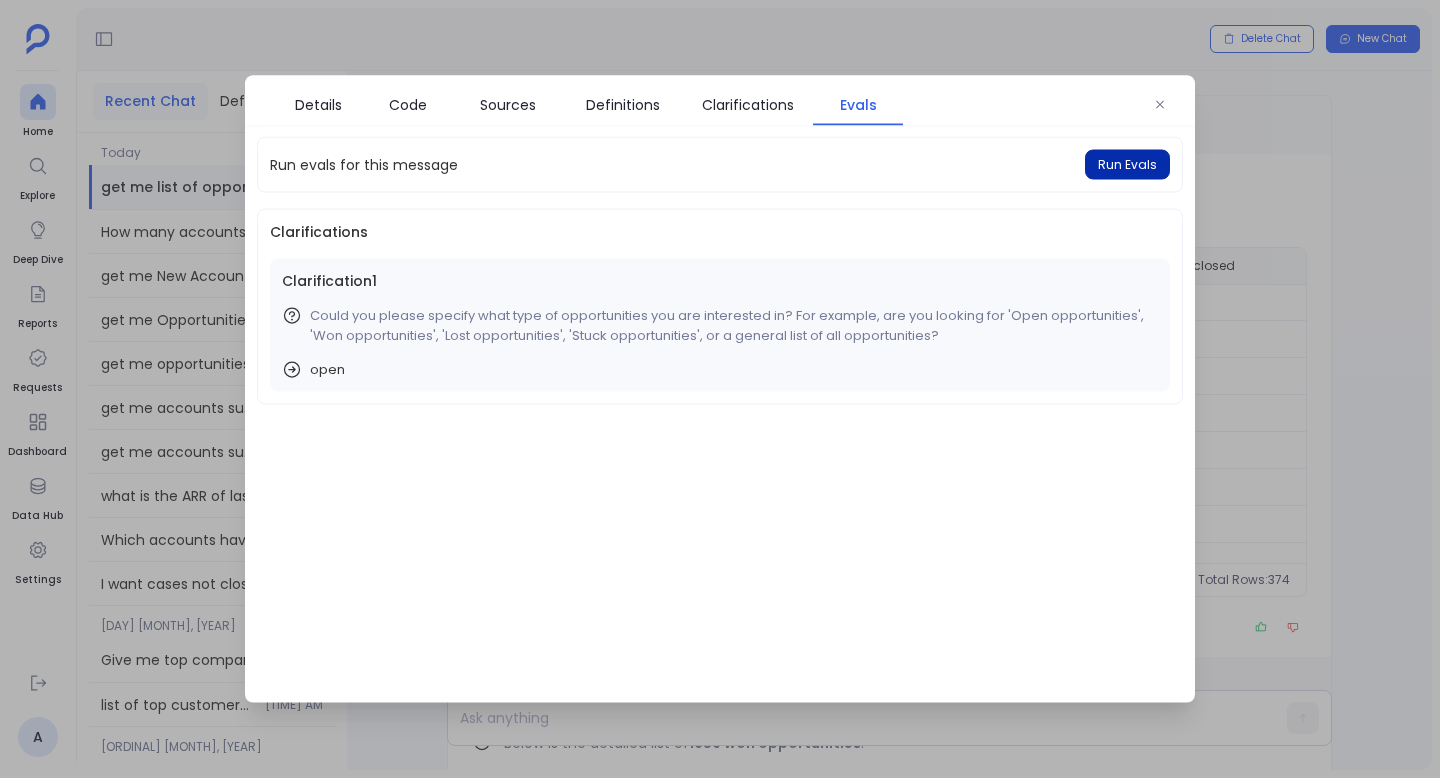 click on "Run Evals" at bounding box center (1127, 165) 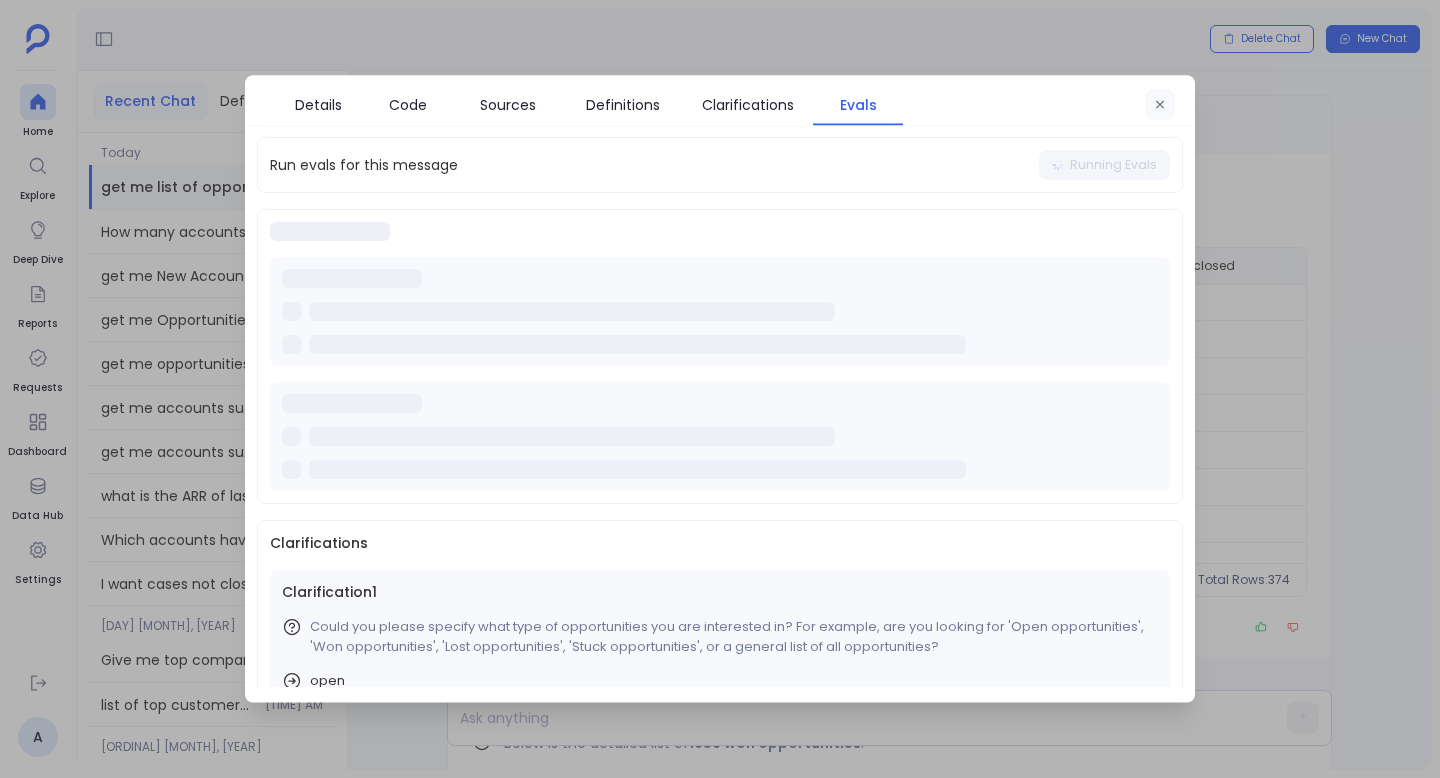 click 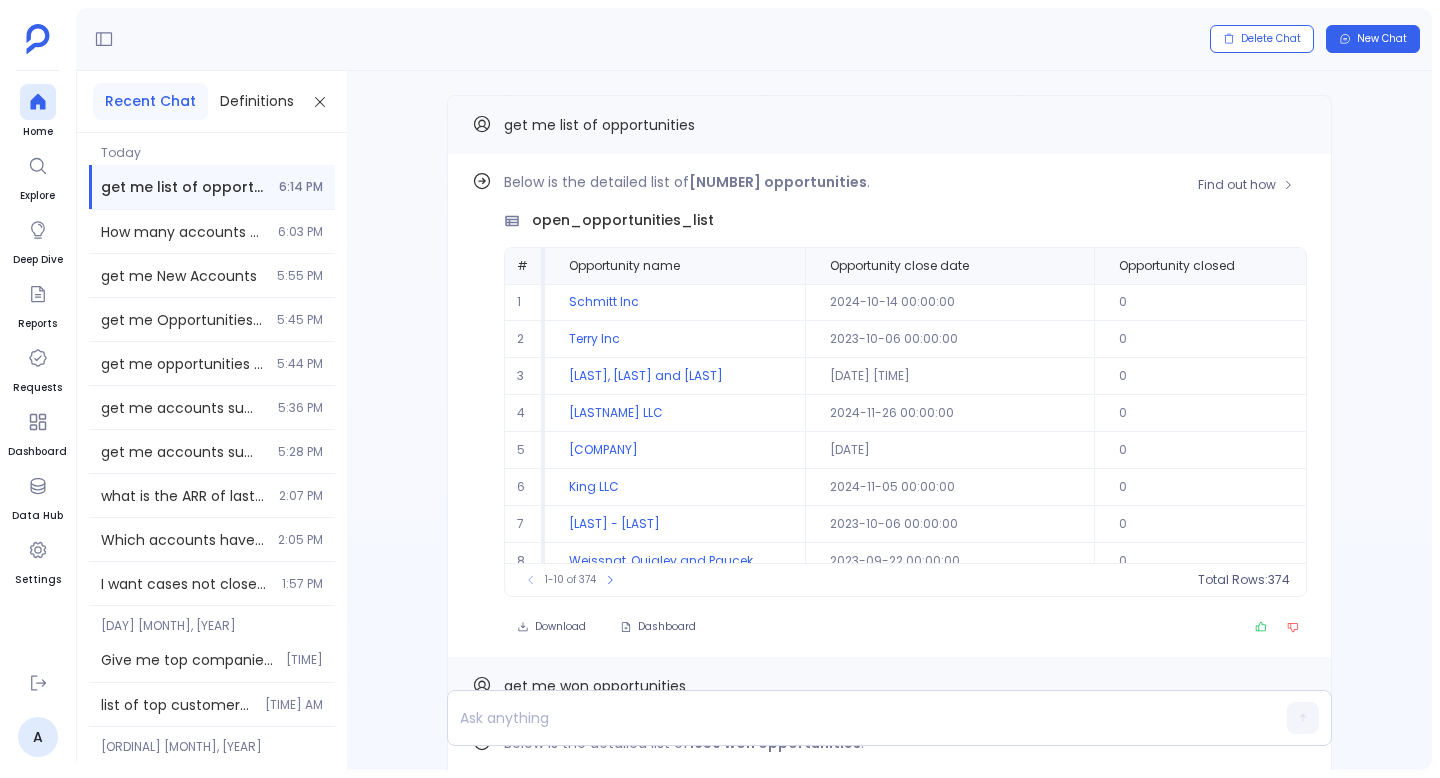scroll, scrollTop: 96, scrollLeft: 0, axis: vertical 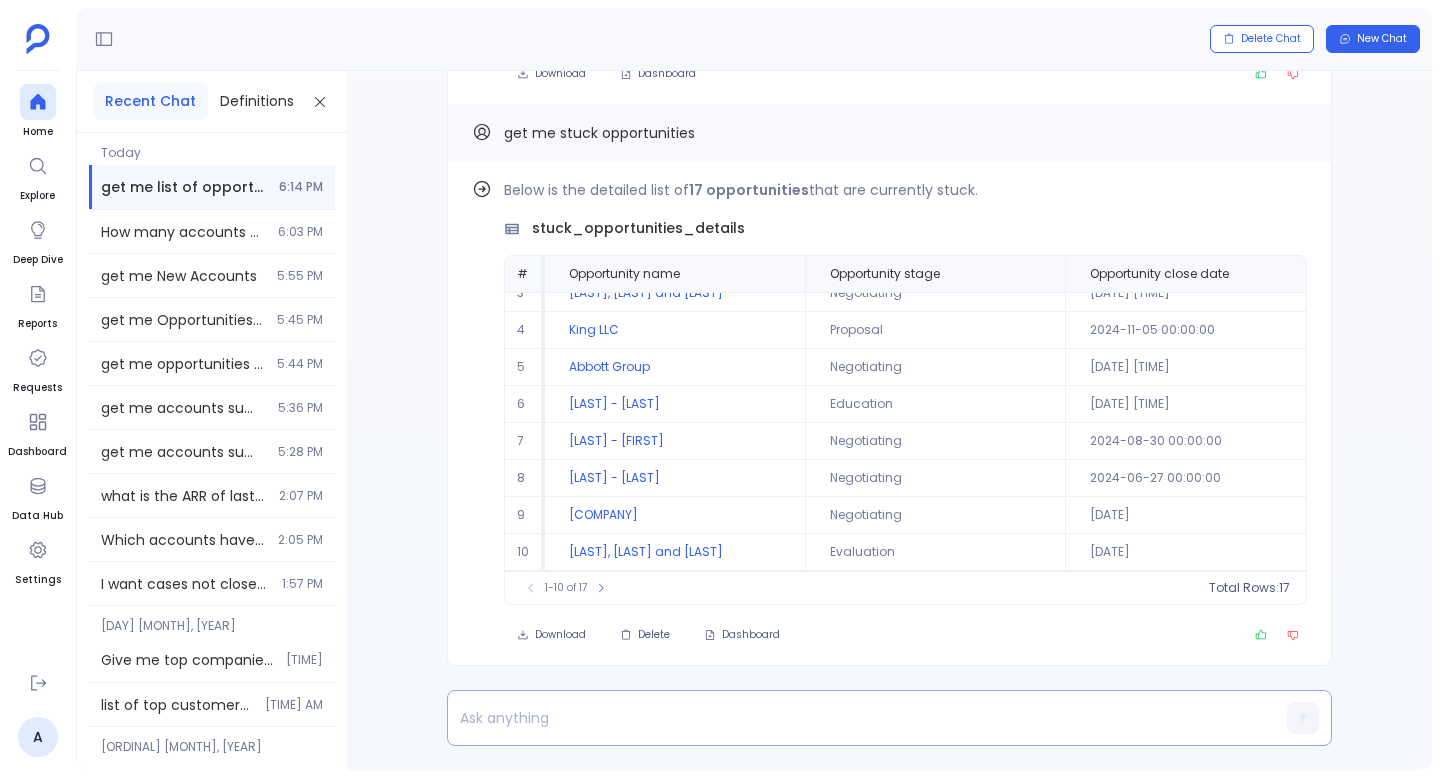click at bounding box center [851, 718] 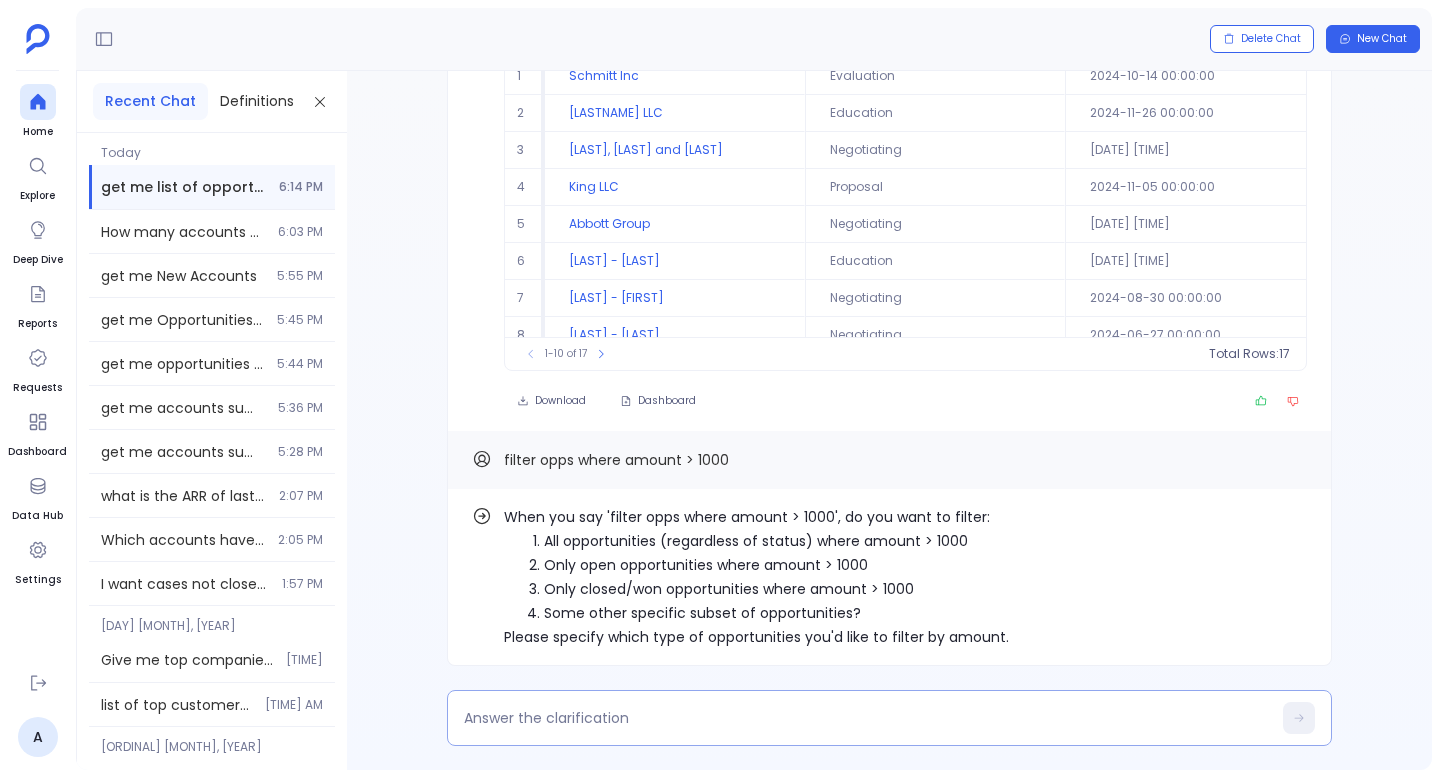 click at bounding box center [867, 718] 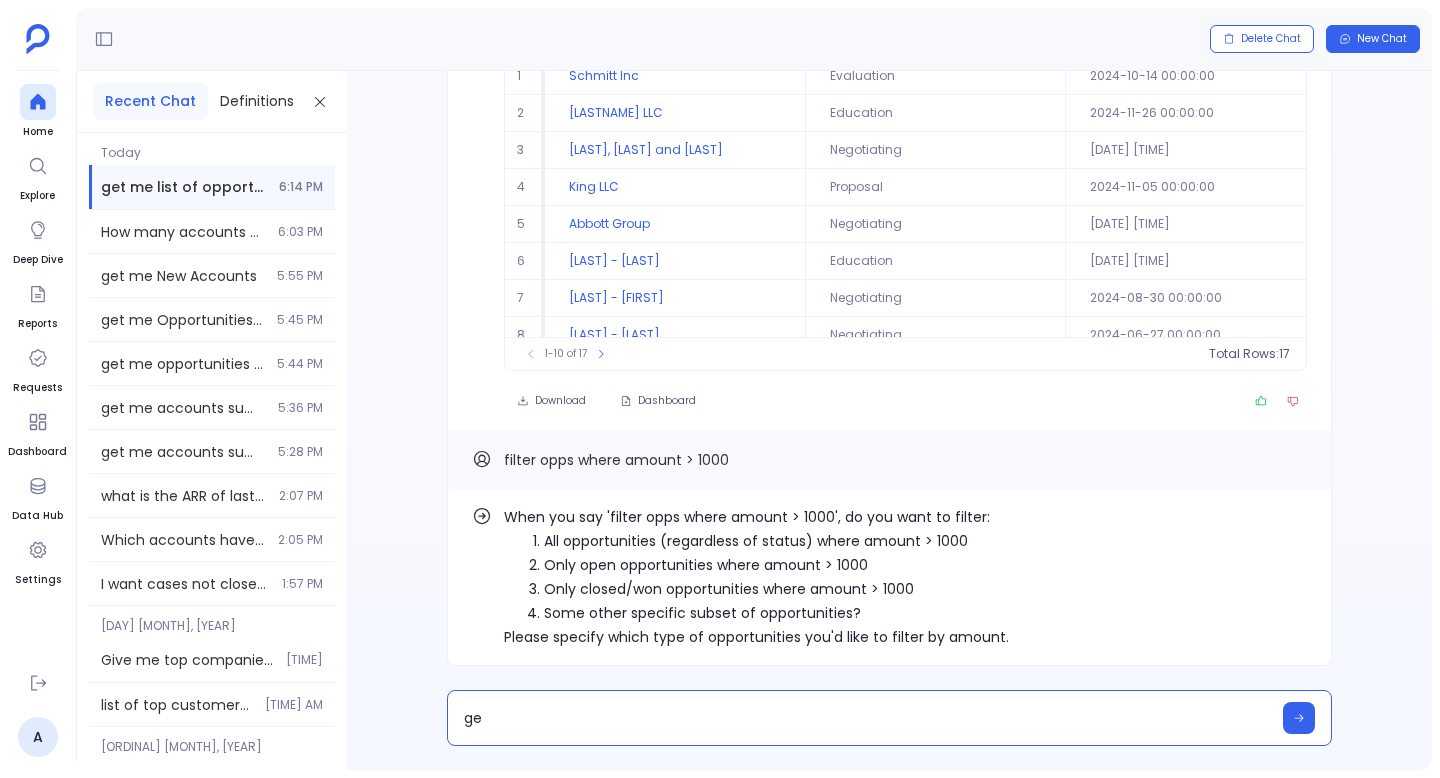 type on "g" 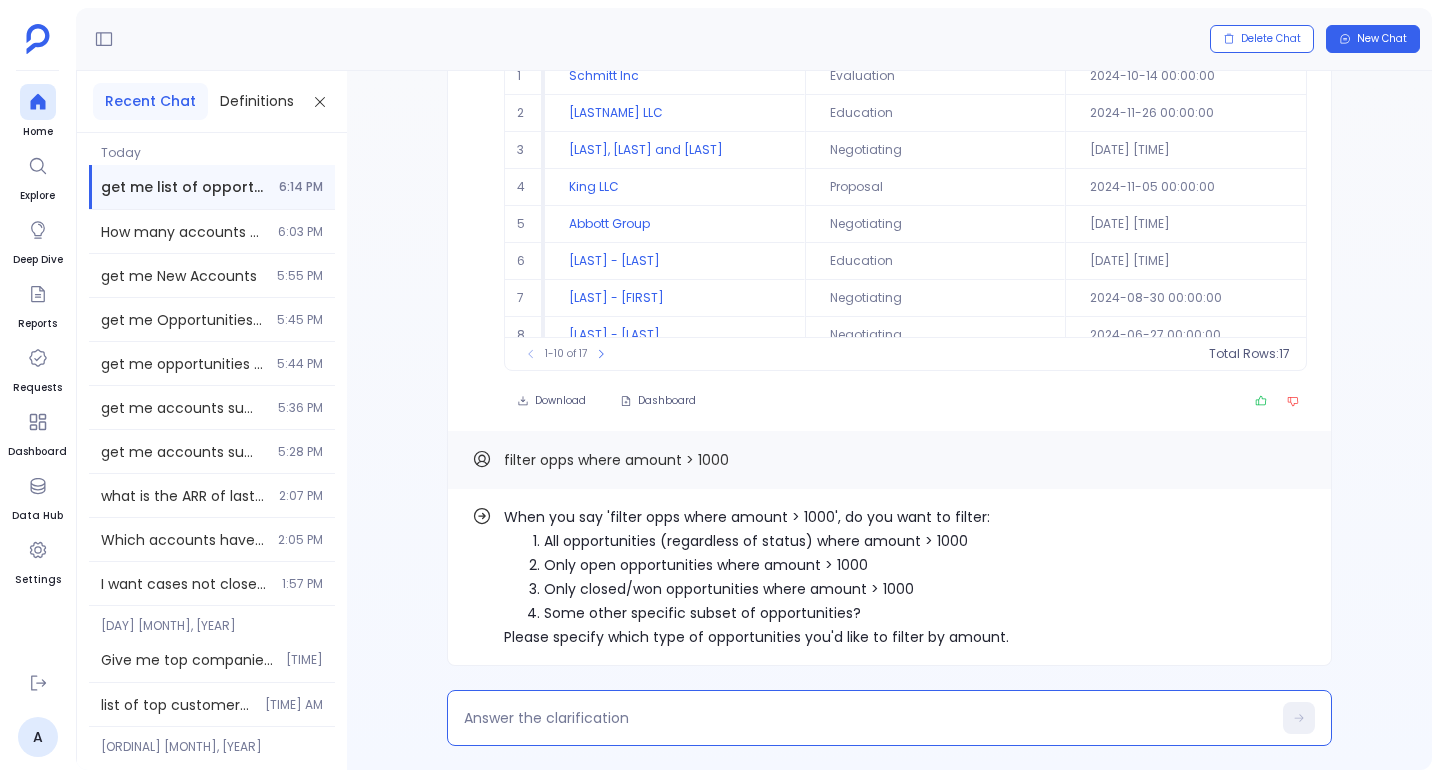 type on "a" 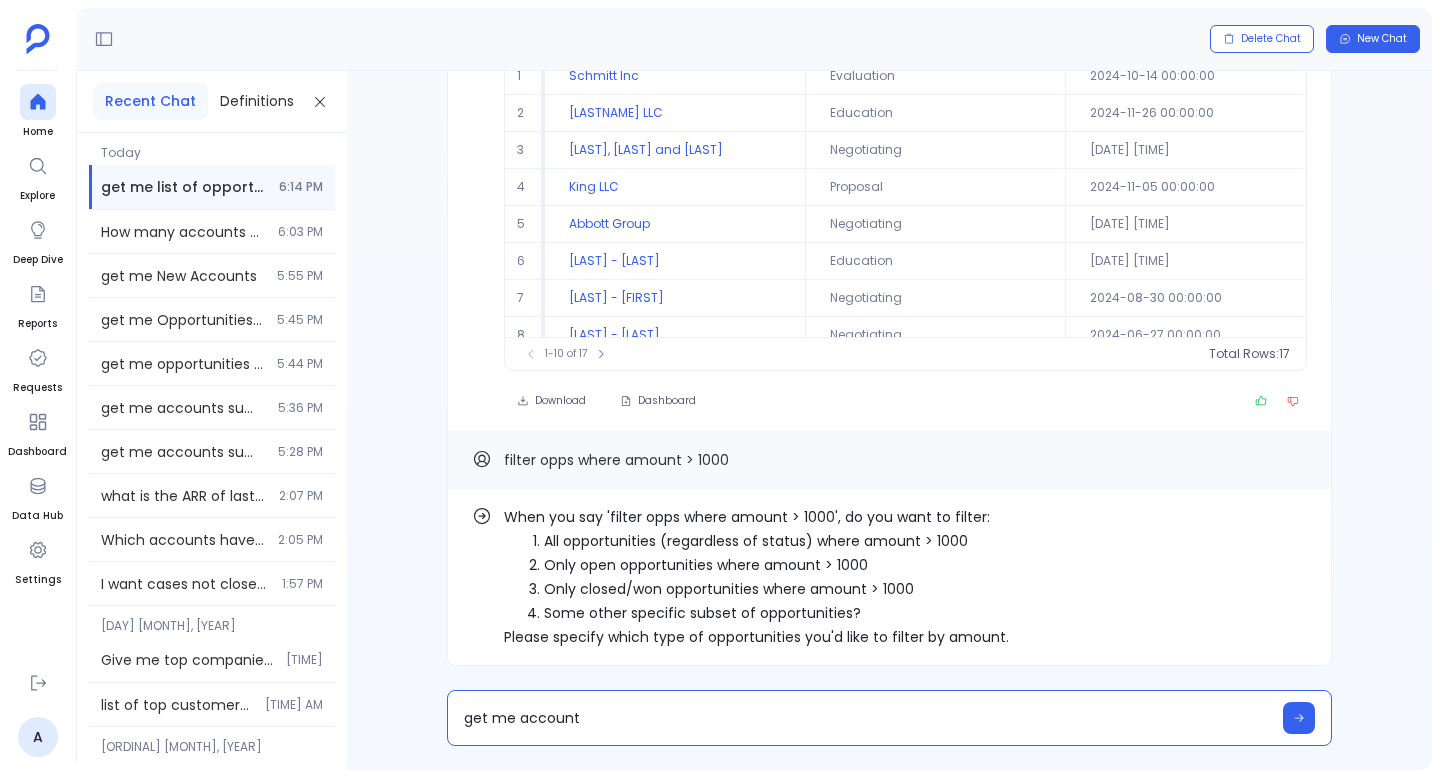 type on "get me accounts" 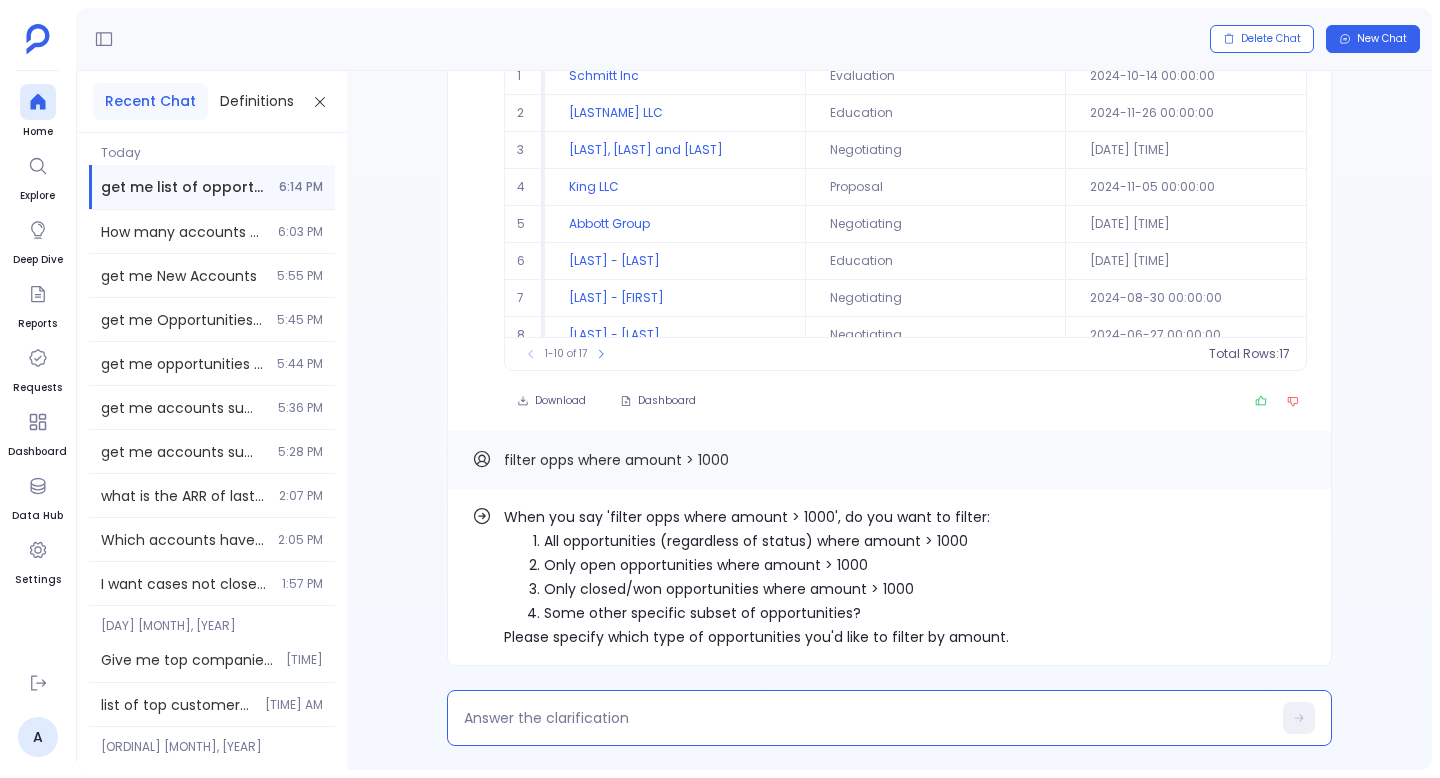 type on "1" 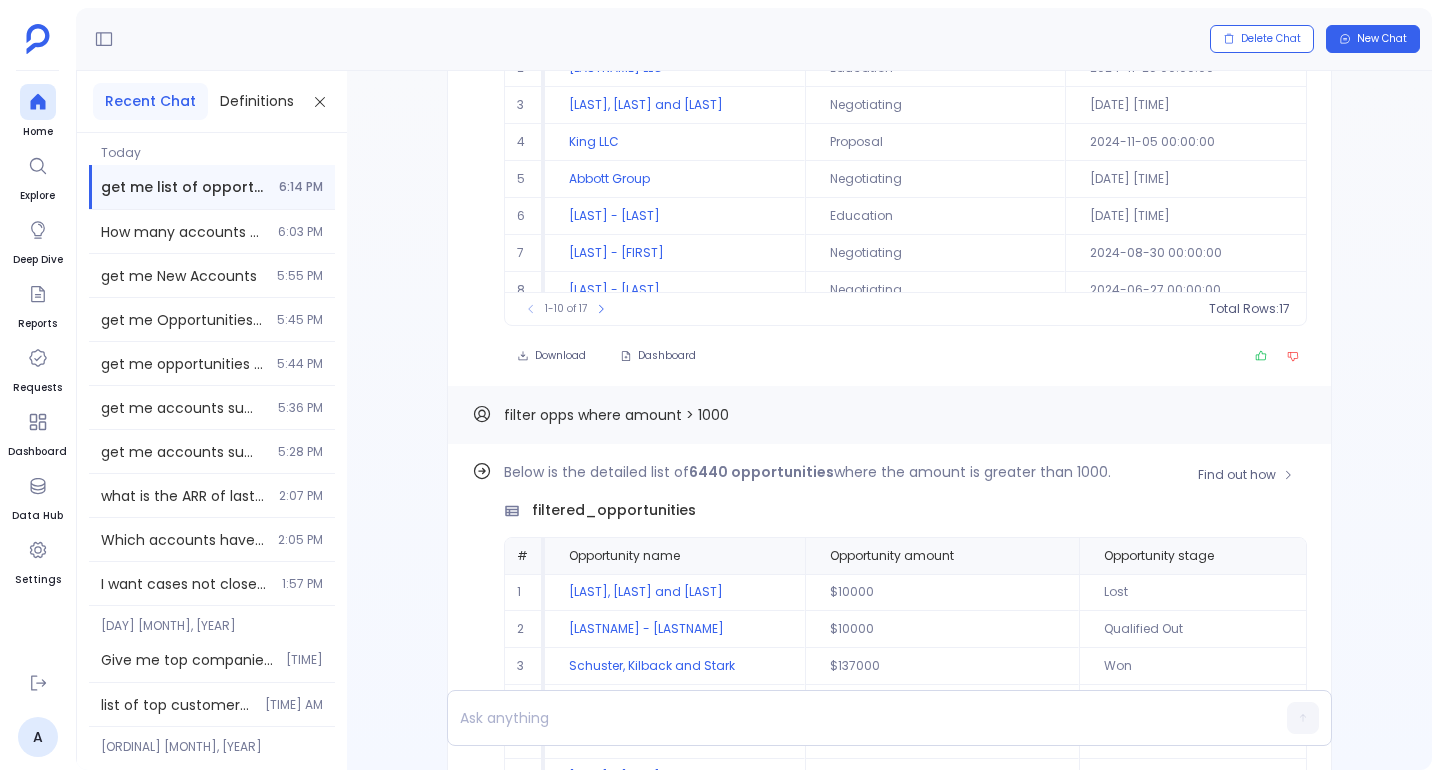 scroll, scrollTop: -283, scrollLeft: 0, axis: vertical 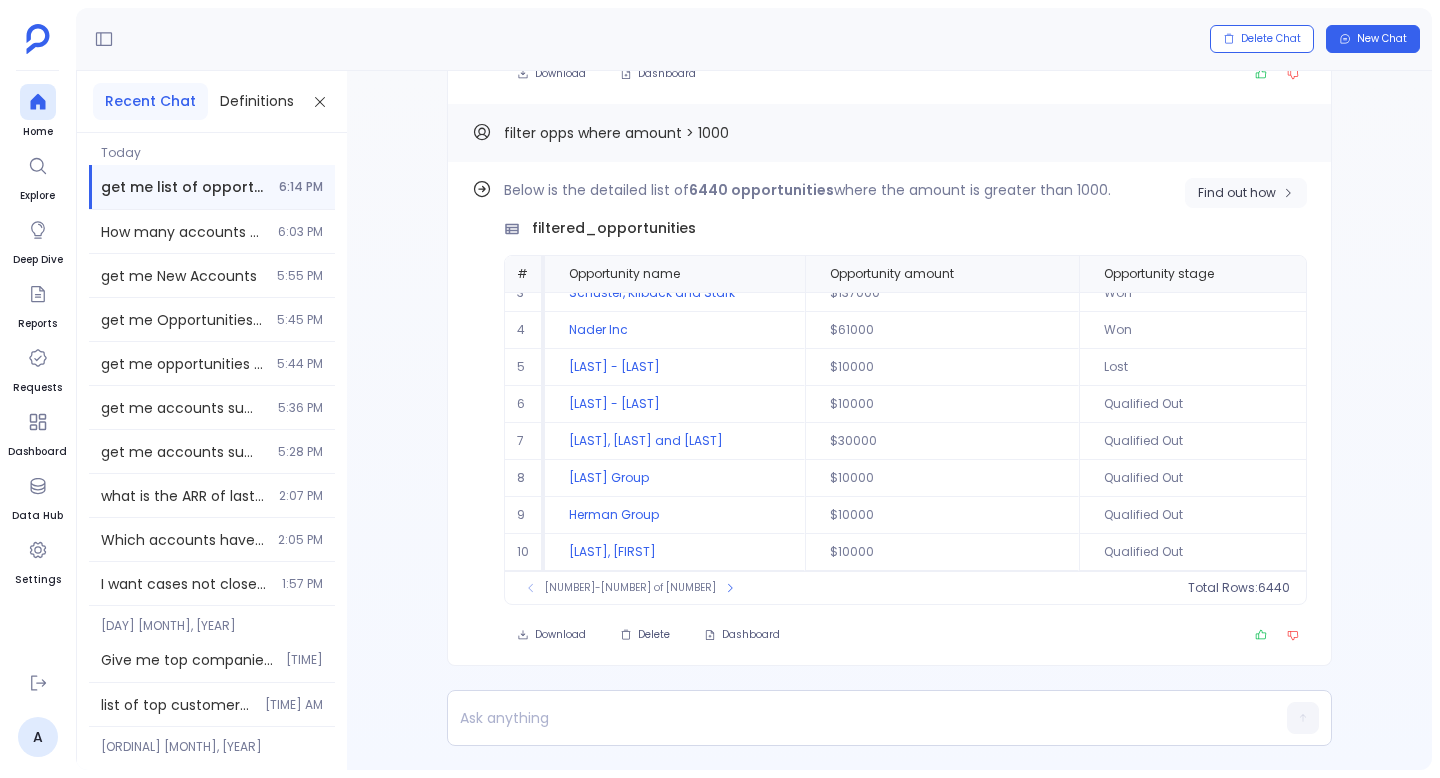 click on "Find out how" at bounding box center [1237, 193] 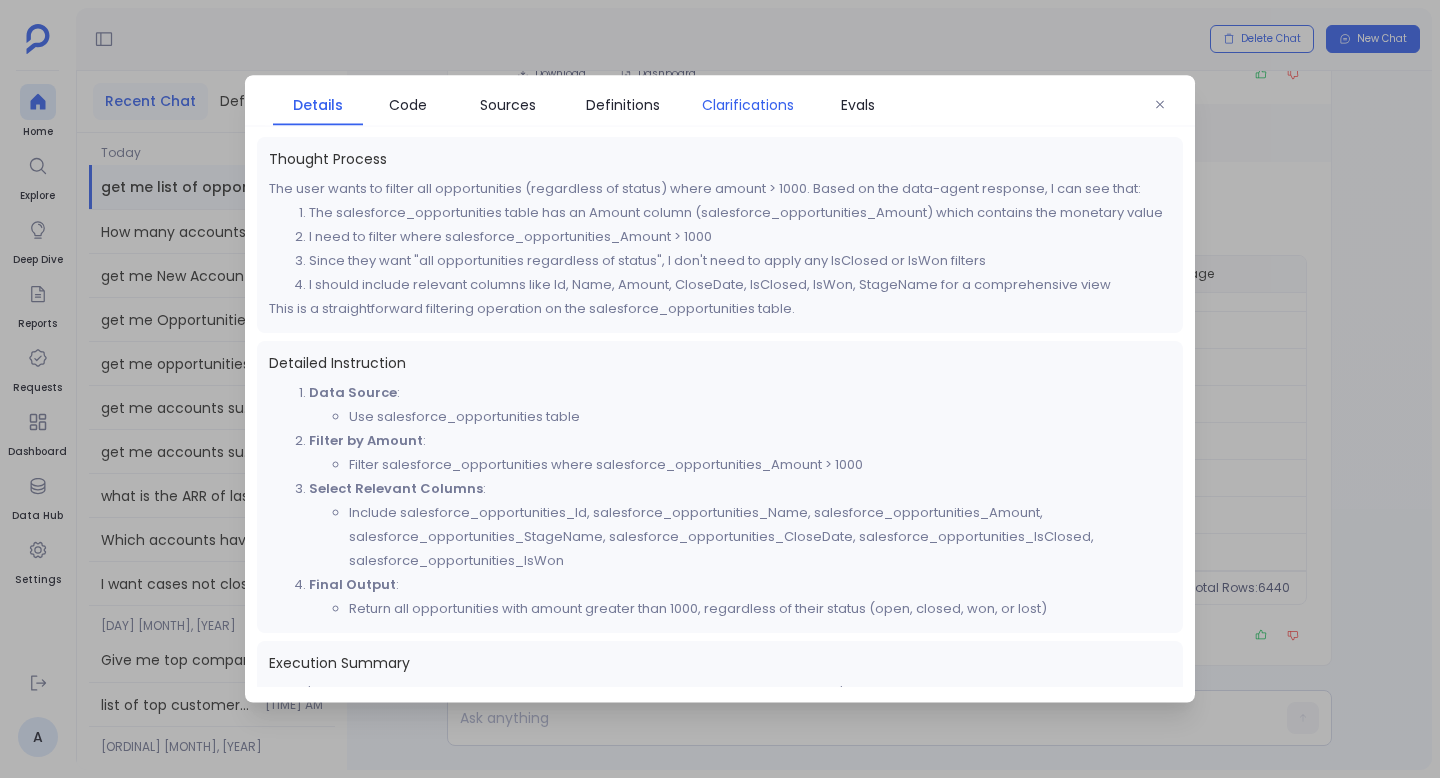click on "Clarifications" at bounding box center (748, 105) 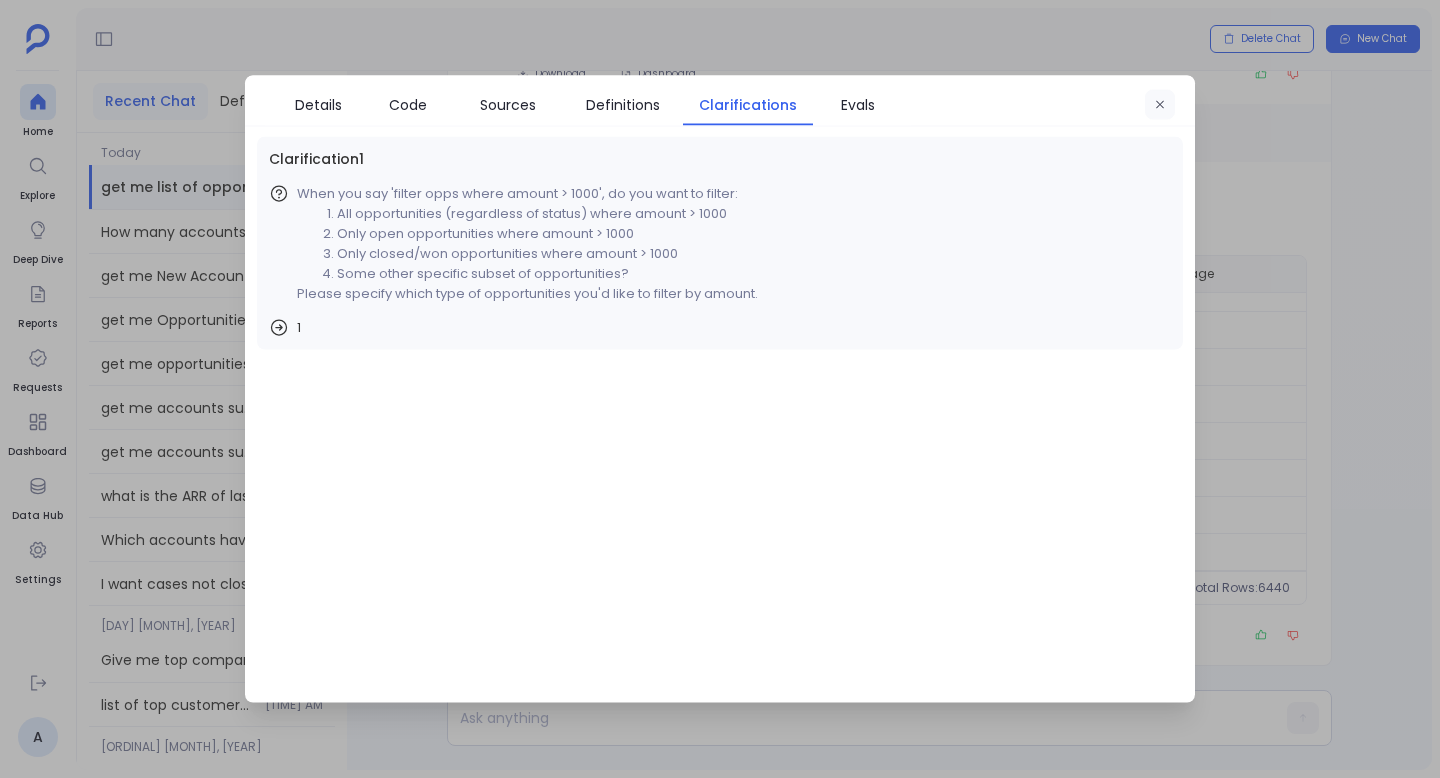 click 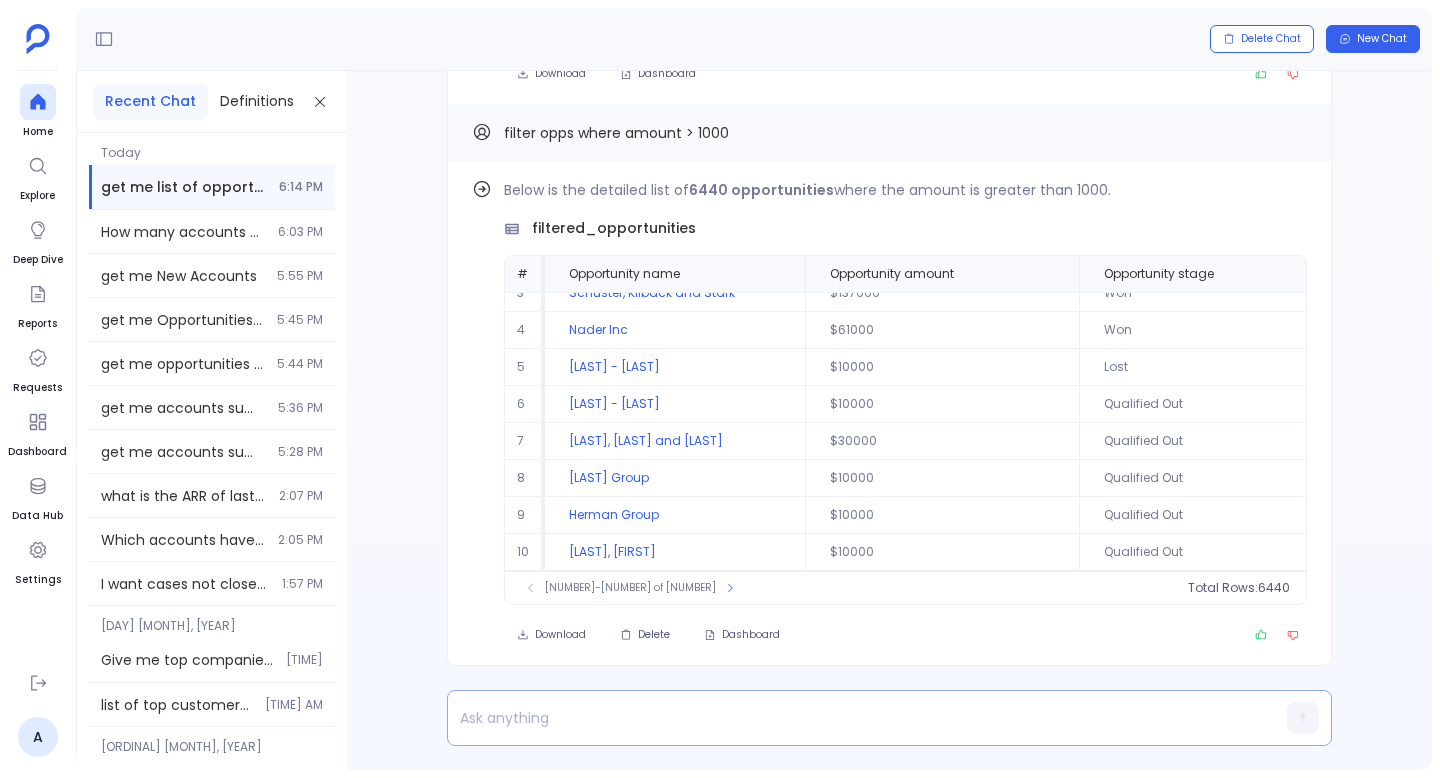 click at bounding box center (851, 718) 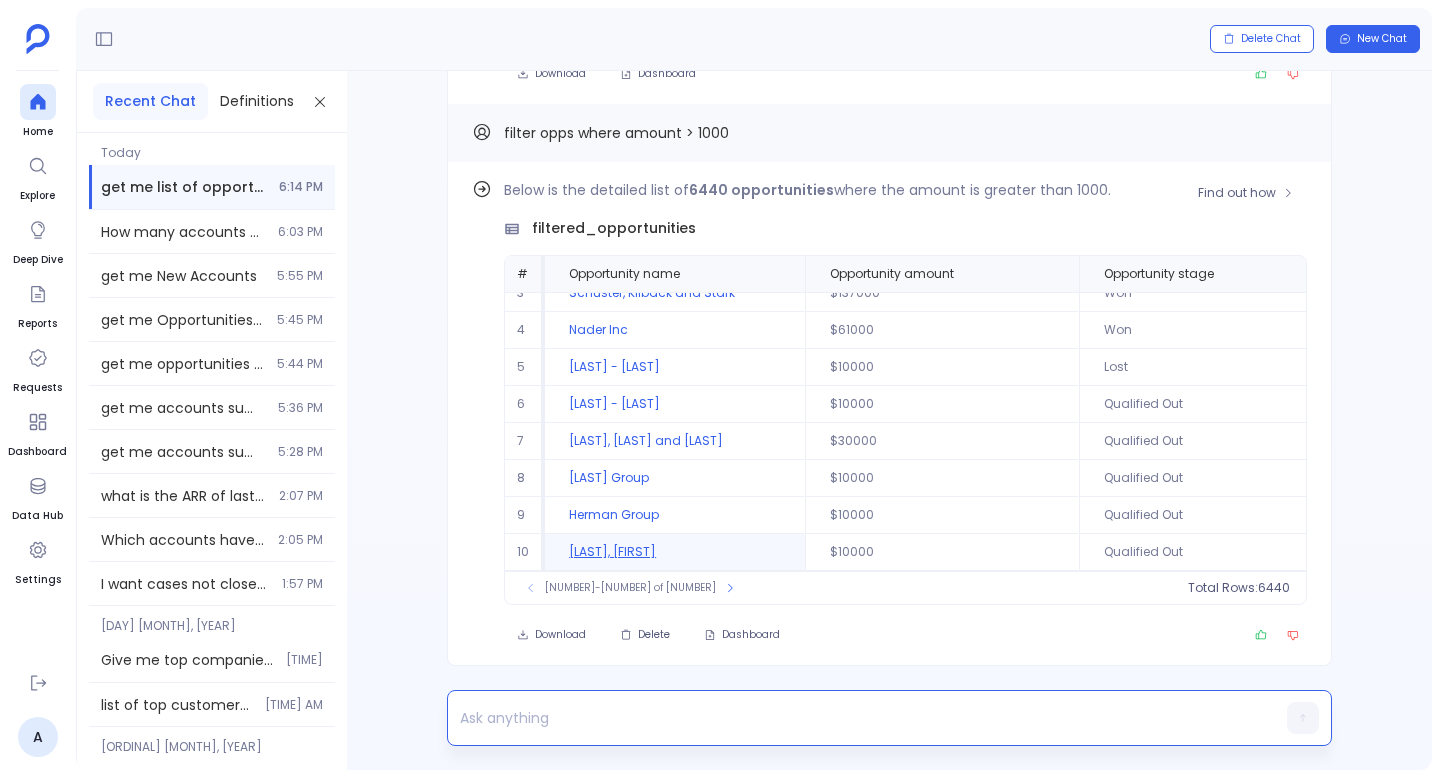 scroll, scrollTop: 0, scrollLeft: 0, axis: both 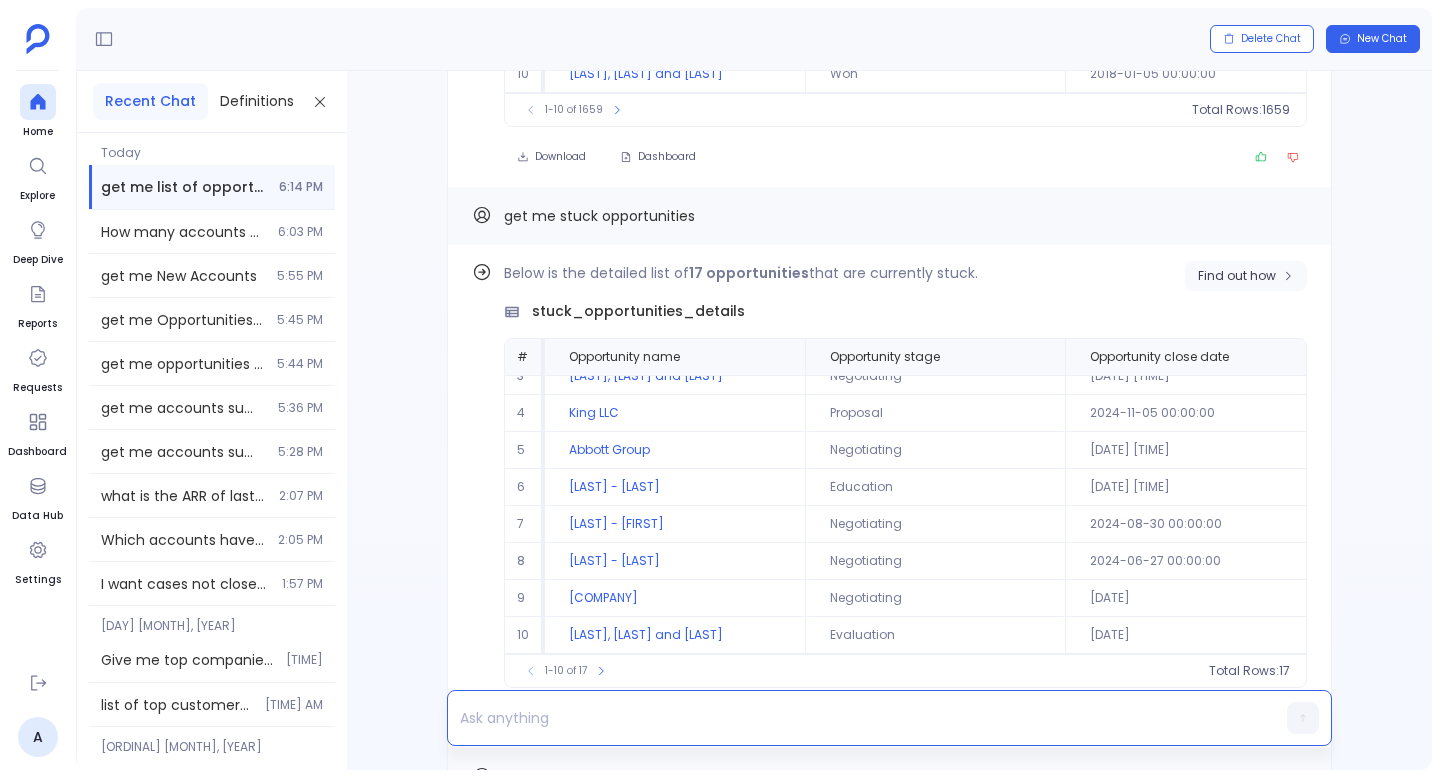 click on "Find out how" at bounding box center (1246, 276) 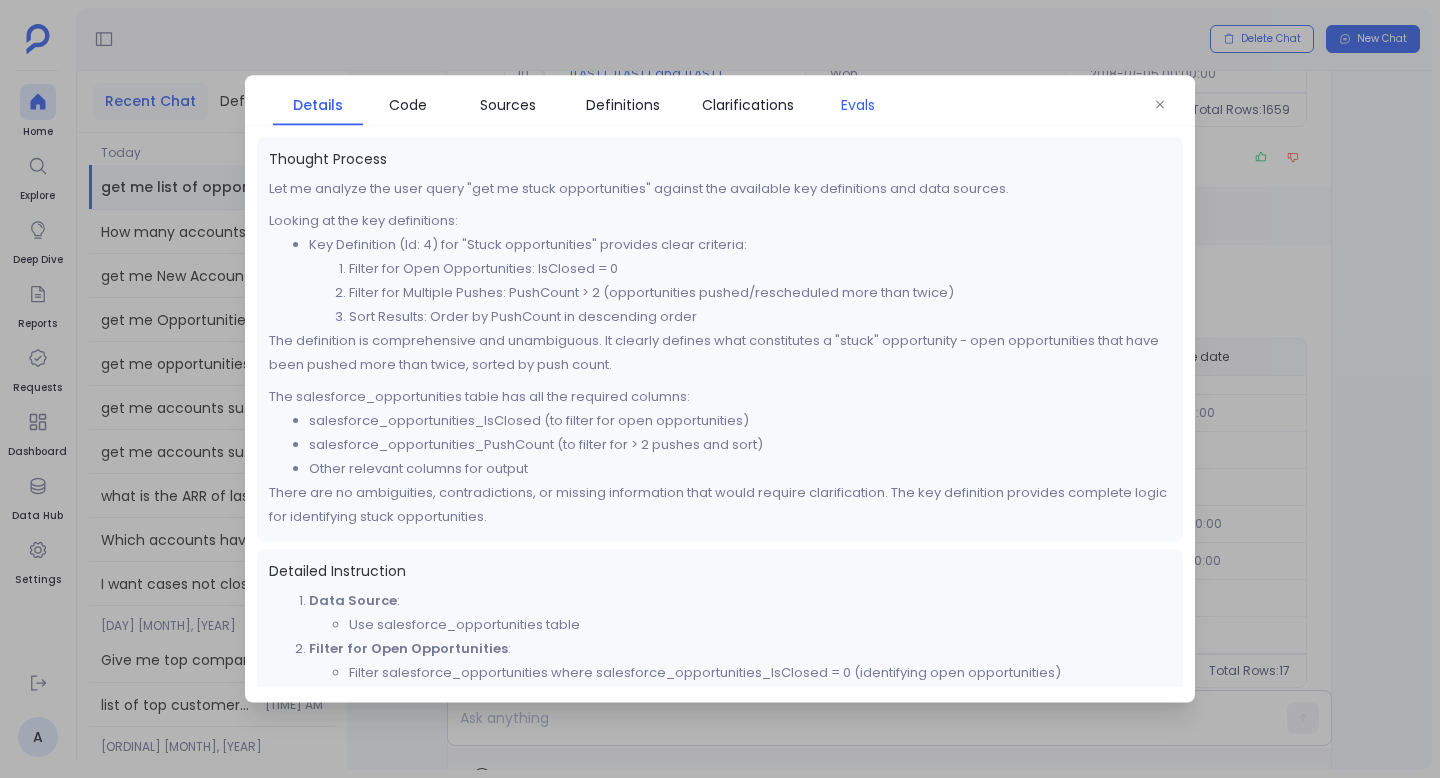 click on "Evals" at bounding box center [858, 105] 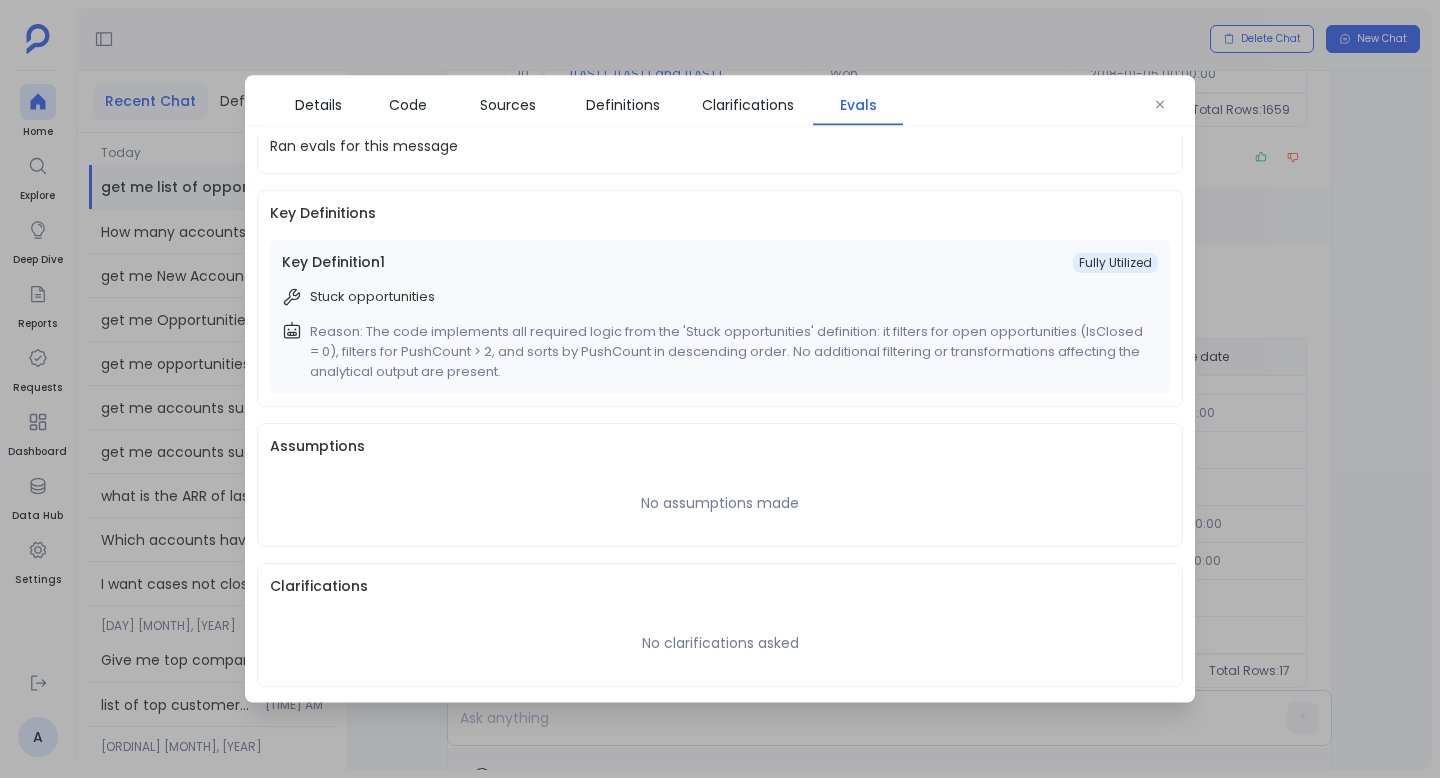 scroll, scrollTop: 0, scrollLeft: 0, axis: both 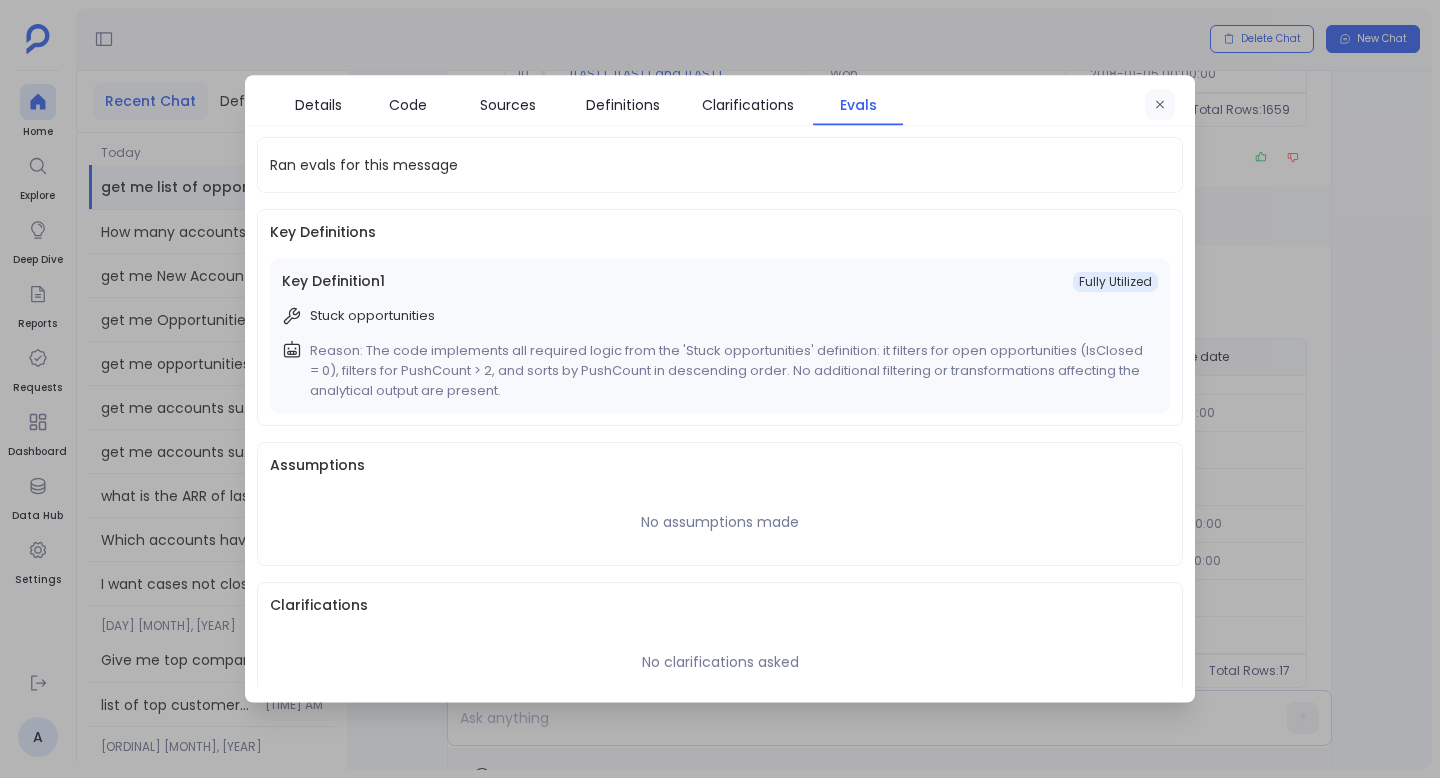 click at bounding box center (1160, 105) 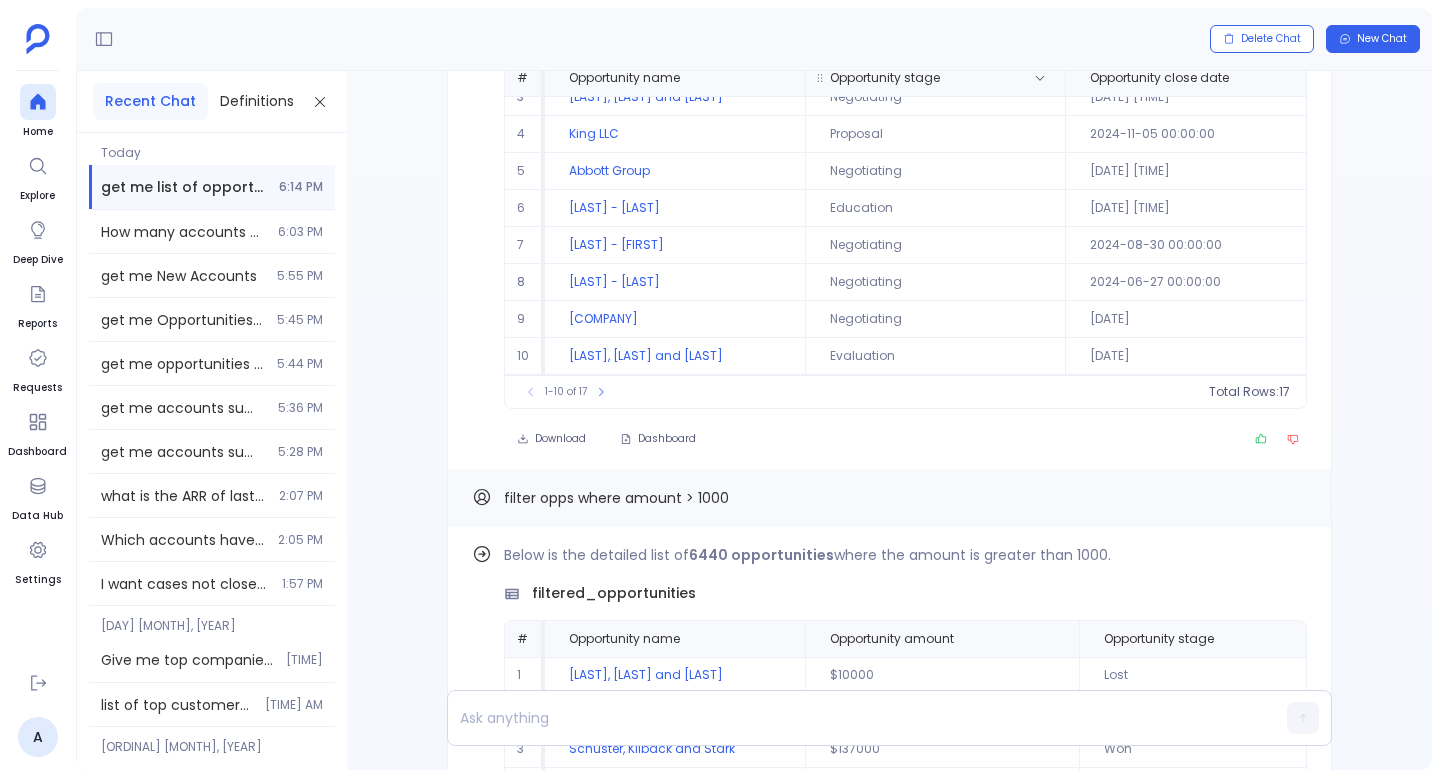 scroll, scrollTop: 0, scrollLeft: 0, axis: both 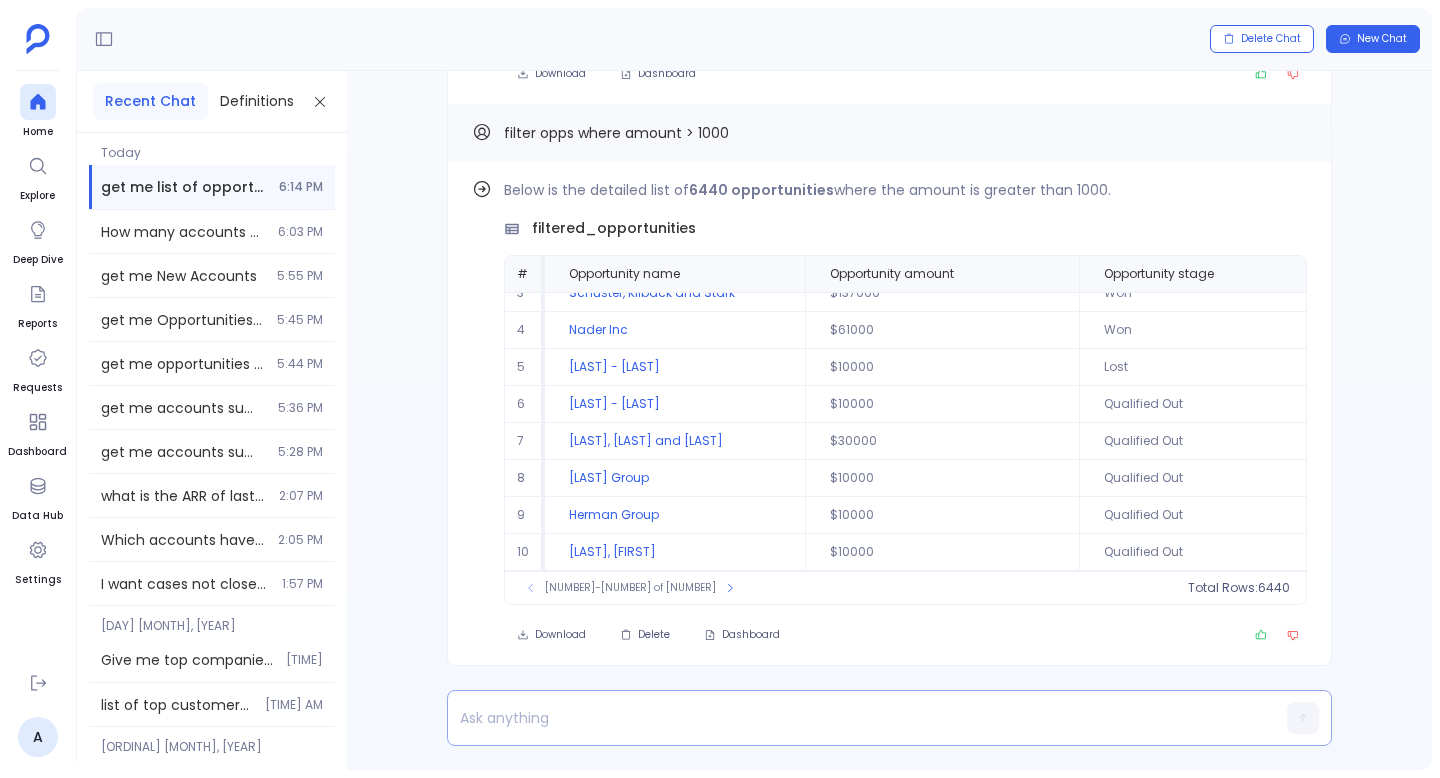 click at bounding box center (851, 718) 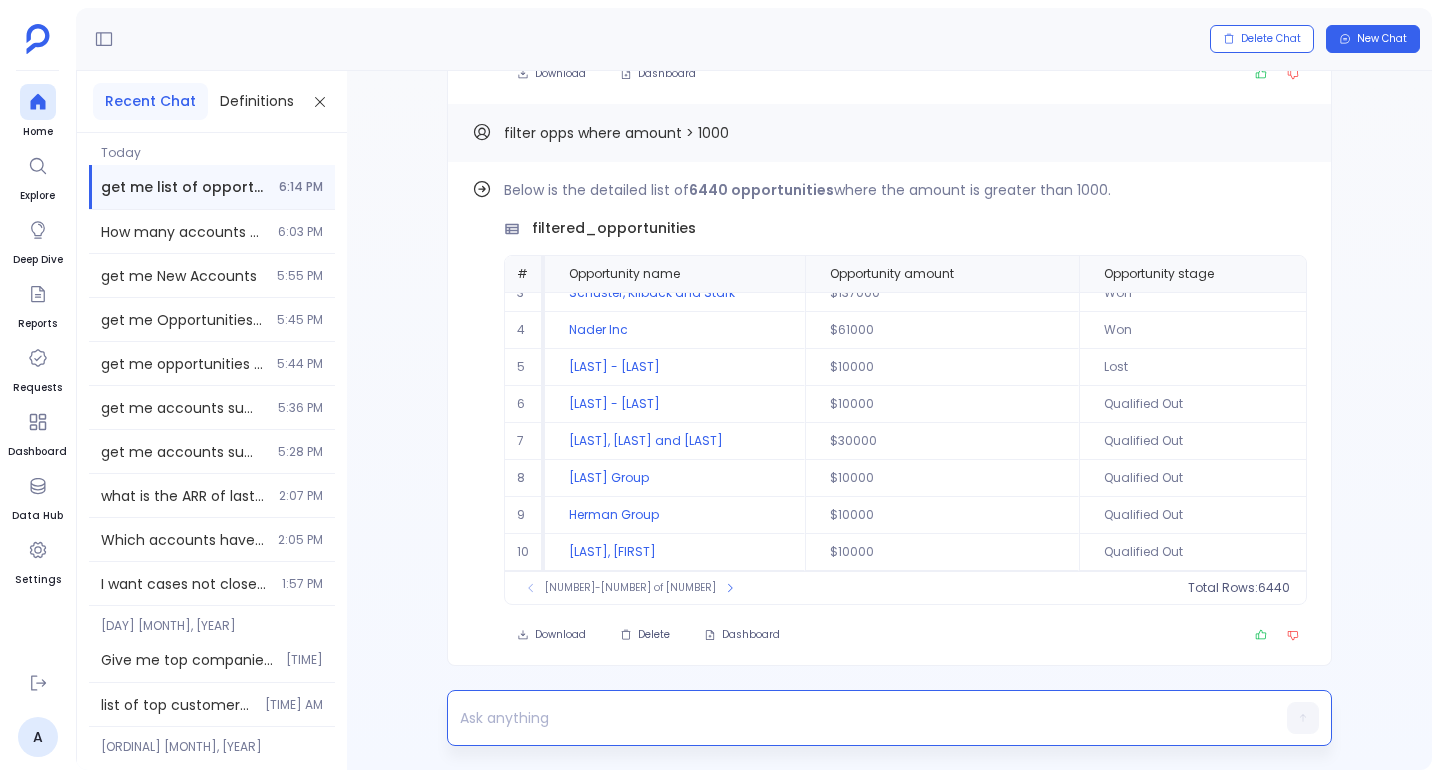 type 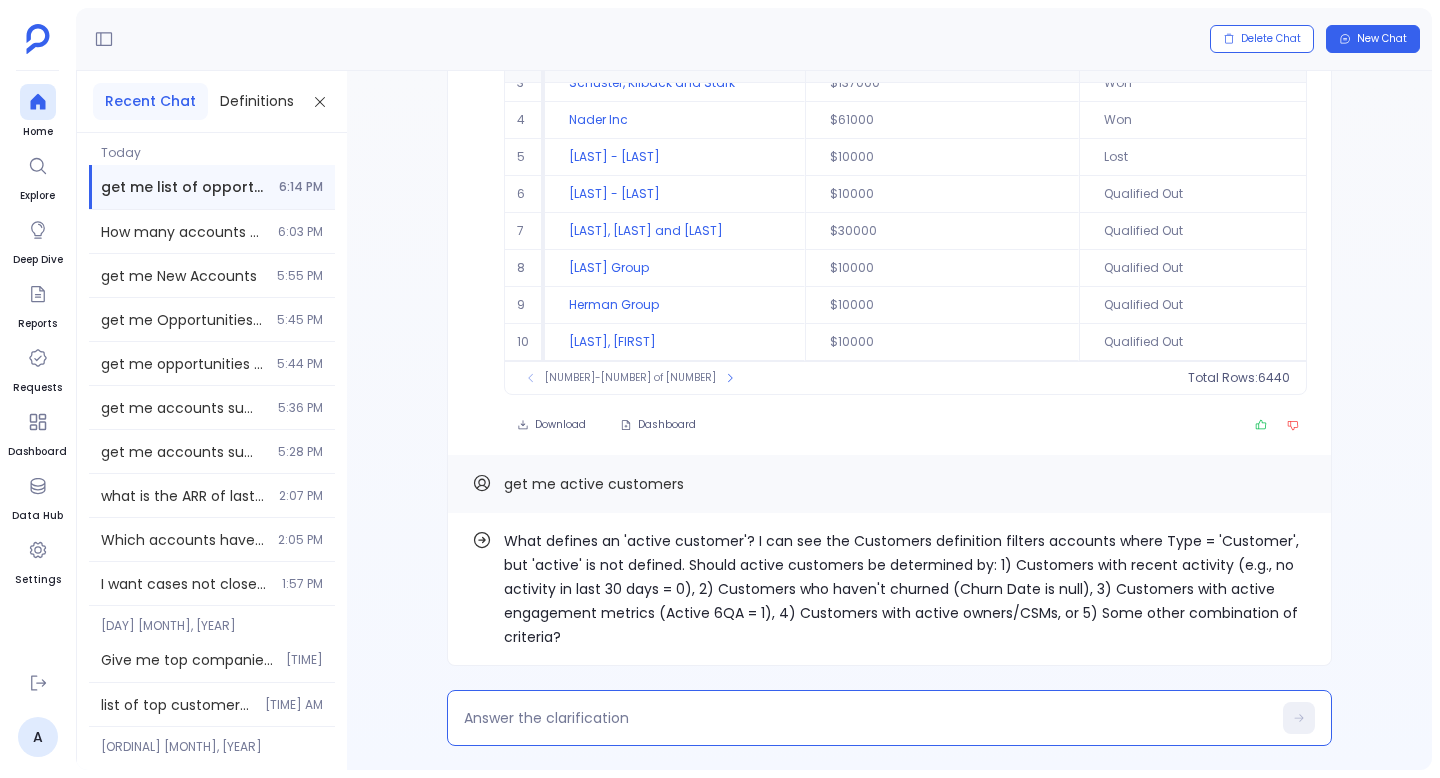 click at bounding box center [867, 718] 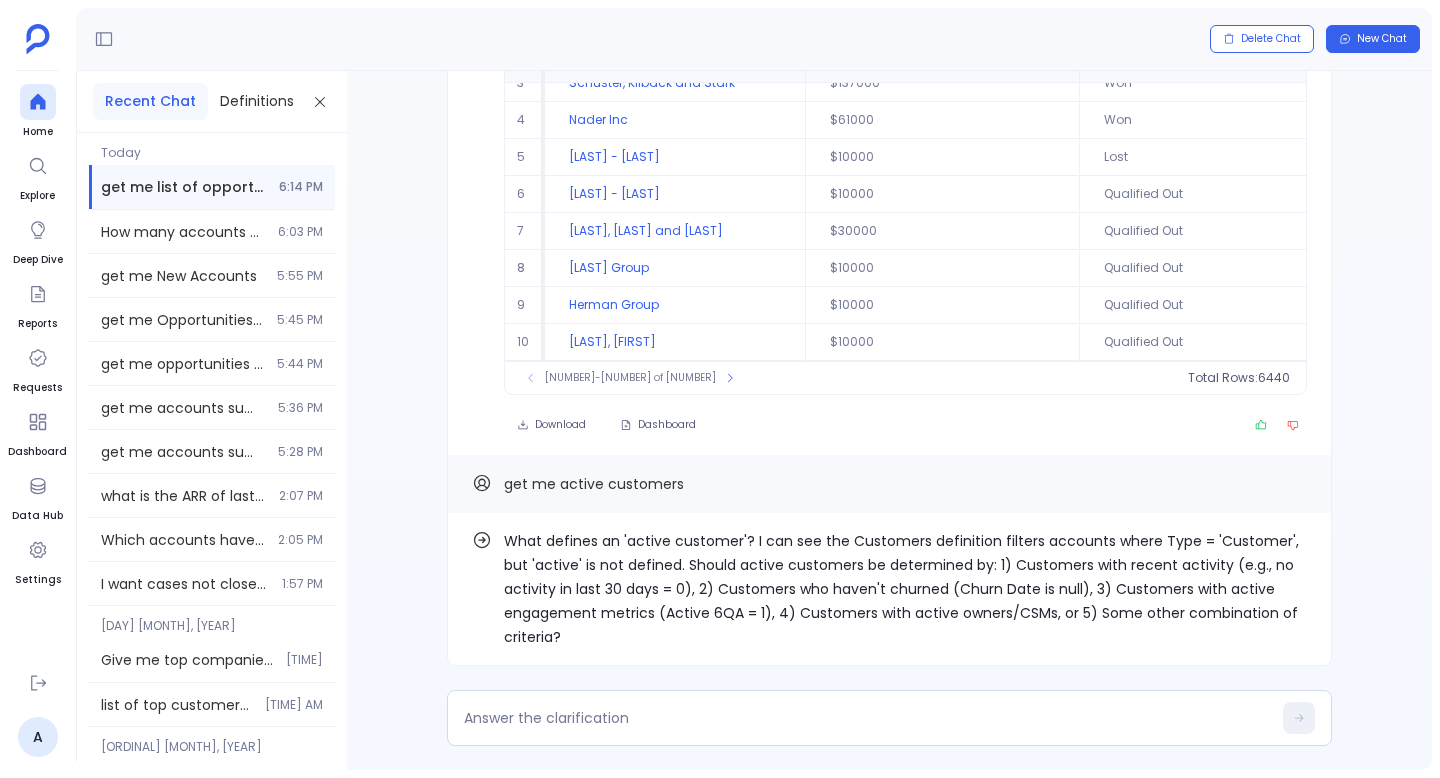 click on "What defines an 'active customer'? I can see the Customers definition filters accounts where Type = 'Customer', but 'active' is not defined. Should active customers be determined by: 1) Customers with recent activity (e.g., no activity in last 30 days = 0), 2) Customers who haven't churned (Churn Date is null), 3) Customers with active engagement metrics (Active 6QA = 1), 4) Customers with active owners/CSMs, or 5) Some other combination of criteria?" at bounding box center (905, 589) 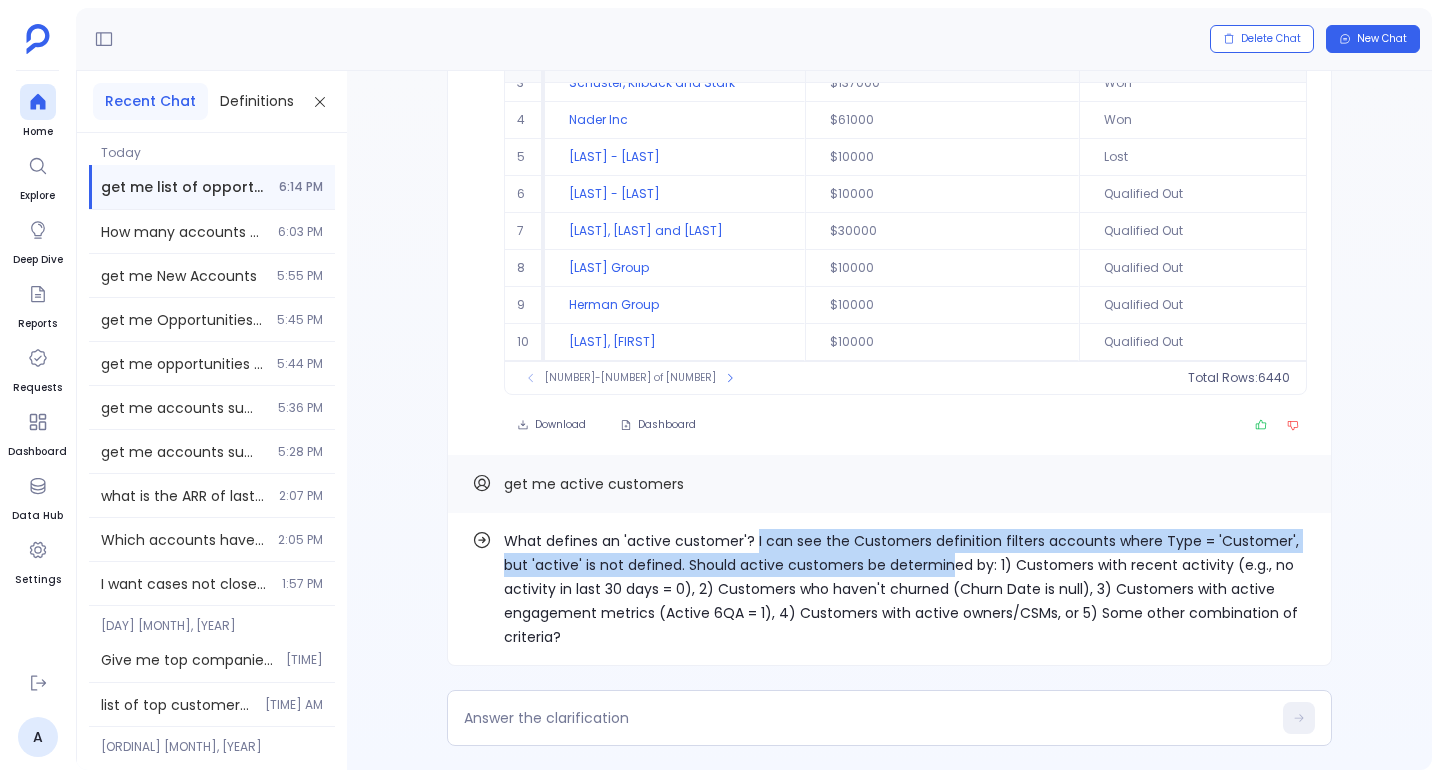 drag, startPoint x: 751, startPoint y: 541, endPoint x: 941, endPoint y: 565, distance: 191.5098 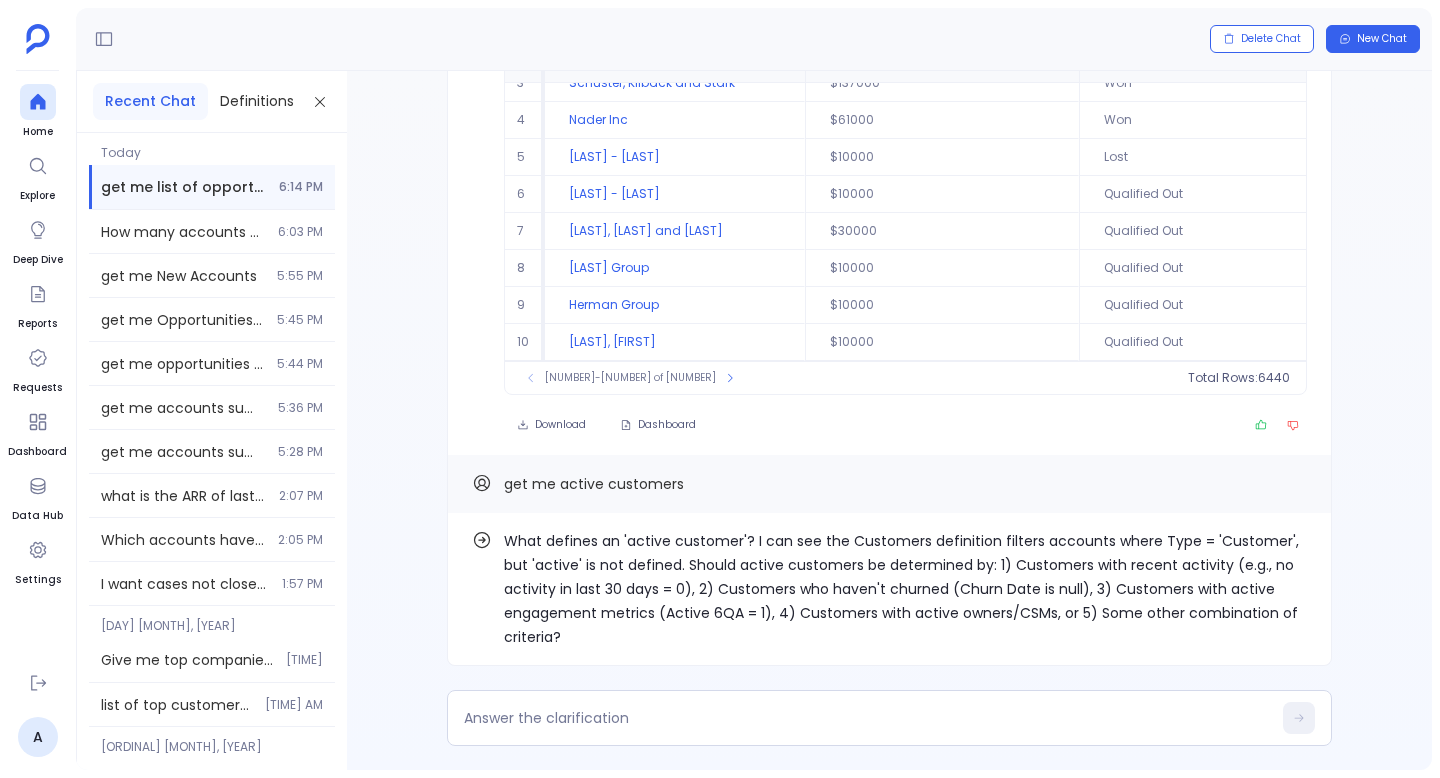 click on "filtered_opportunities # Opportunity name Opportunity amount Opportunity stage Opportunity close date Opportunity closed Opportunity won 1 [LAST], [LAST] and [LAST] $[NUMBER] Lost [DATE] 1 0 2 [LAST] - [LAST] $[NUMBER] Qualified Out [DATE] 1 0 3 [LAST], [LAST] and [LAST] $[NUMBER] Won [DATE] 1 1 4 [LAST] Inc $[NUMBER] Won [DATE] 1 1 5 [LAST] - [LAST] $[NUMBER] Lost [DATE] 1 0 6" at bounding box center [889, 420] 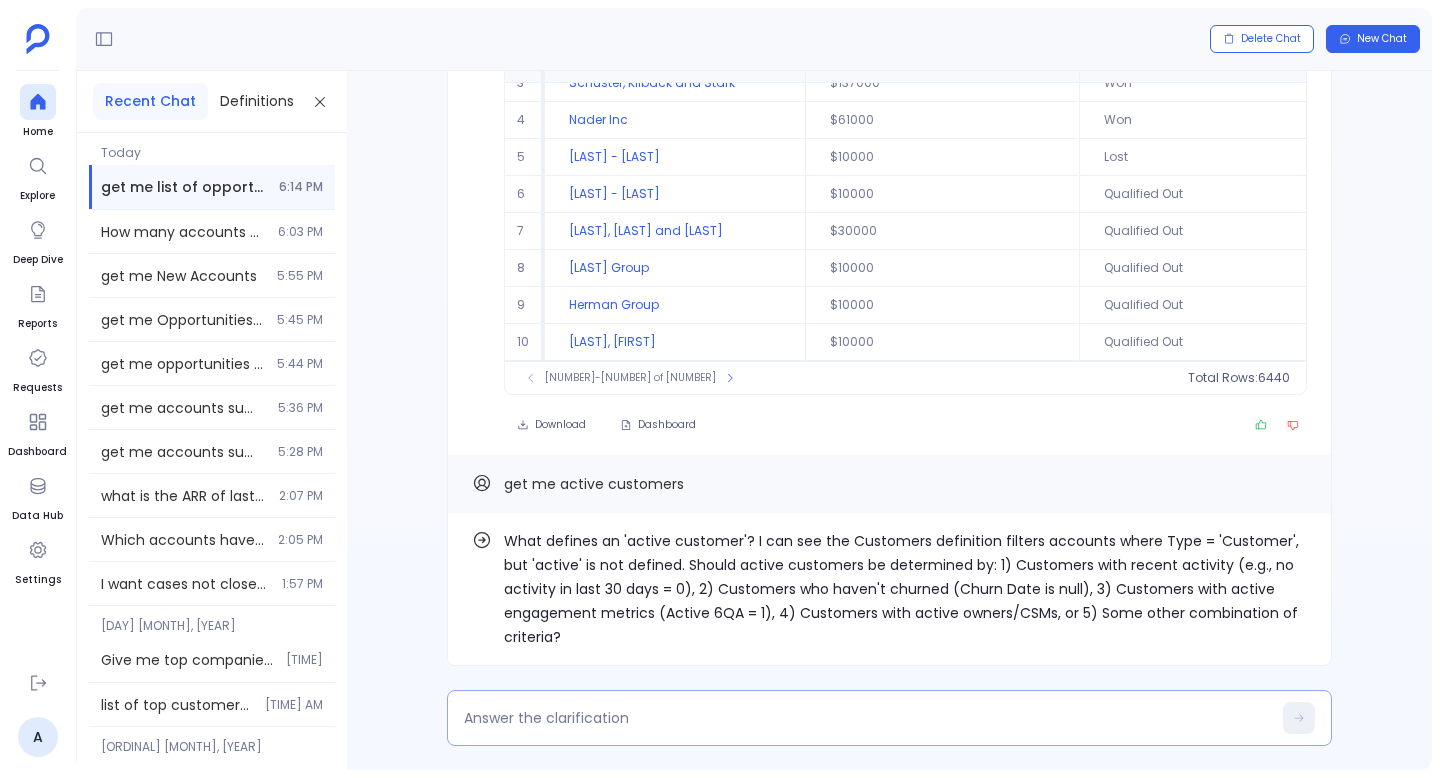 click at bounding box center (889, 718) 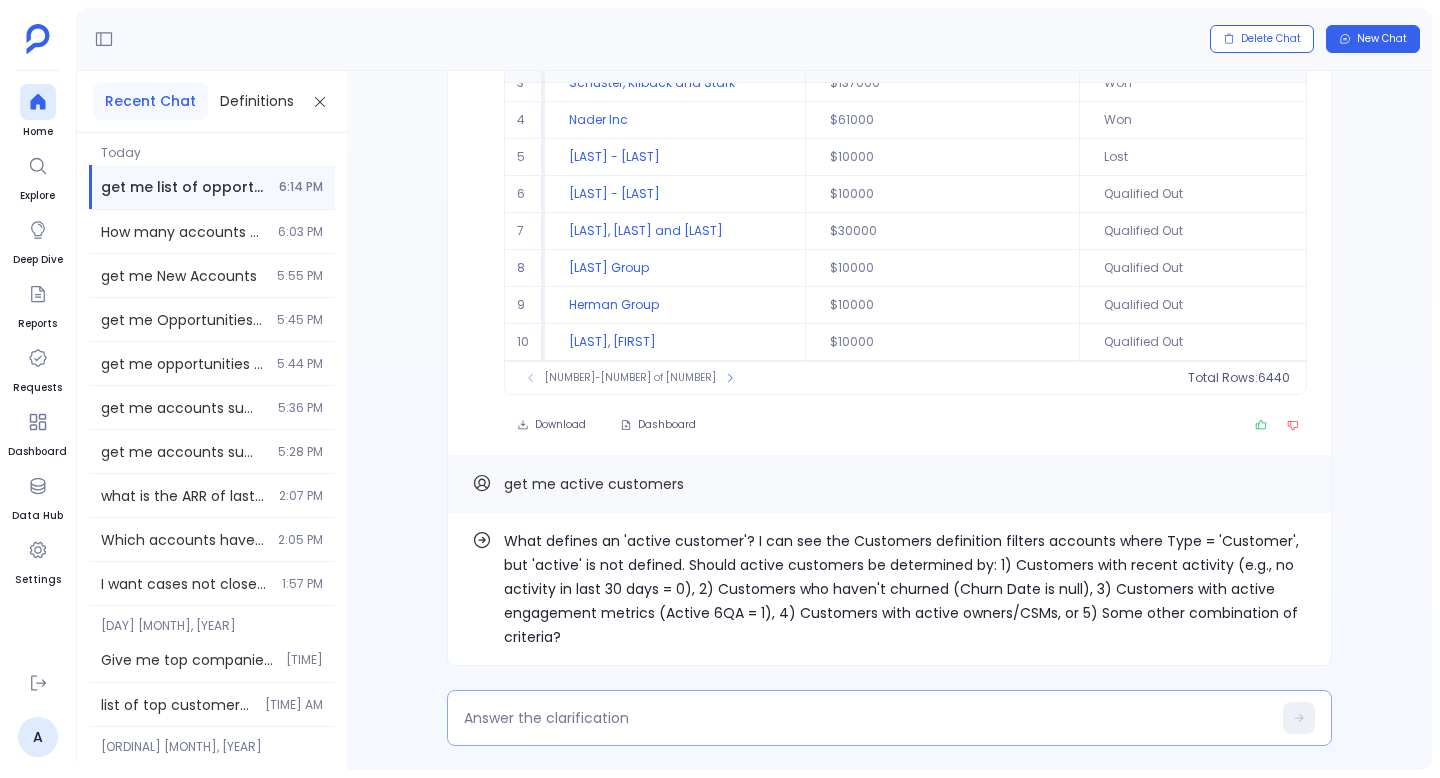 click at bounding box center (889, 718) 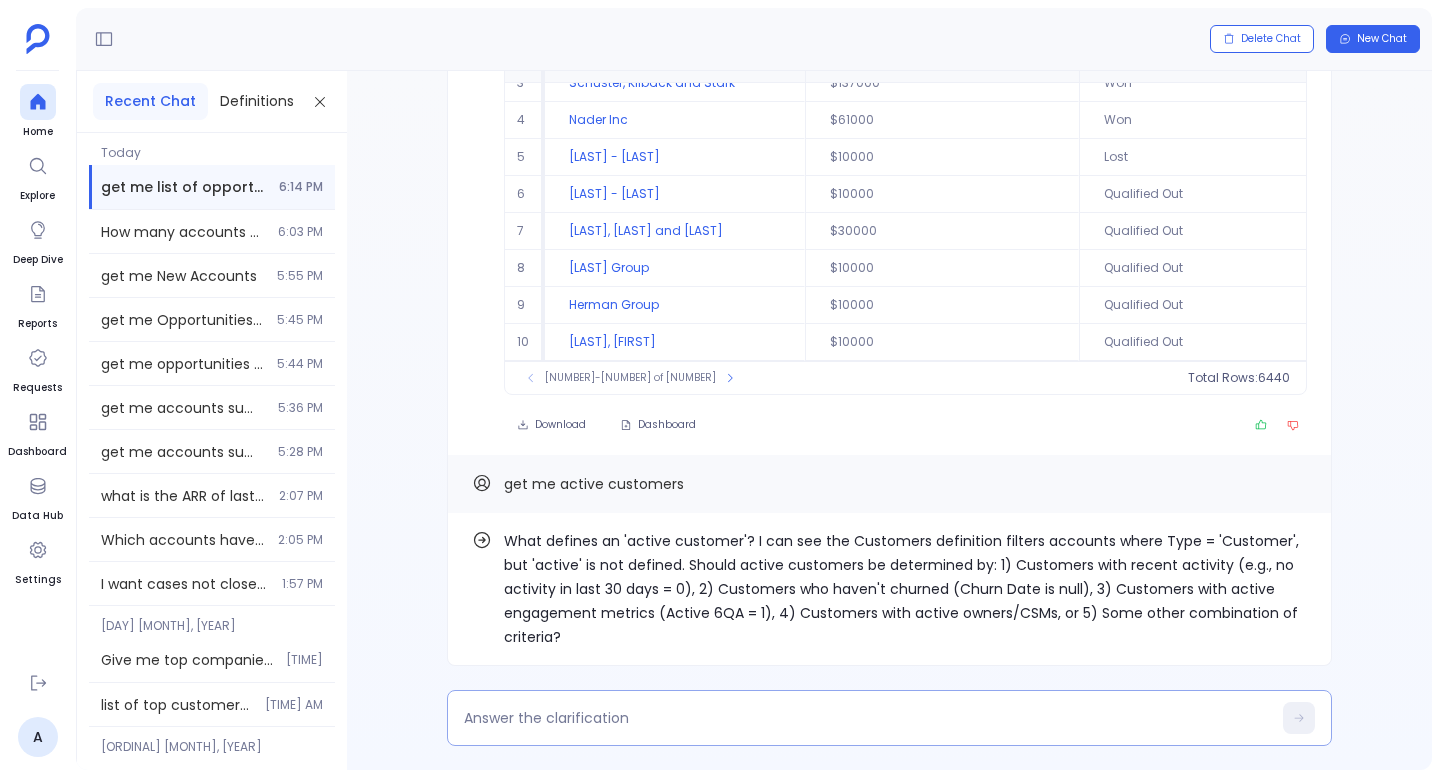 click at bounding box center (889, 718) 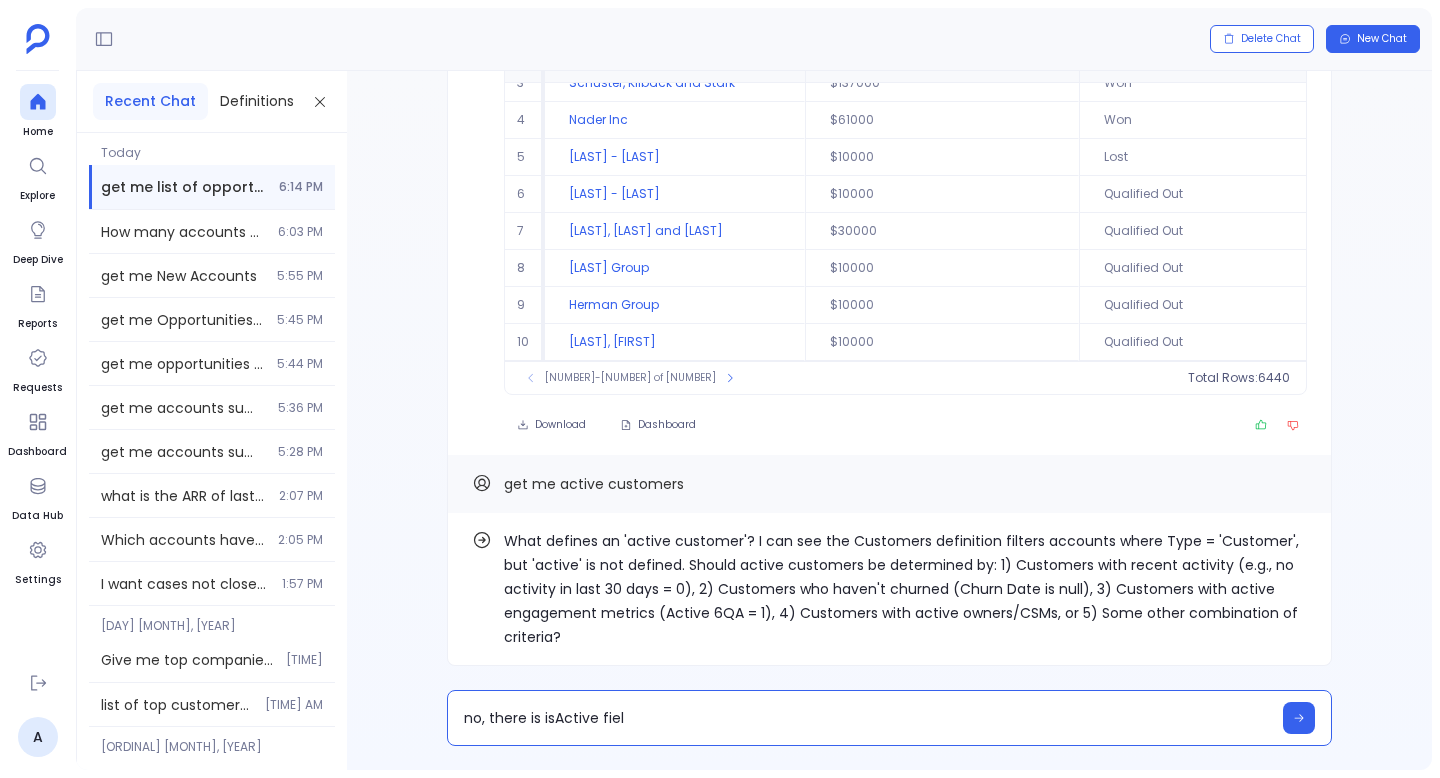 type on "no, there is isActive field" 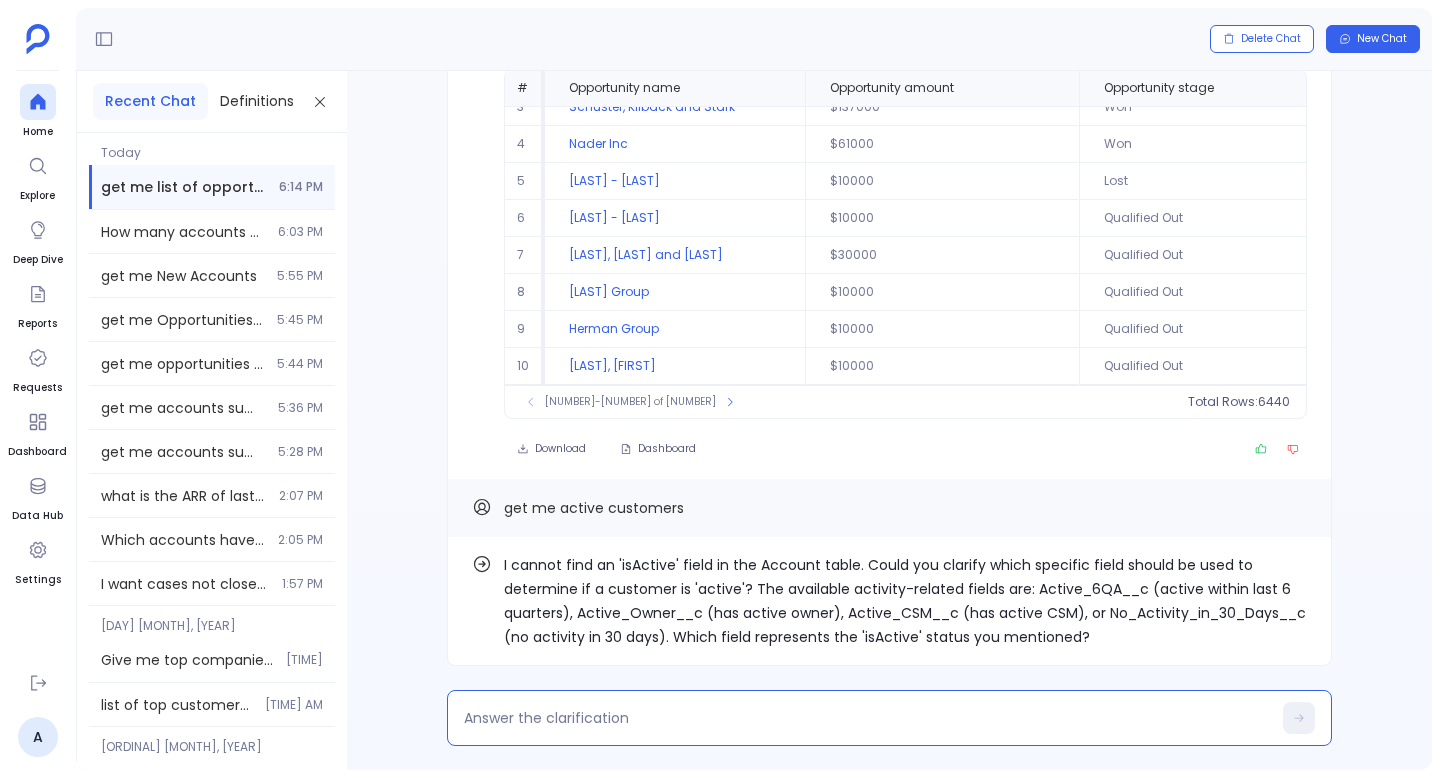 click at bounding box center [867, 718] 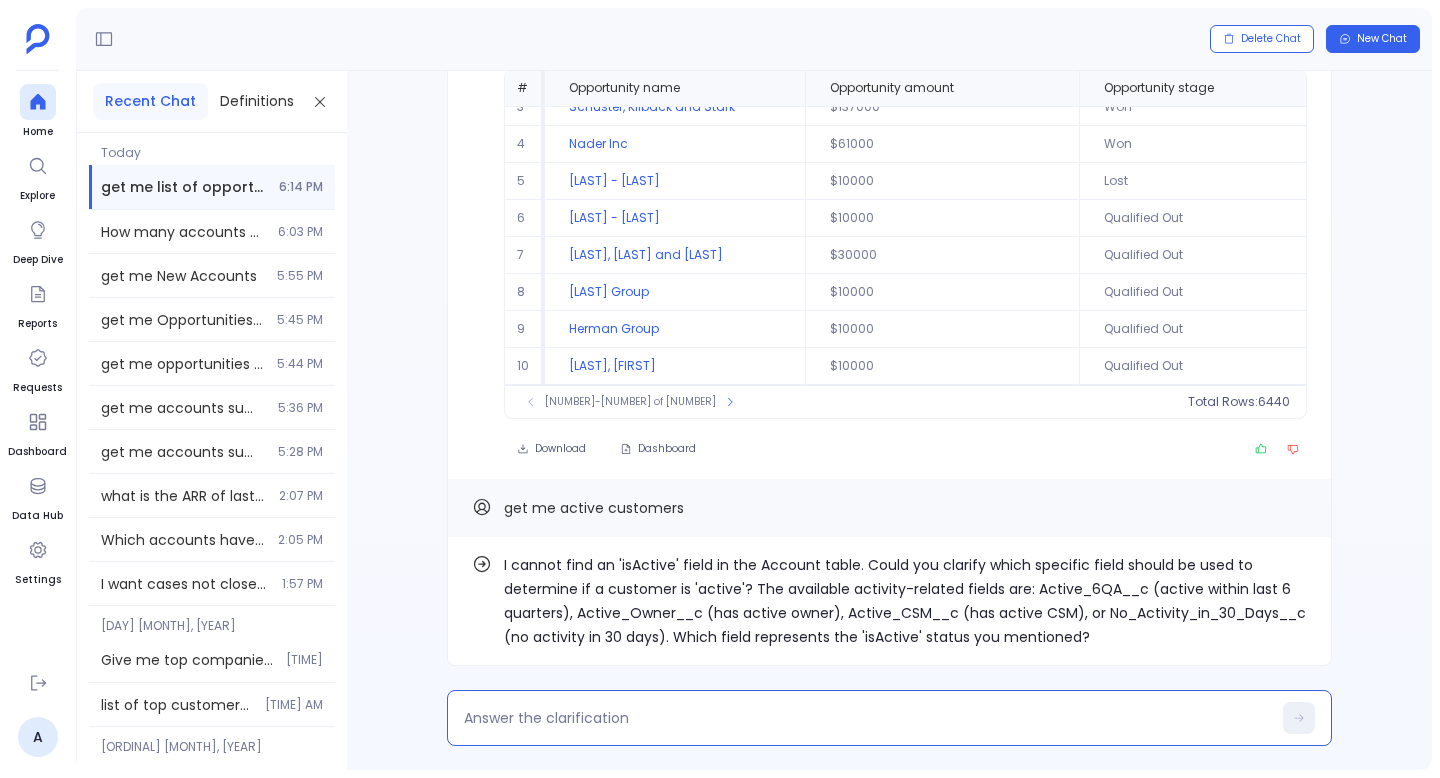 click on "I cannot find an 'isActive' field in the Account table. Could you clarify which specific field should be used to determine if a customer is 'active'? The available activity-related fields are: Active_6QA__c (active within last 6 quarters), Active_Owner__c (has active owner), Active_CSM__c (has active CSM), or No_Activity_in_30_Days__c (no activity in 30 days). Which field represents the 'isActive' status you mentioned?" at bounding box center [905, 601] 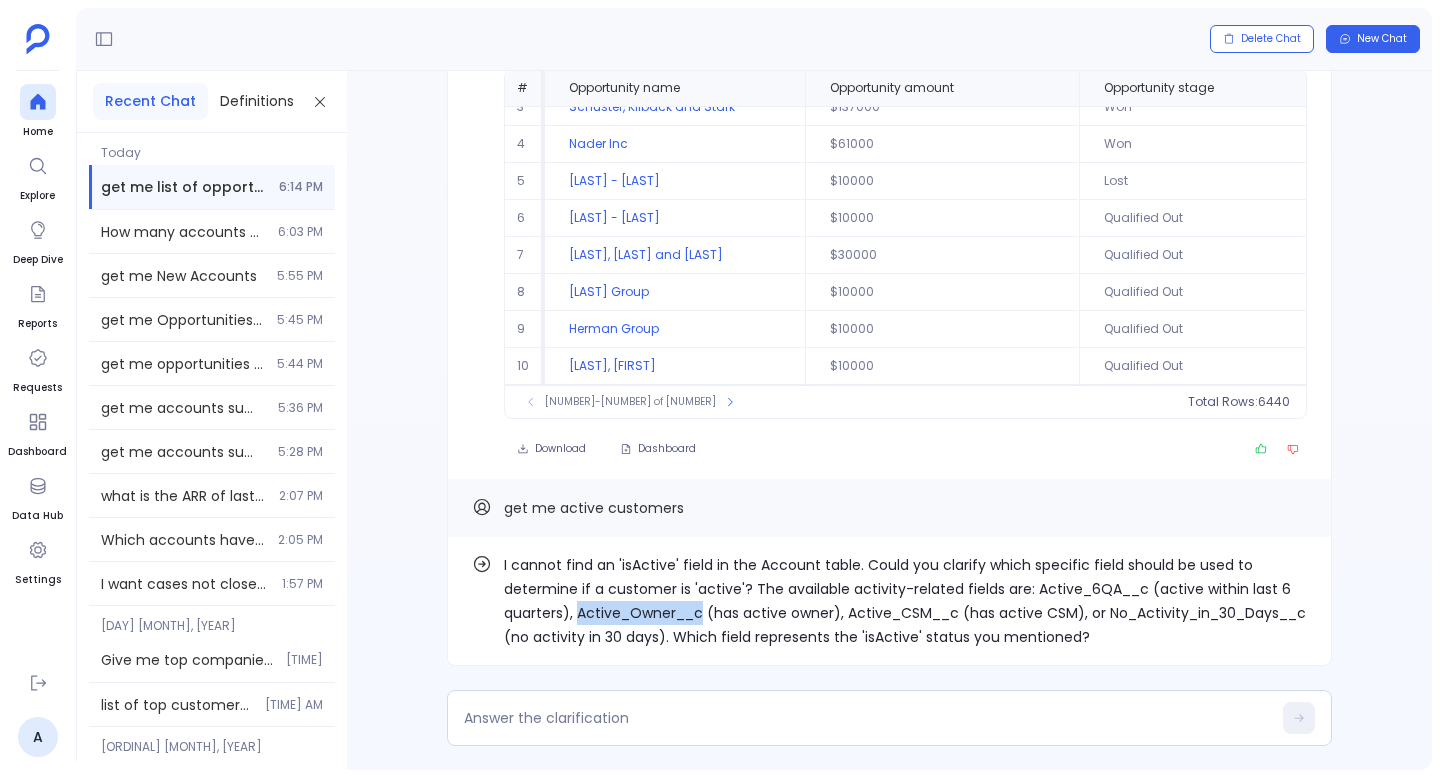click on "I cannot find an 'isActive' field in the Account table. Could you clarify which specific field should be used to determine if a customer is 'active'? The available activity-related fields are: Active_6QA__c (active within last 6 quarters), Active_Owner__c (has active owner), Active_CSM__c (has active CSM), or No_Activity_in_30_Days__c (no activity in 30 days). Which field represents the 'isActive' status you mentioned?" at bounding box center [905, 601] 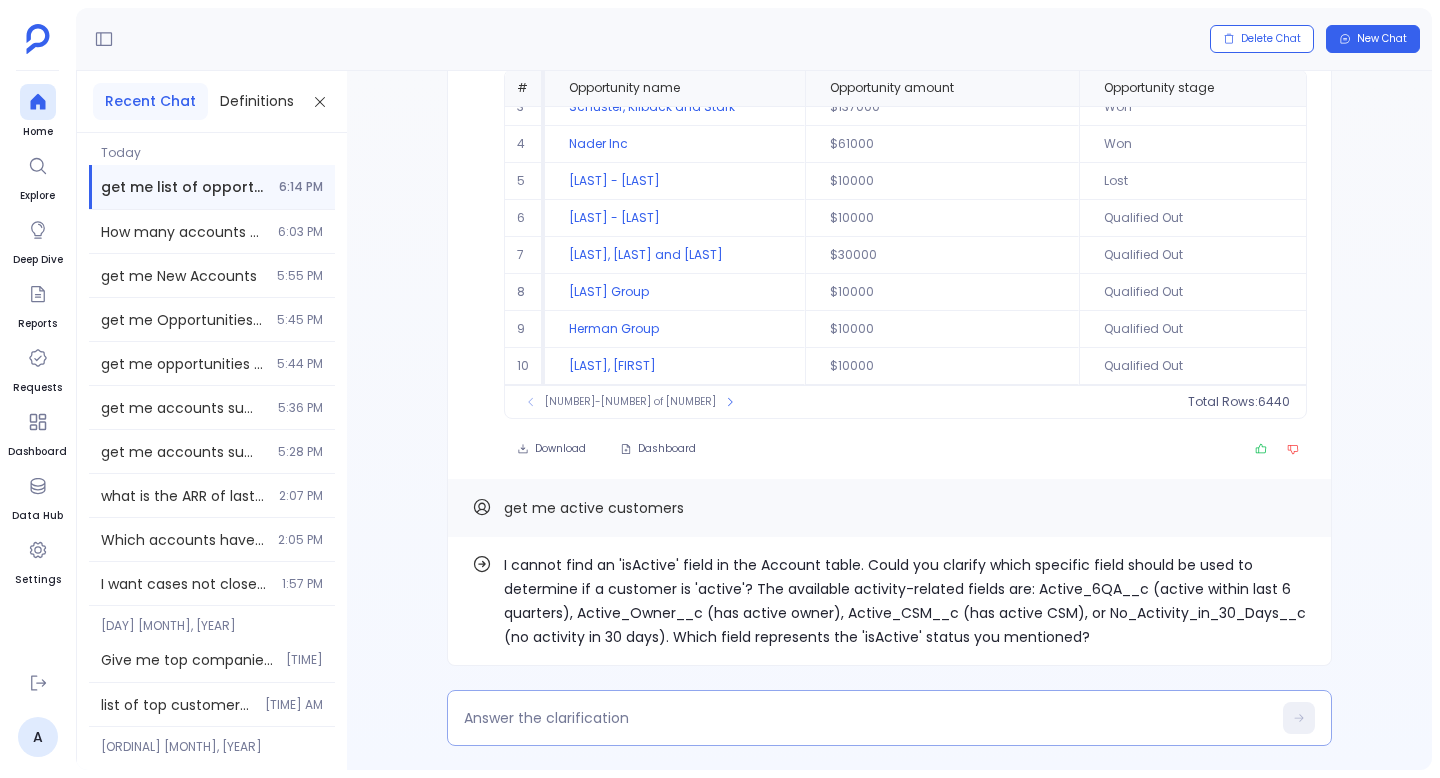 click at bounding box center [867, 718] 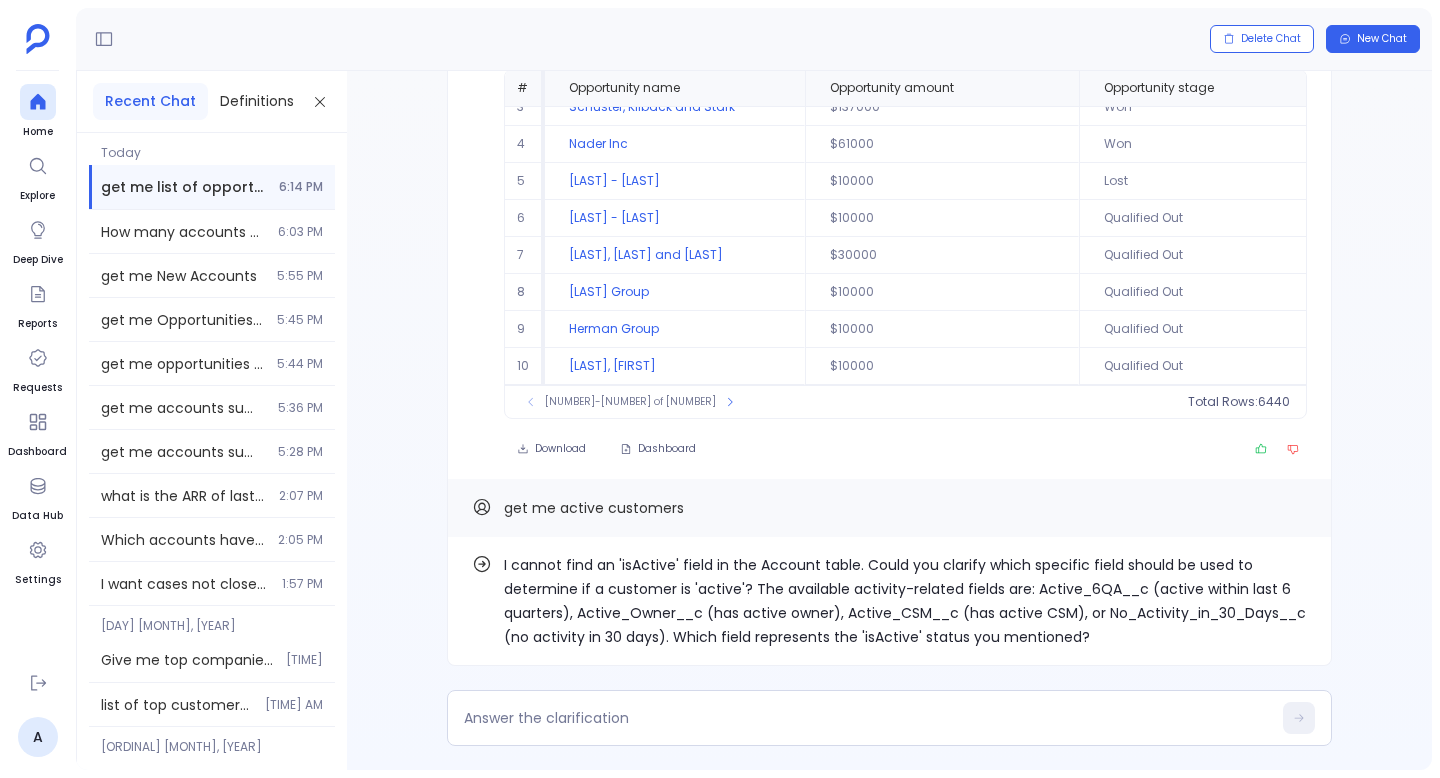 click on "I cannot find an 'isActive' field in the Account table. Could you clarify which specific field should be used to determine if a customer is 'active'? The available activity-related fields are: Active_6QA__c (active within last 6 quarters), Active_Owner__c (has active owner), Active_CSM__c (has active CSM), or No_Activity_in_30_Days__c (no activity in 30 days). Which field represents the 'isActive' status you mentioned?" at bounding box center [905, 601] 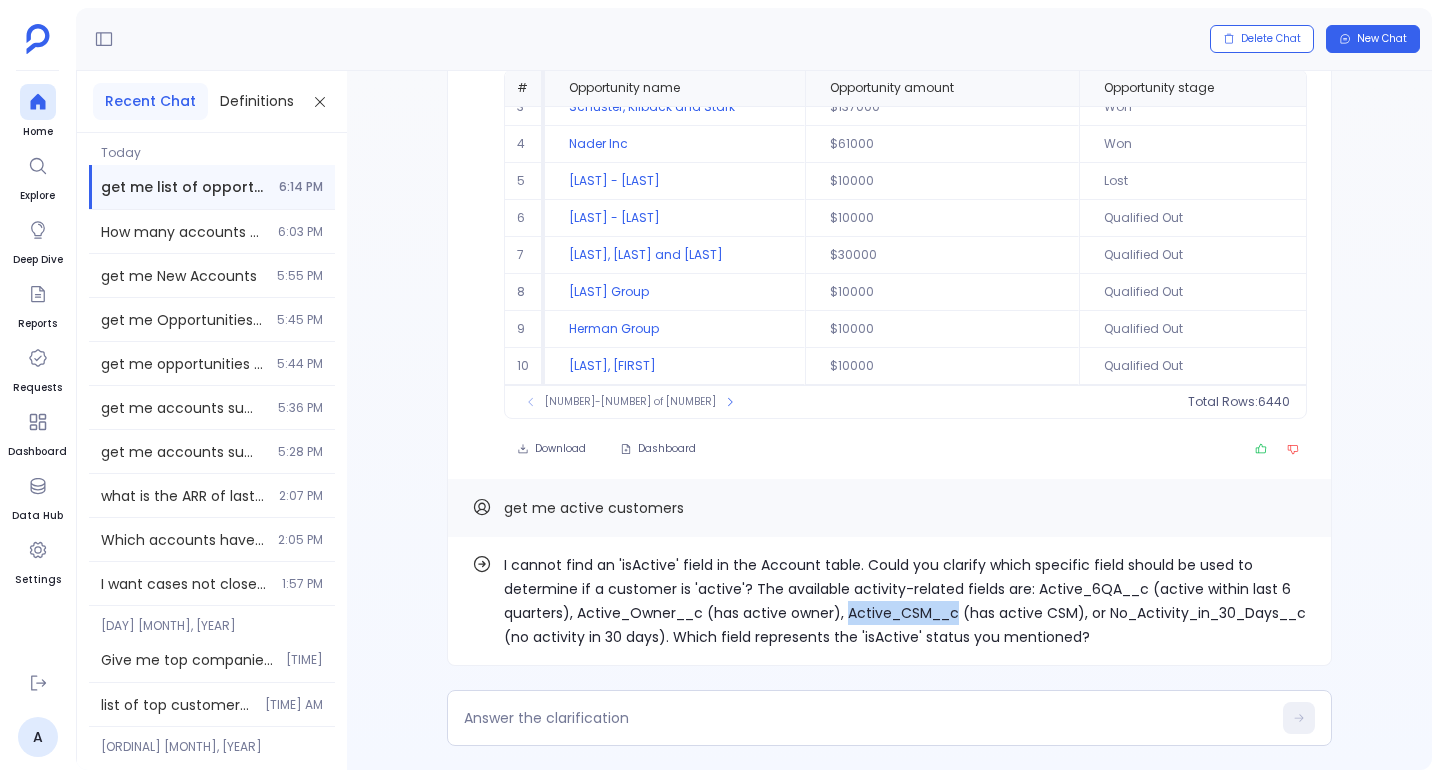 click on "I cannot find an 'isActive' field in the Account table. Could you clarify which specific field should be used to determine if a customer is 'active'? The available activity-related fields are: Active_6QA__c (active within last 6 quarters), Active_Owner__c (has active owner), Active_CSM__c (has active CSM), or No_Activity_in_30_Days__c (no activity in 30 days). Which field represents the 'isActive' status you mentioned?" at bounding box center [905, 601] 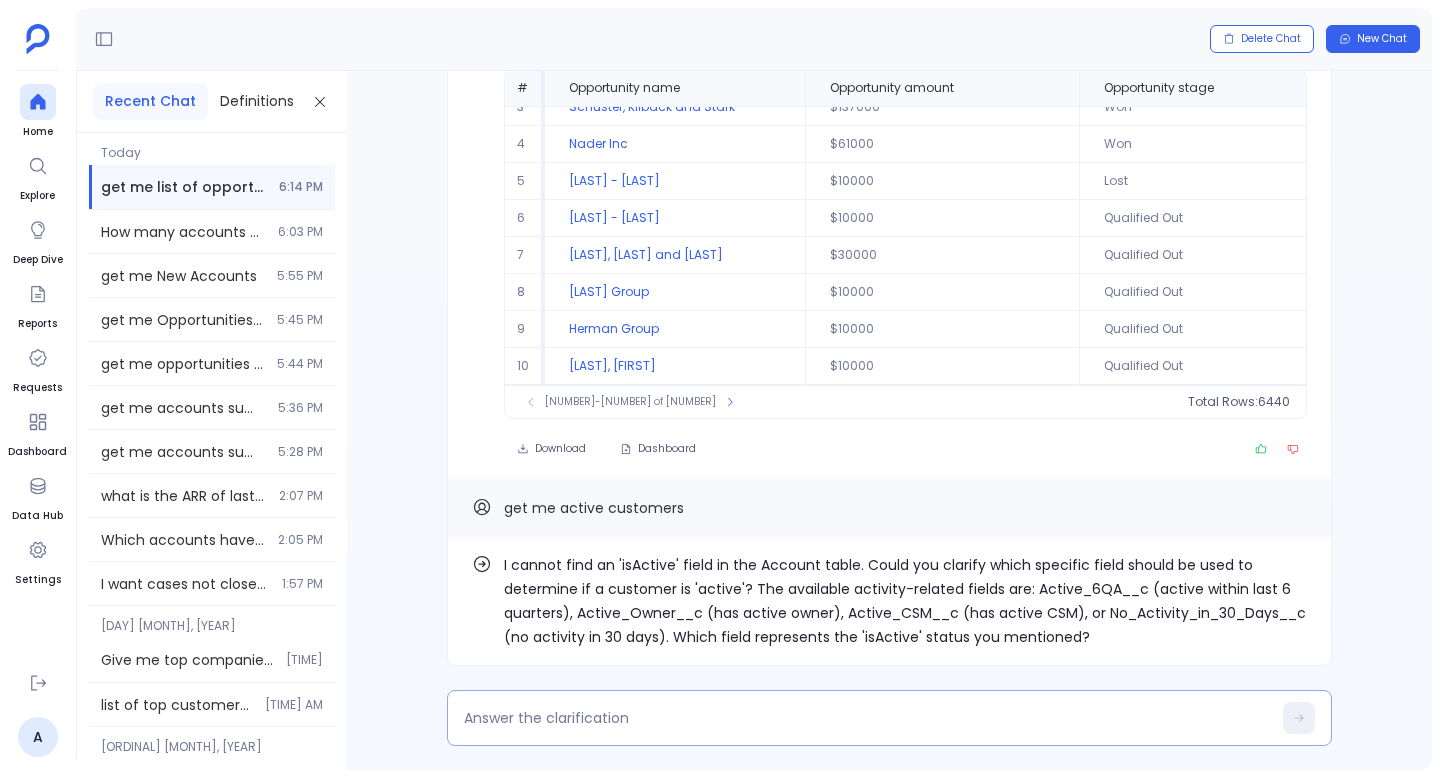 click at bounding box center (889, 718) 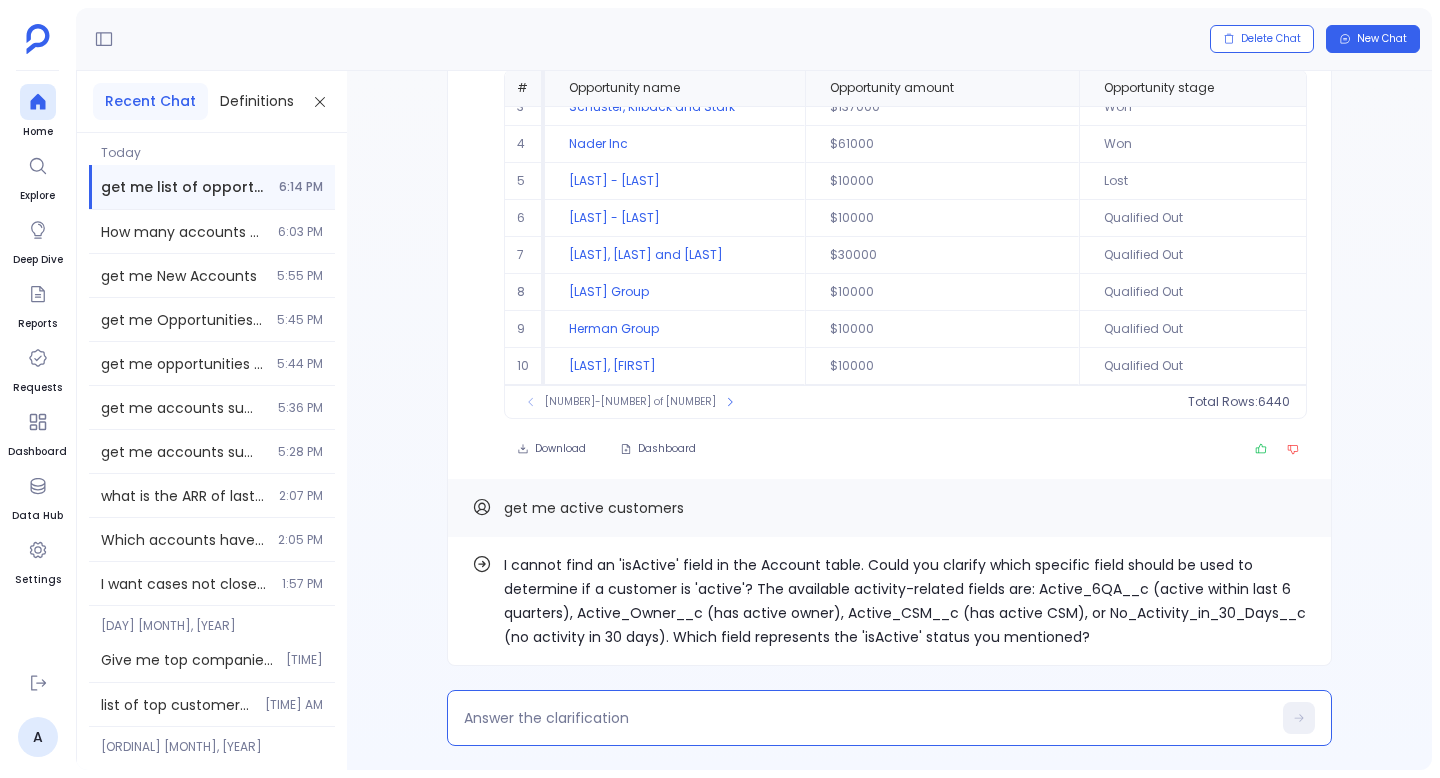 type on "Active_CSM__c" 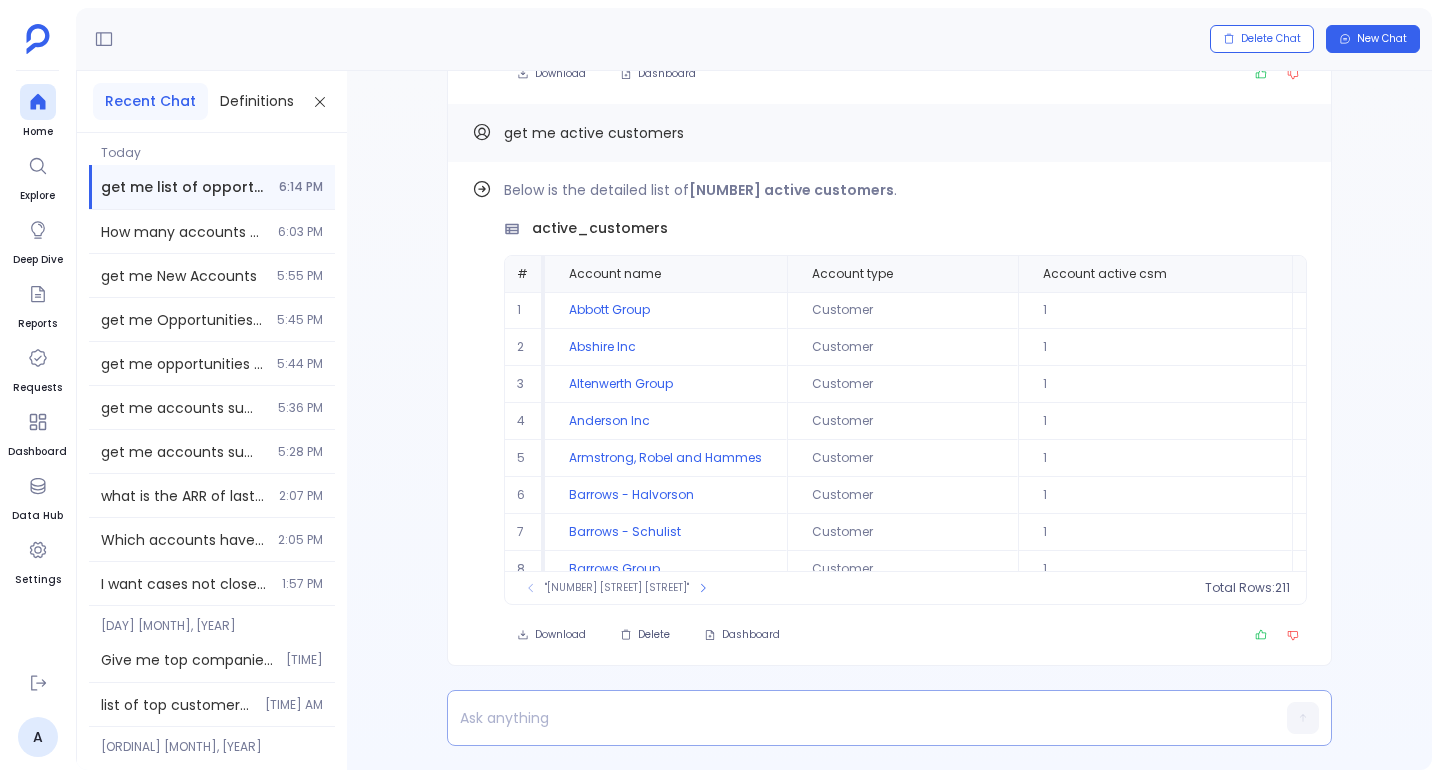 click at bounding box center (851, 718) 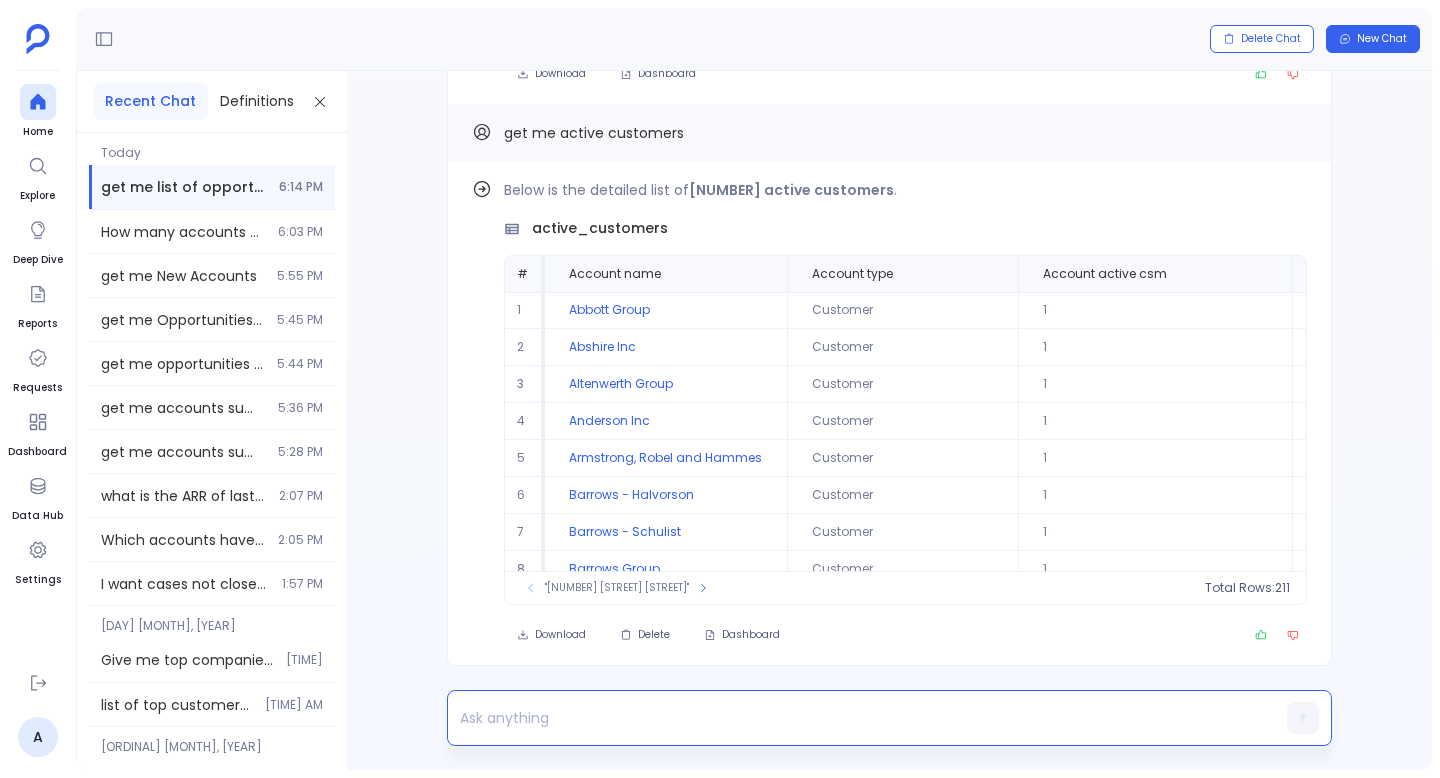 type 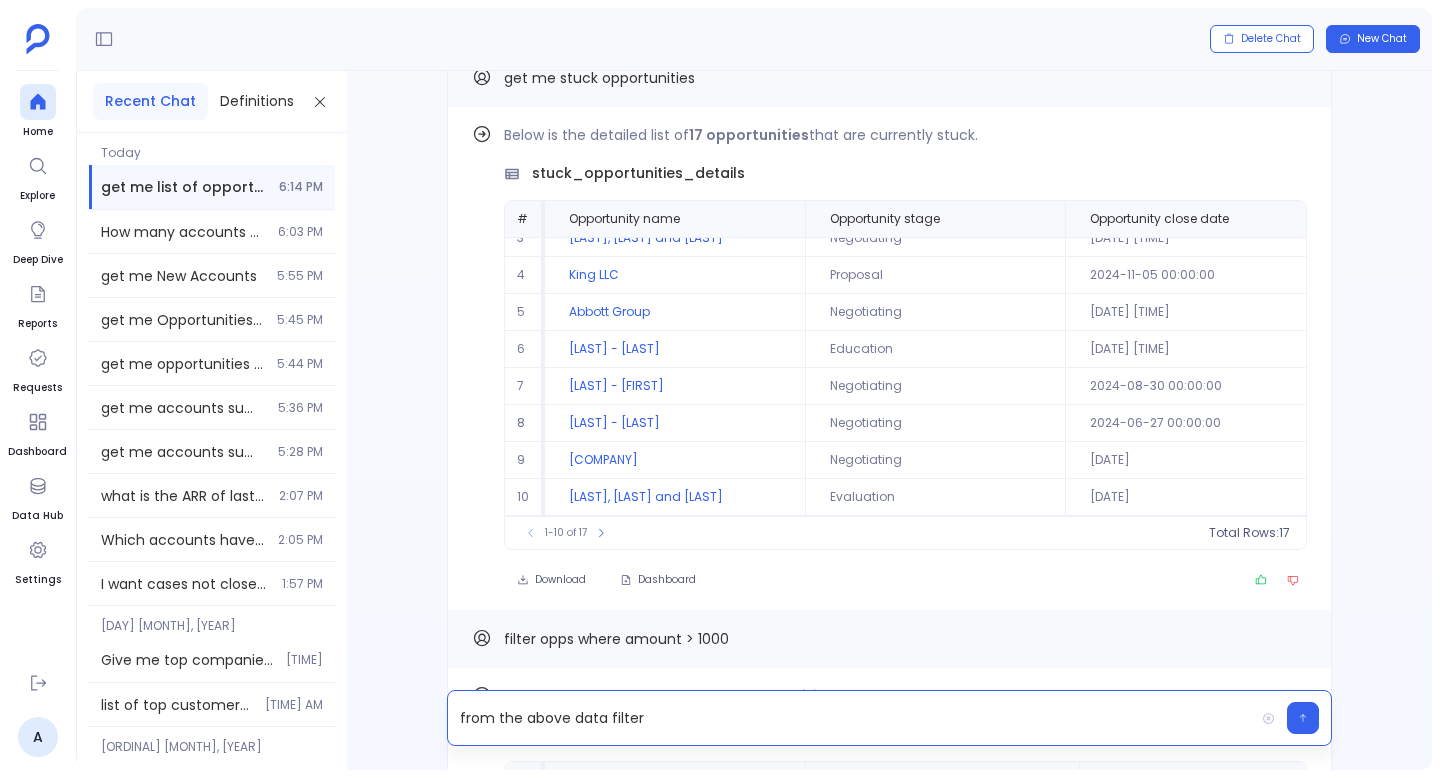 scroll, scrollTop: -1083, scrollLeft: 0, axis: vertical 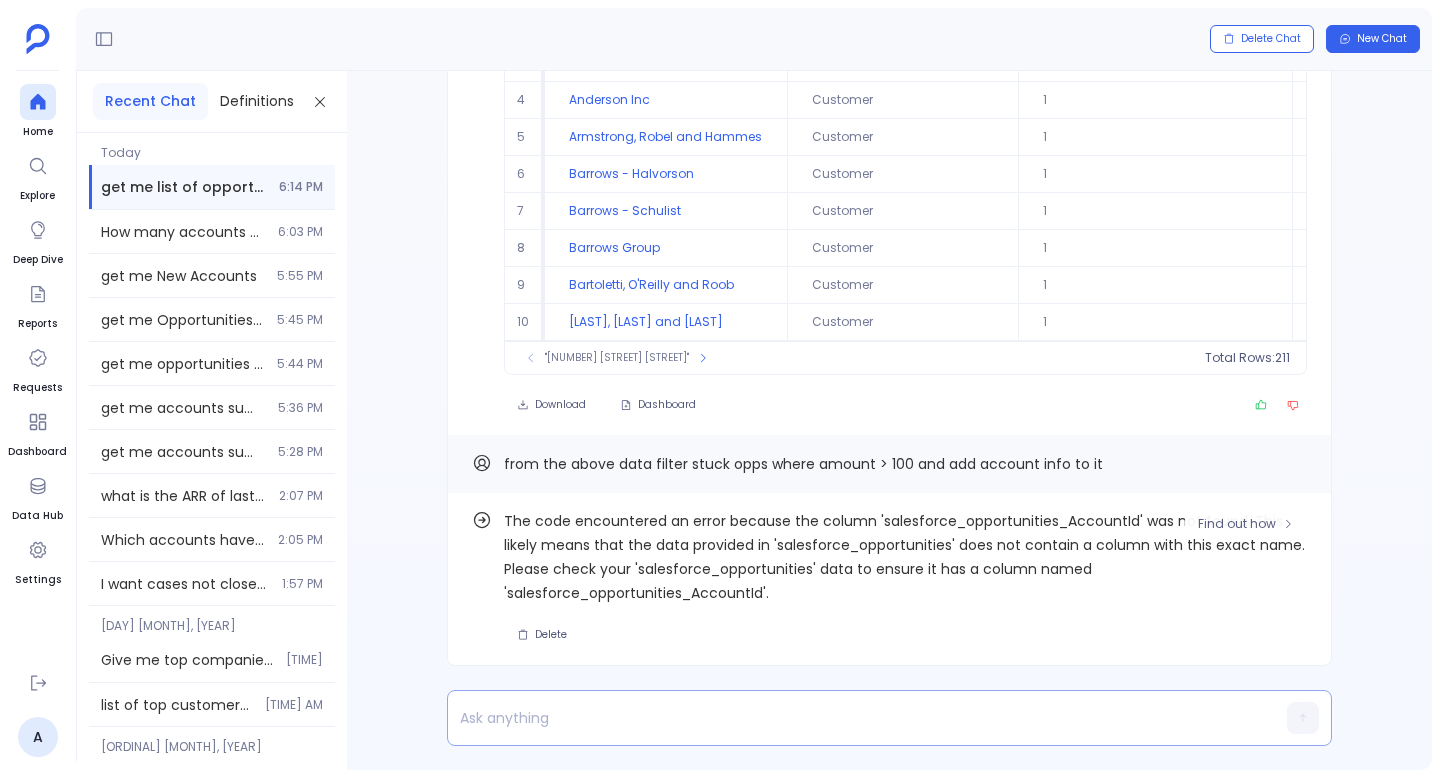 click at bounding box center (851, 718) 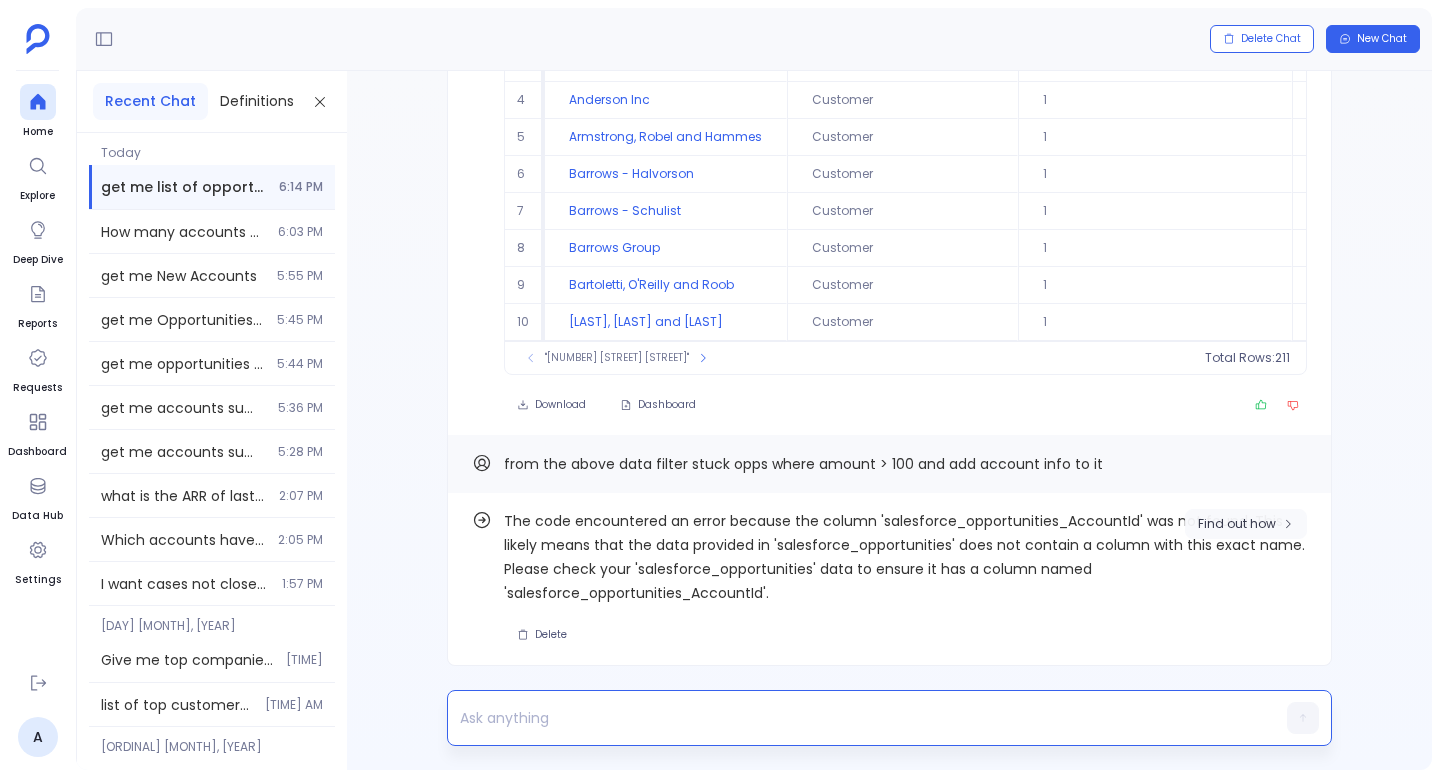 click on "Find out how" at bounding box center (1237, 524) 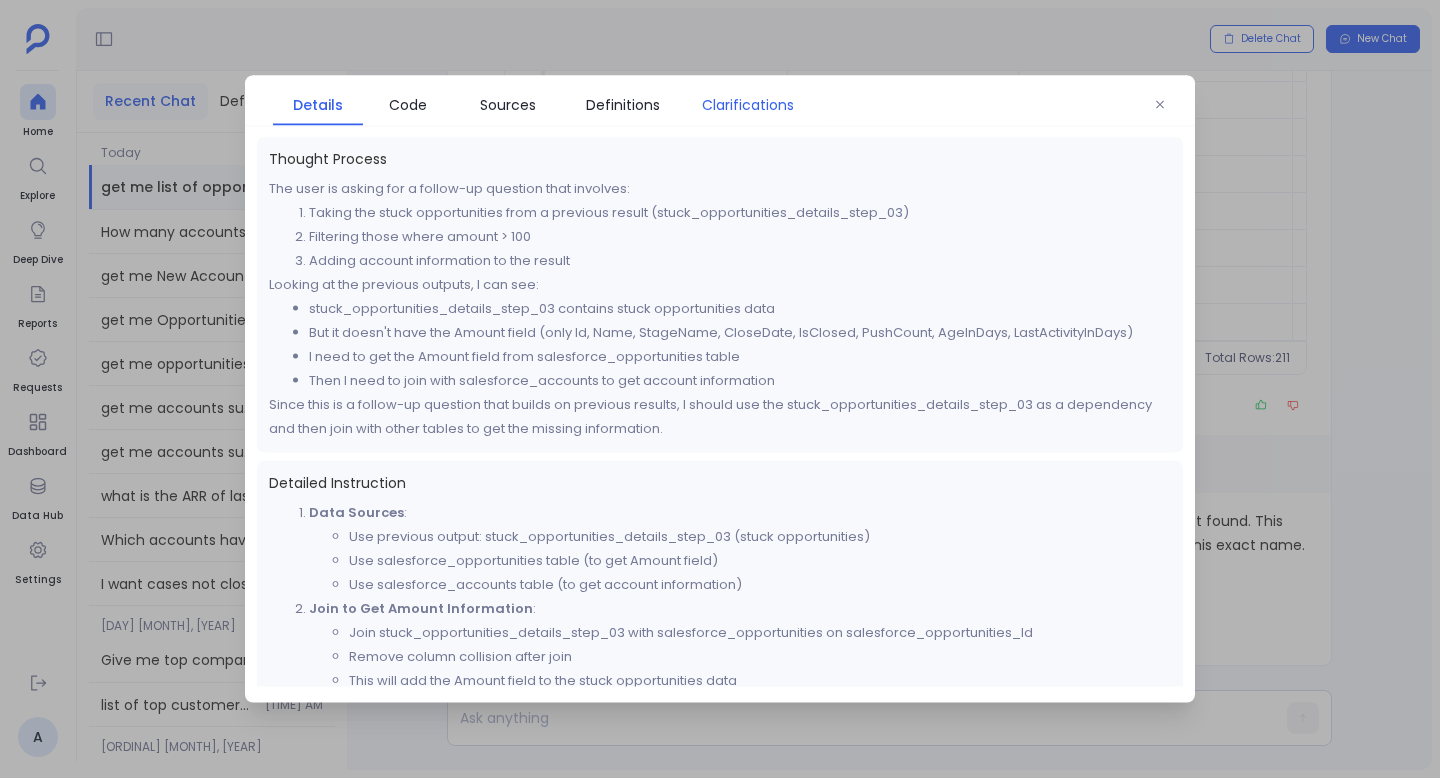 click on "Clarifications" at bounding box center (748, 105) 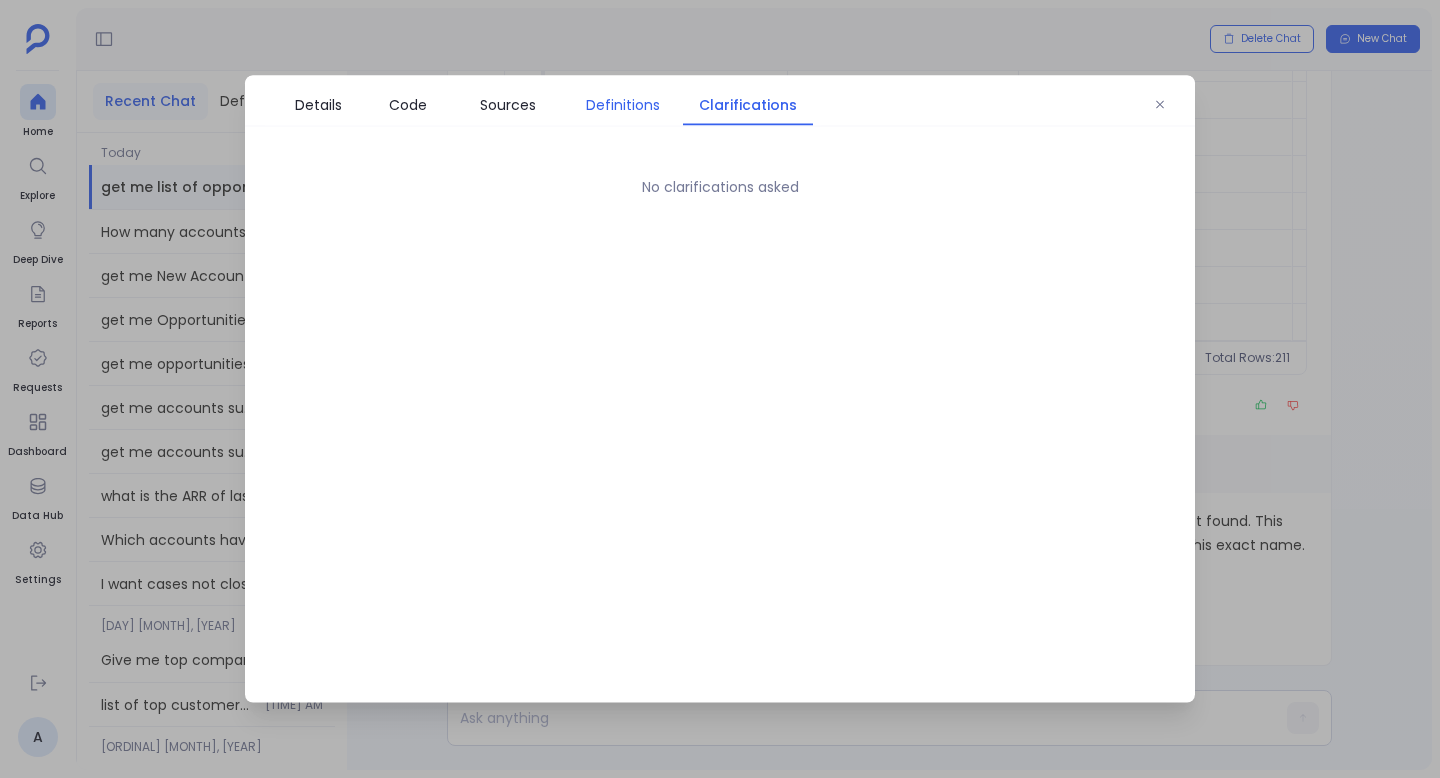 click on "Definitions" at bounding box center (623, 105) 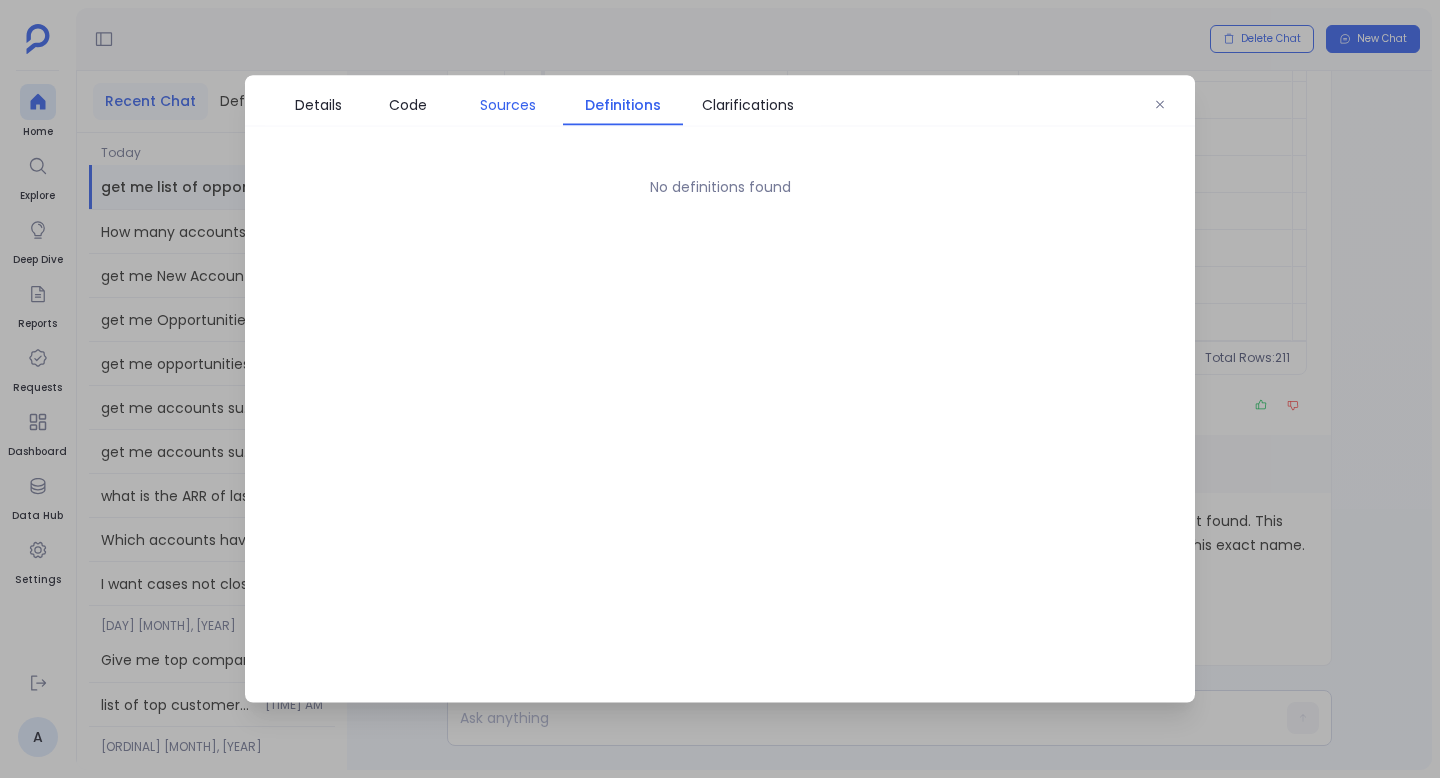 click on "Sources" at bounding box center (508, 105) 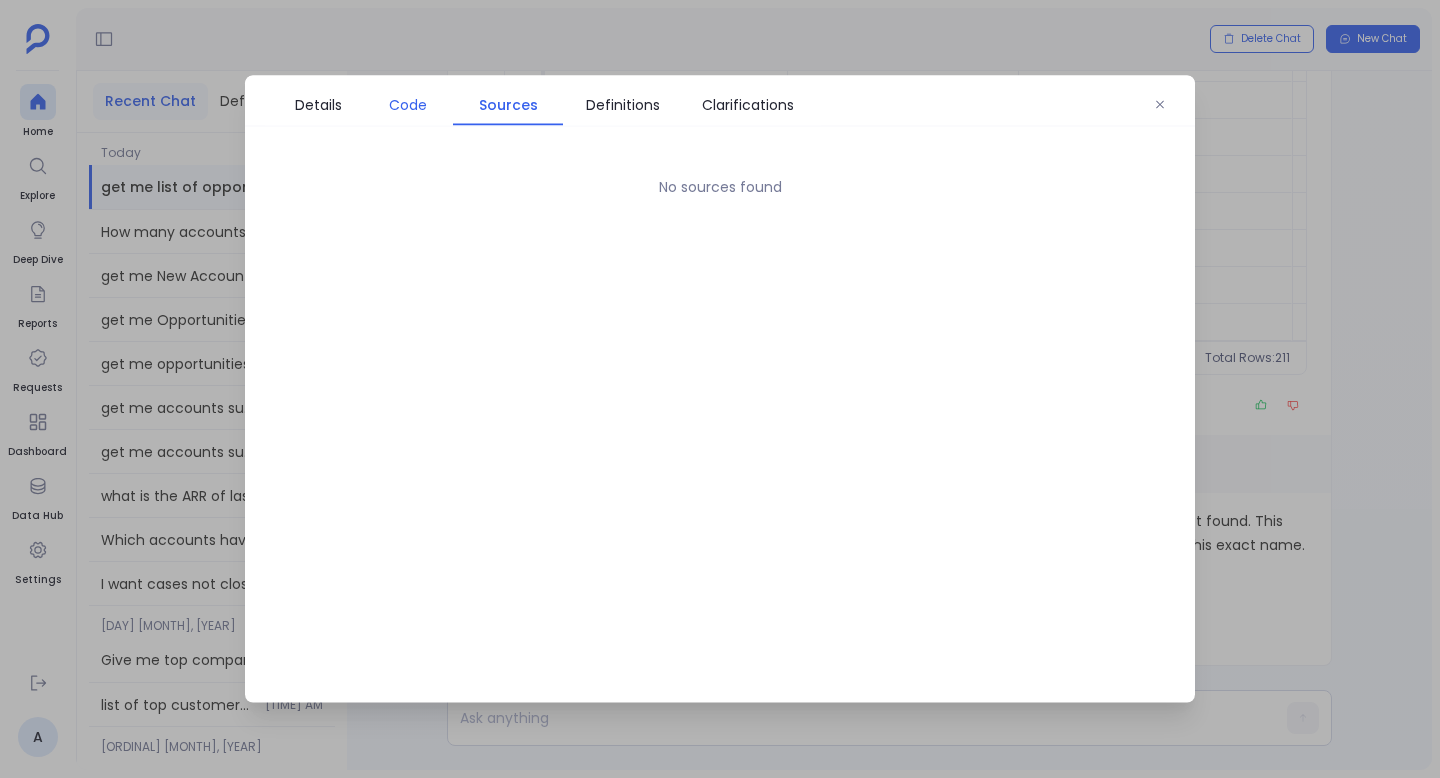 click on "Code" at bounding box center (408, 105) 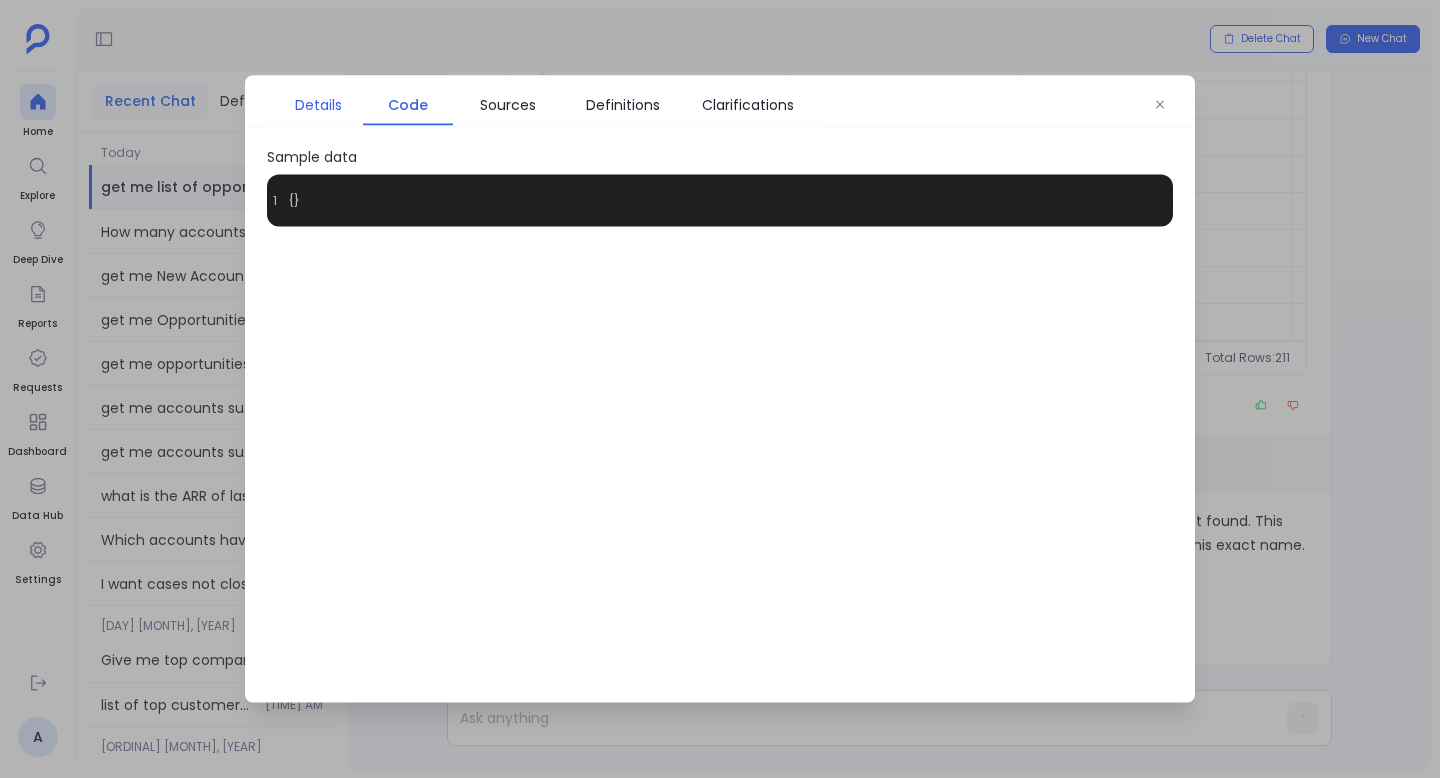 click on "Details" at bounding box center (318, 105) 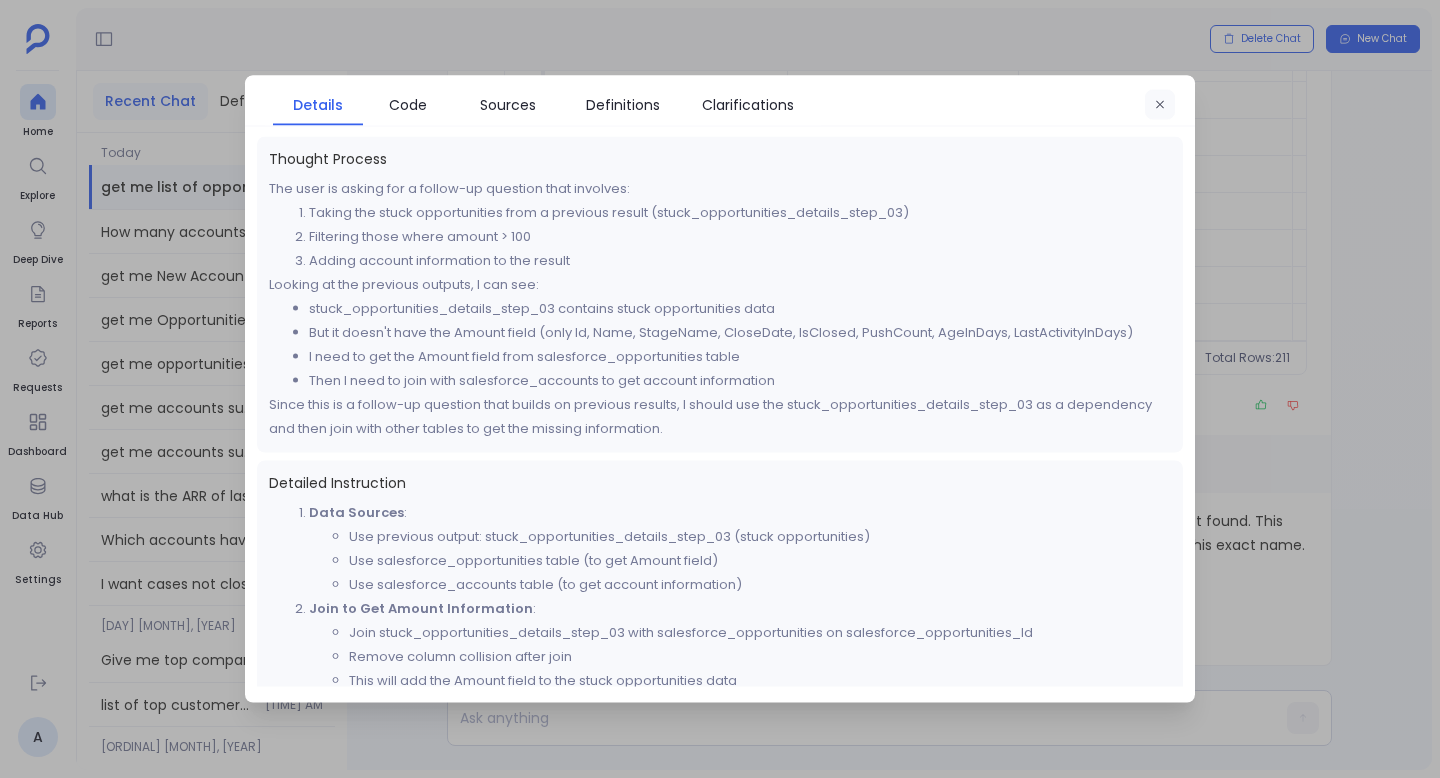 click 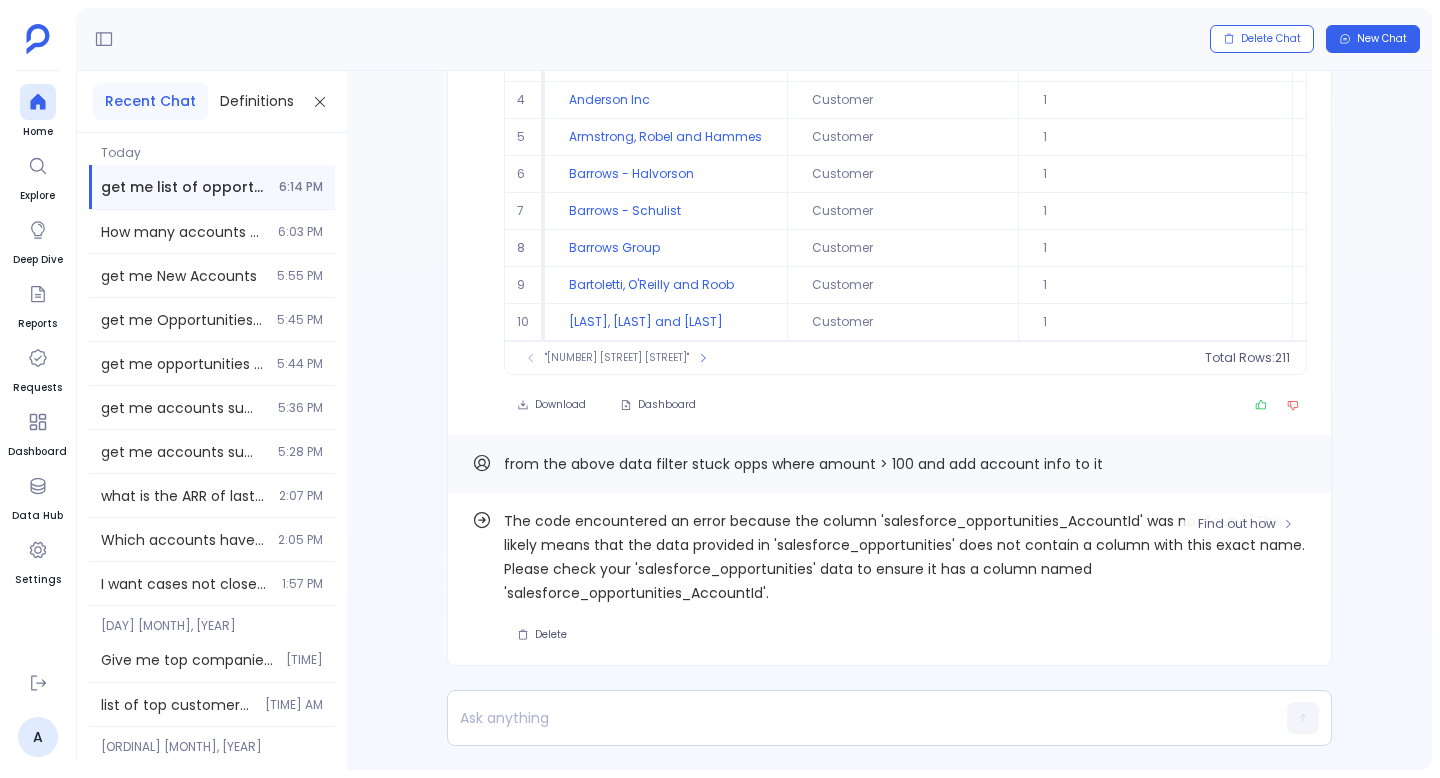 click on "Find out how The code encountered an error because the column 'salesforce_opportunities_AccountId' was not found. This likely means that the data provided in 'salesforce_opportunities' does not contain a column with this exact name. Please check your 'salesforce_opportunities' data to ensure it has a column named 'salesforce_opportunities_AccountId'. Delete" at bounding box center (889, 579) 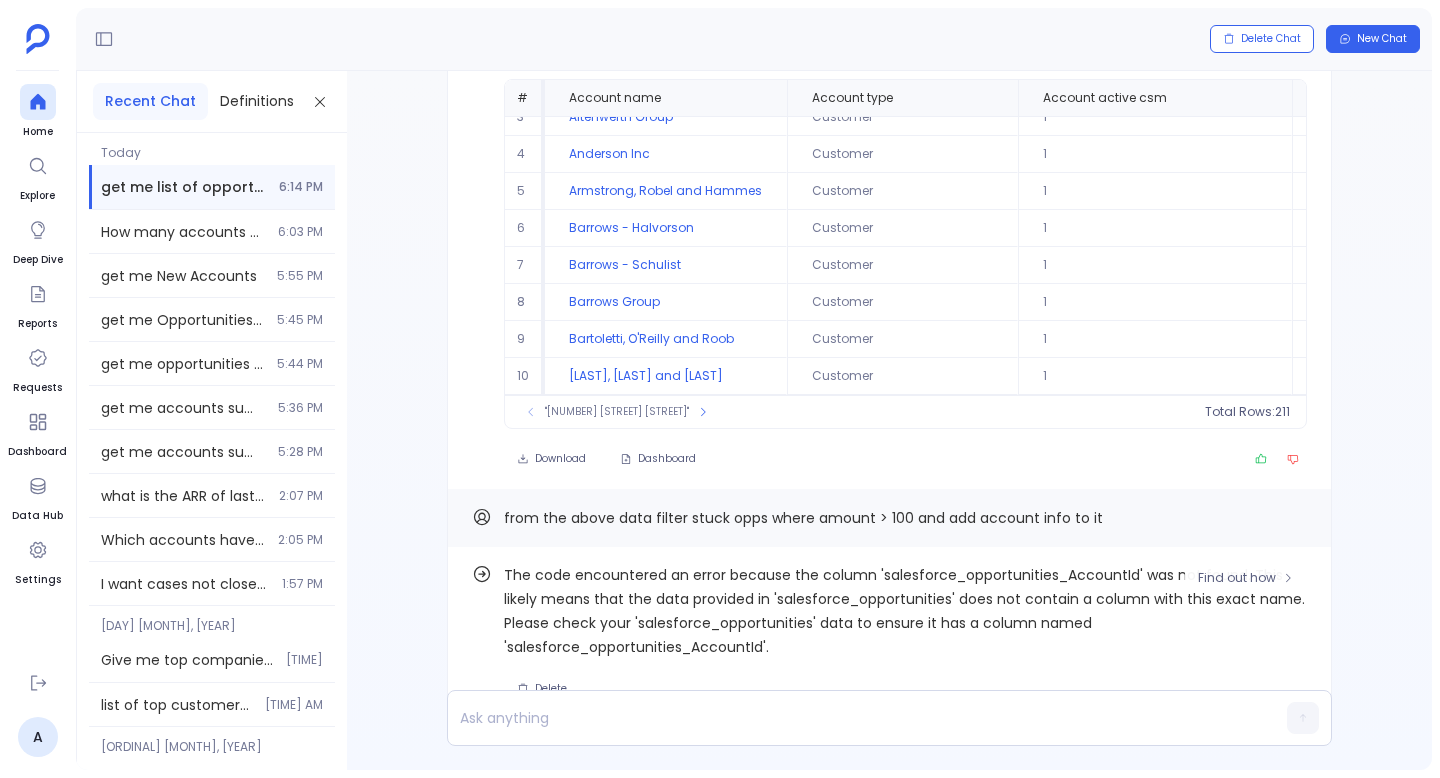 scroll, scrollTop: 0, scrollLeft: 0, axis: both 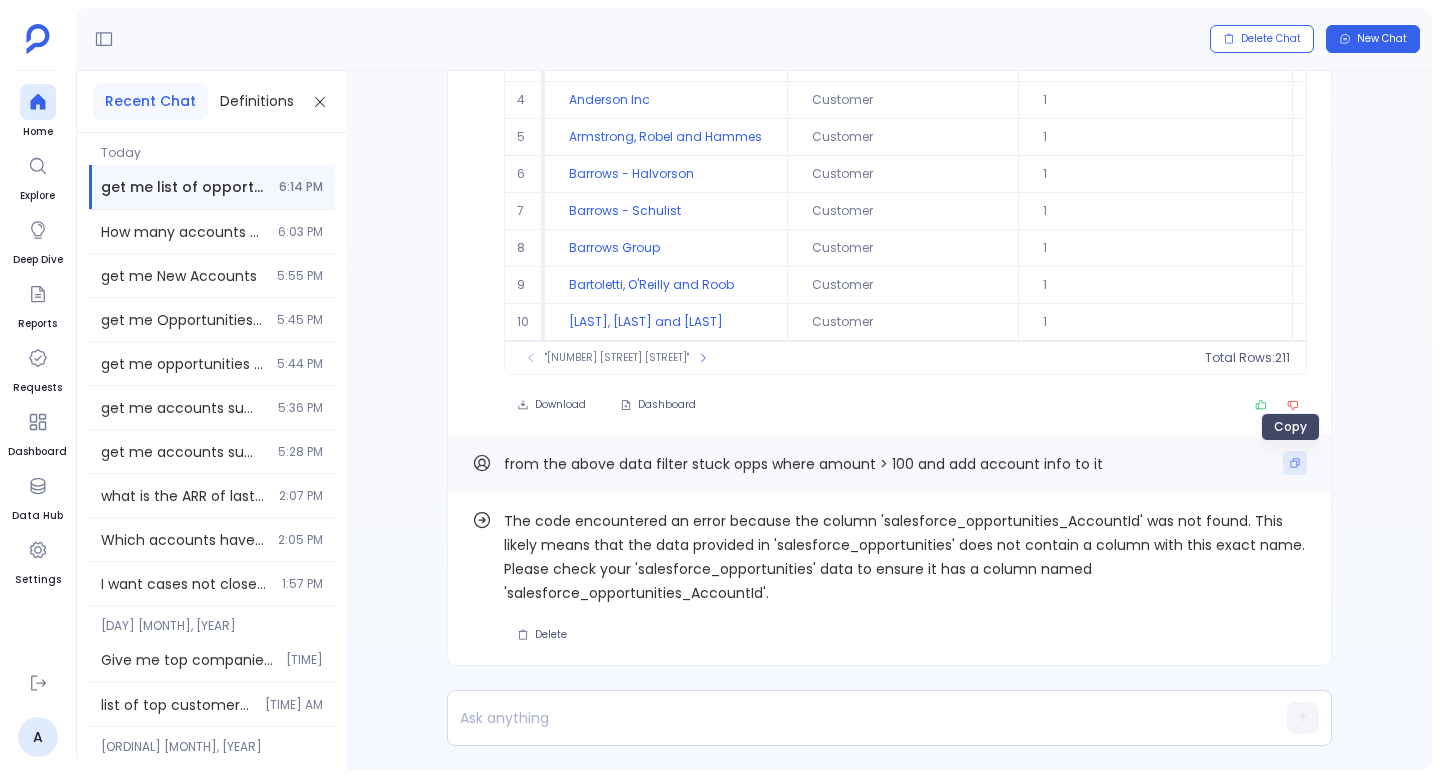 click 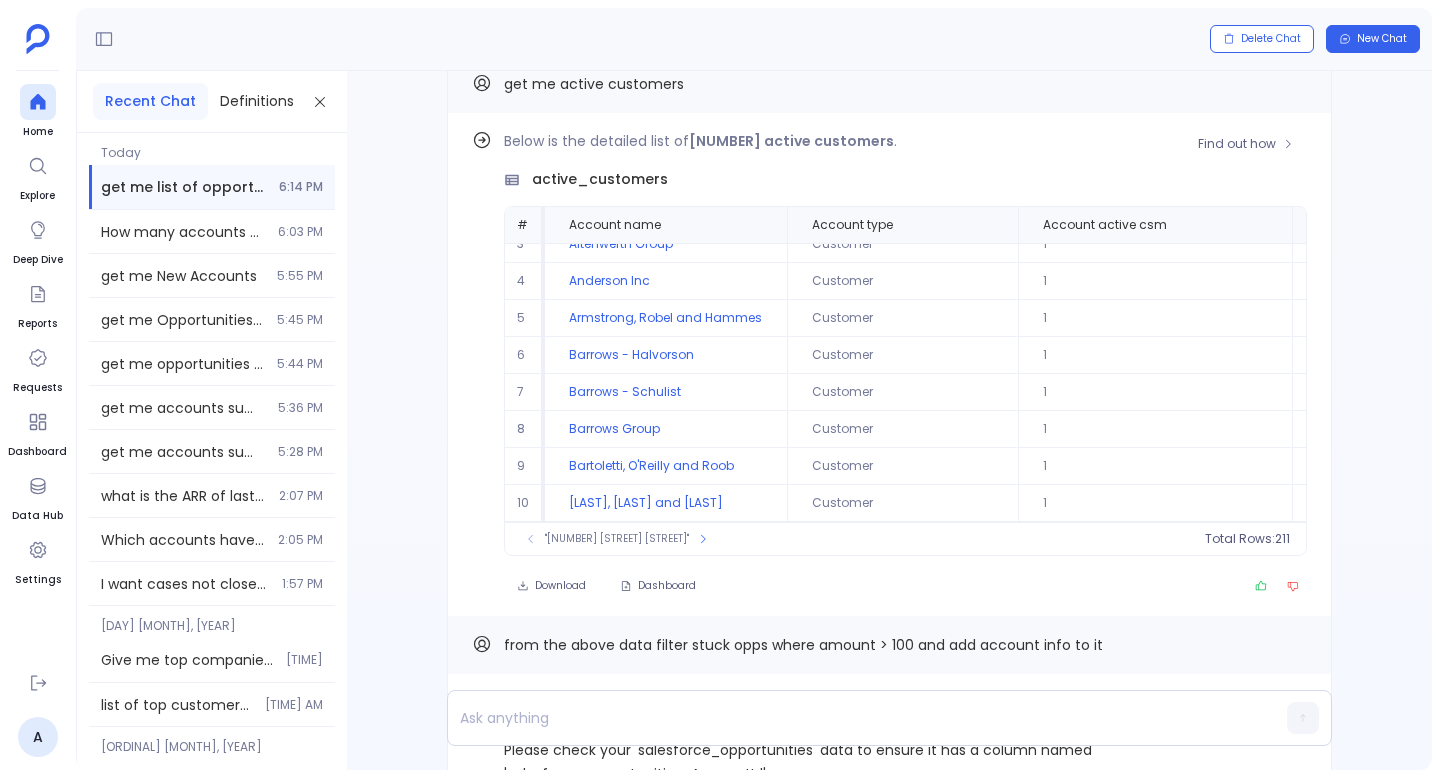 scroll, scrollTop: 0, scrollLeft: 0, axis: both 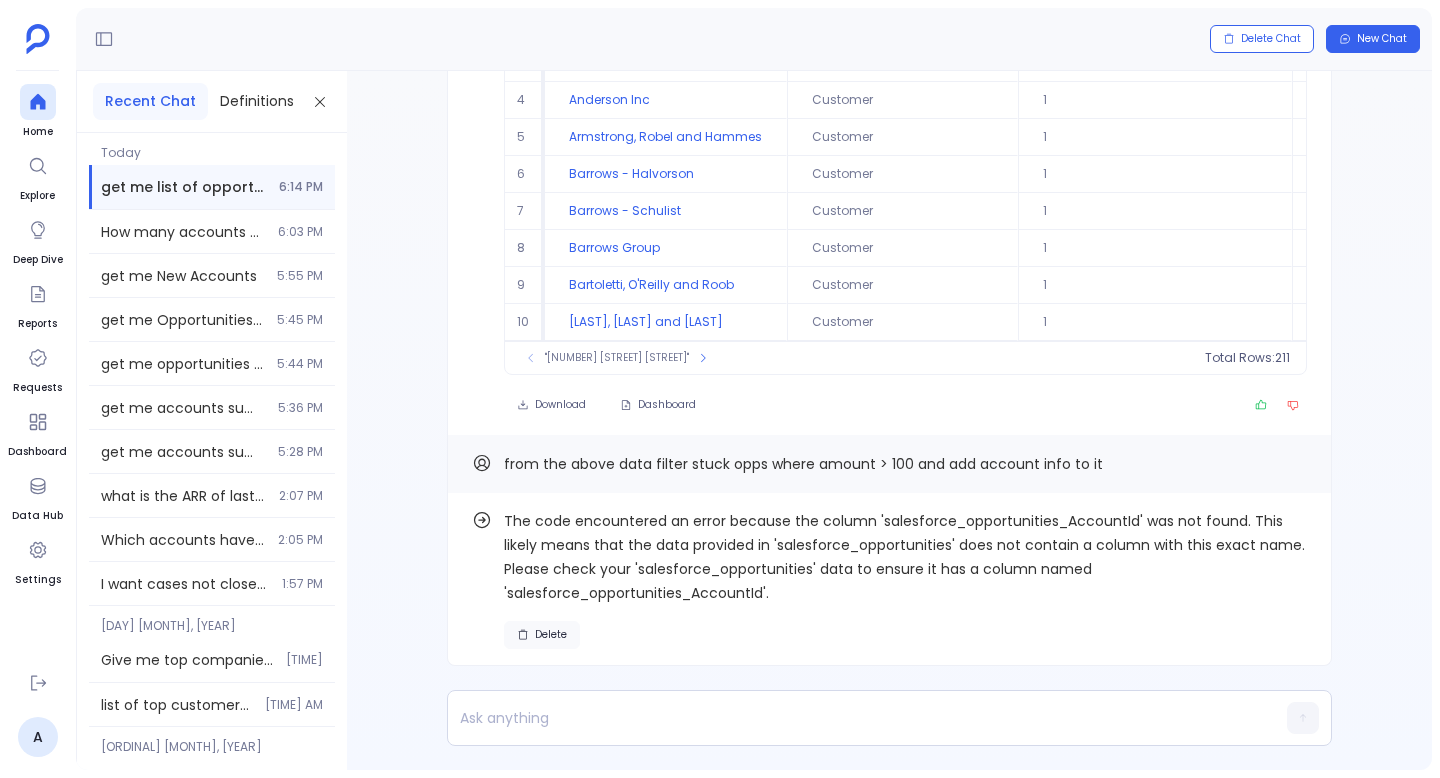 click on "Delete" at bounding box center [551, 635] 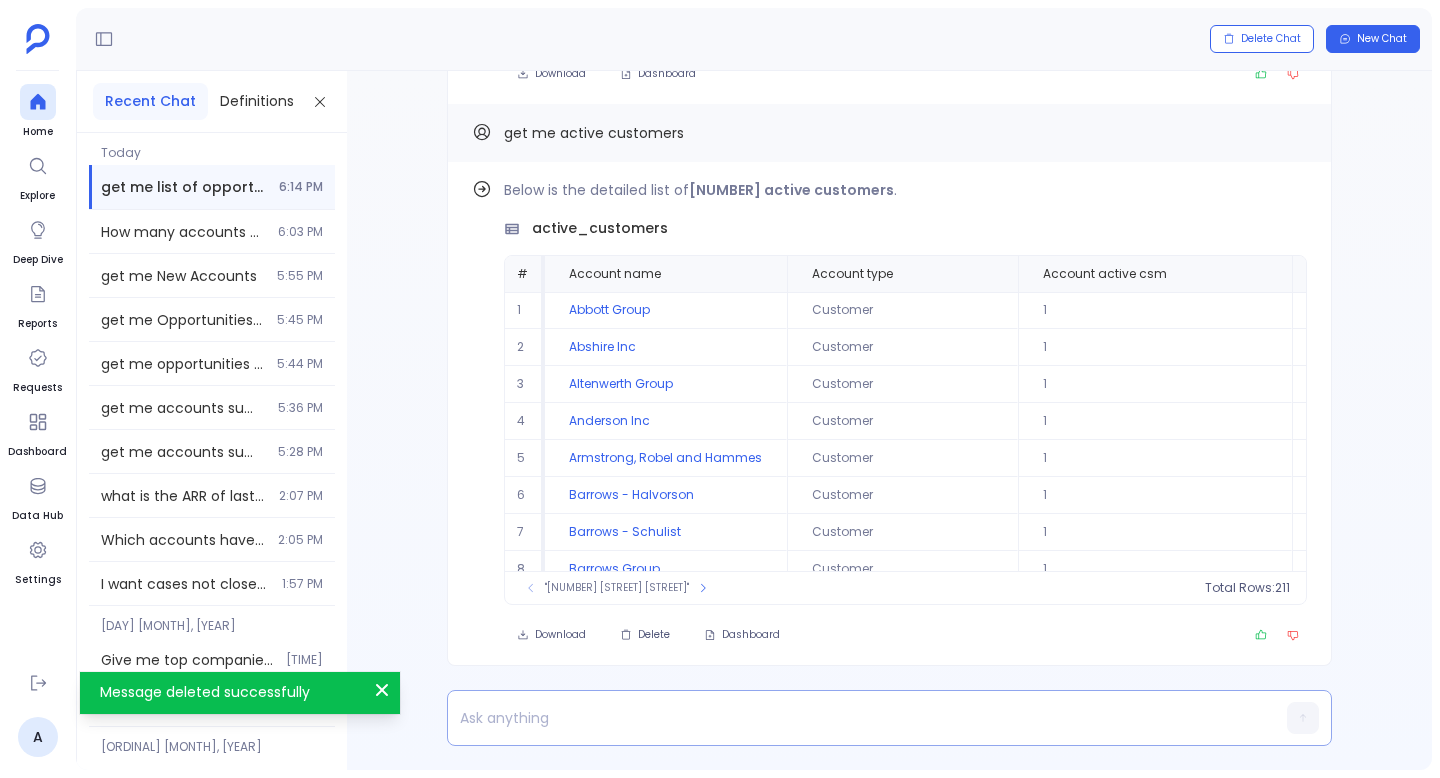 click at bounding box center [851, 718] 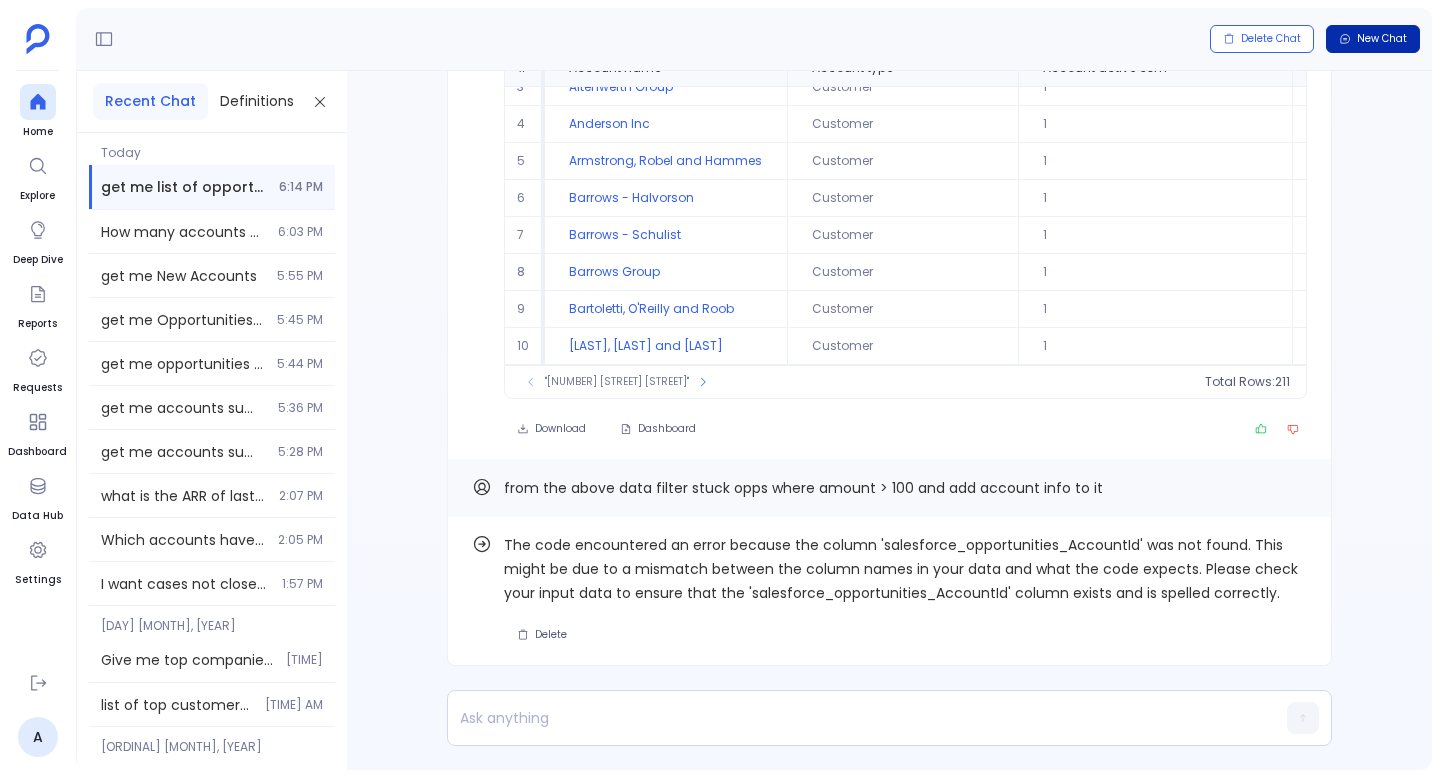 click on "New Chat" at bounding box center [1382, 39] 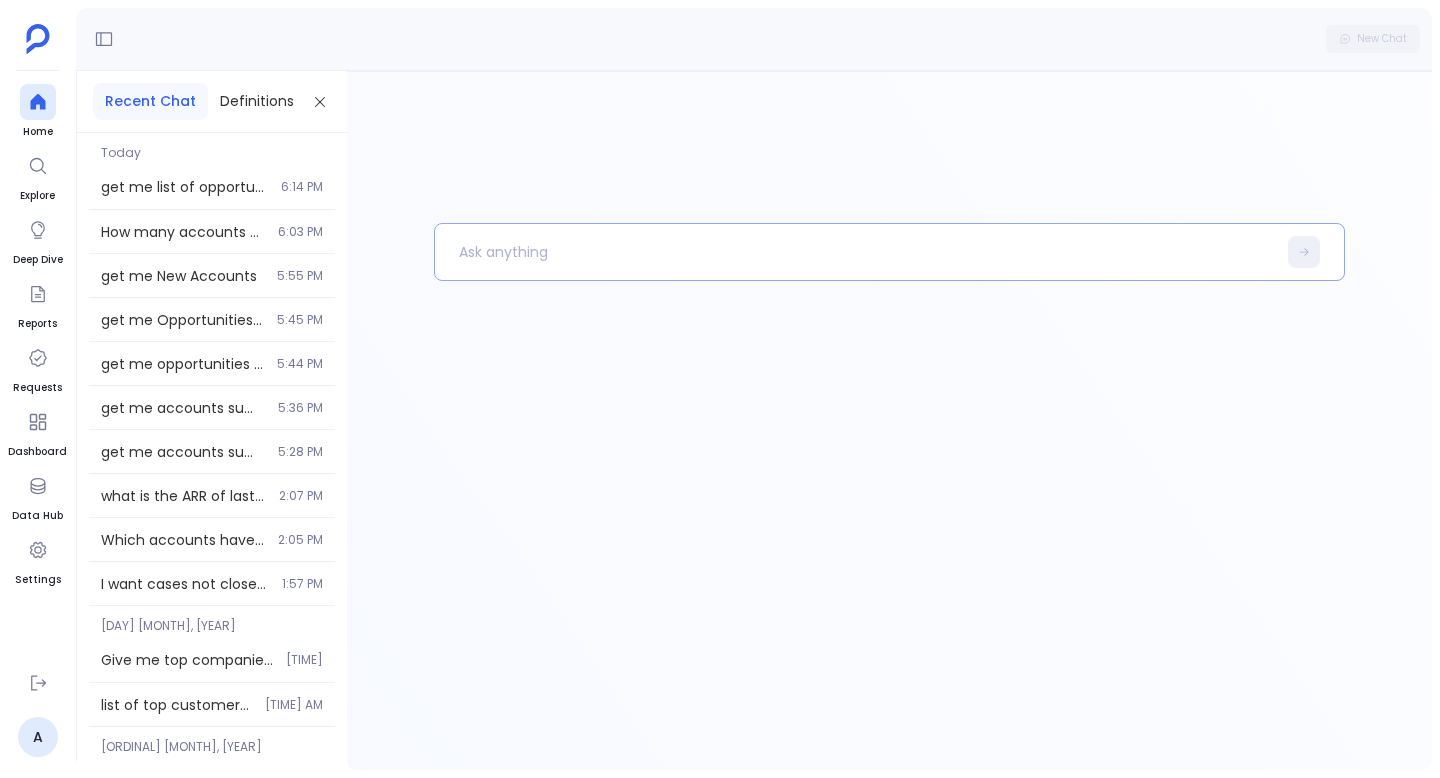 click at bounding box center [855, 252] 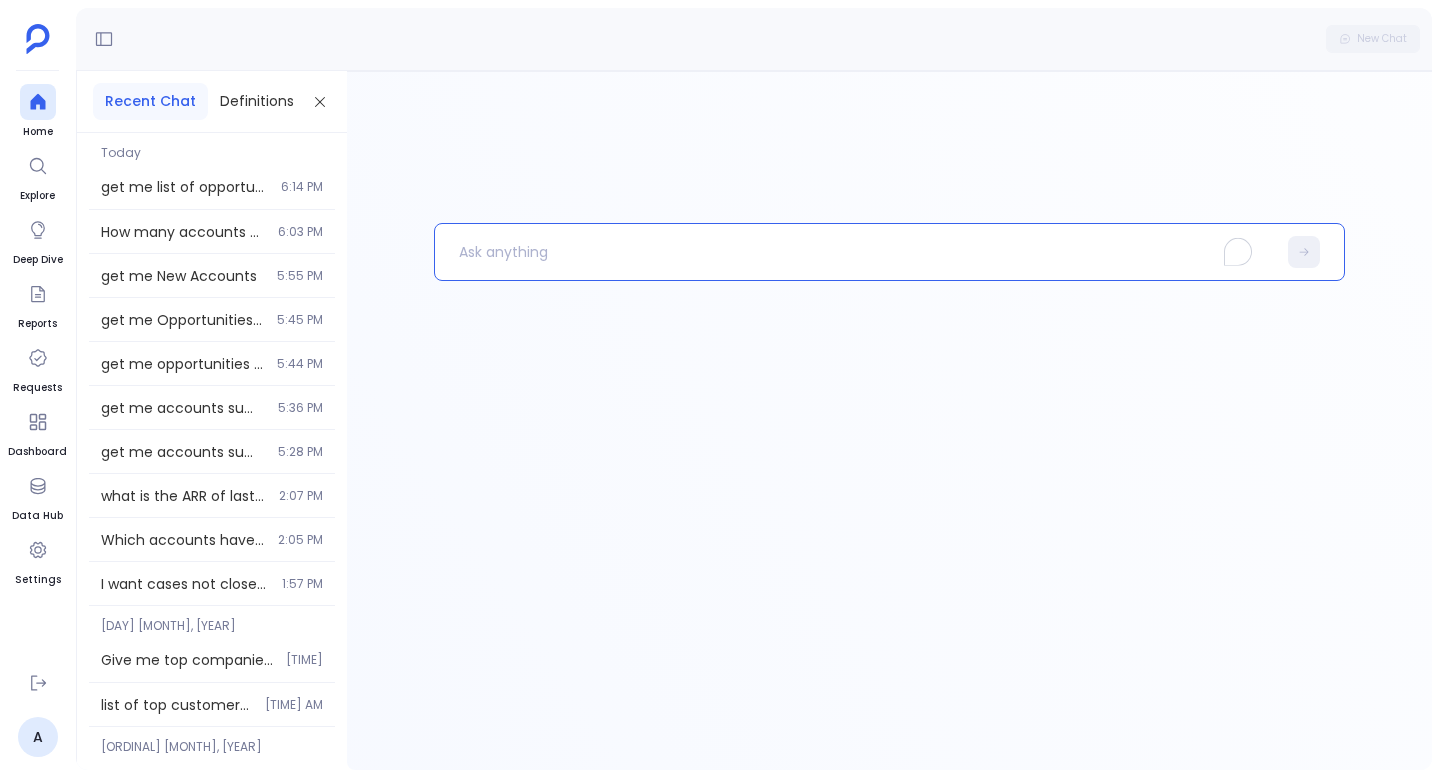 type 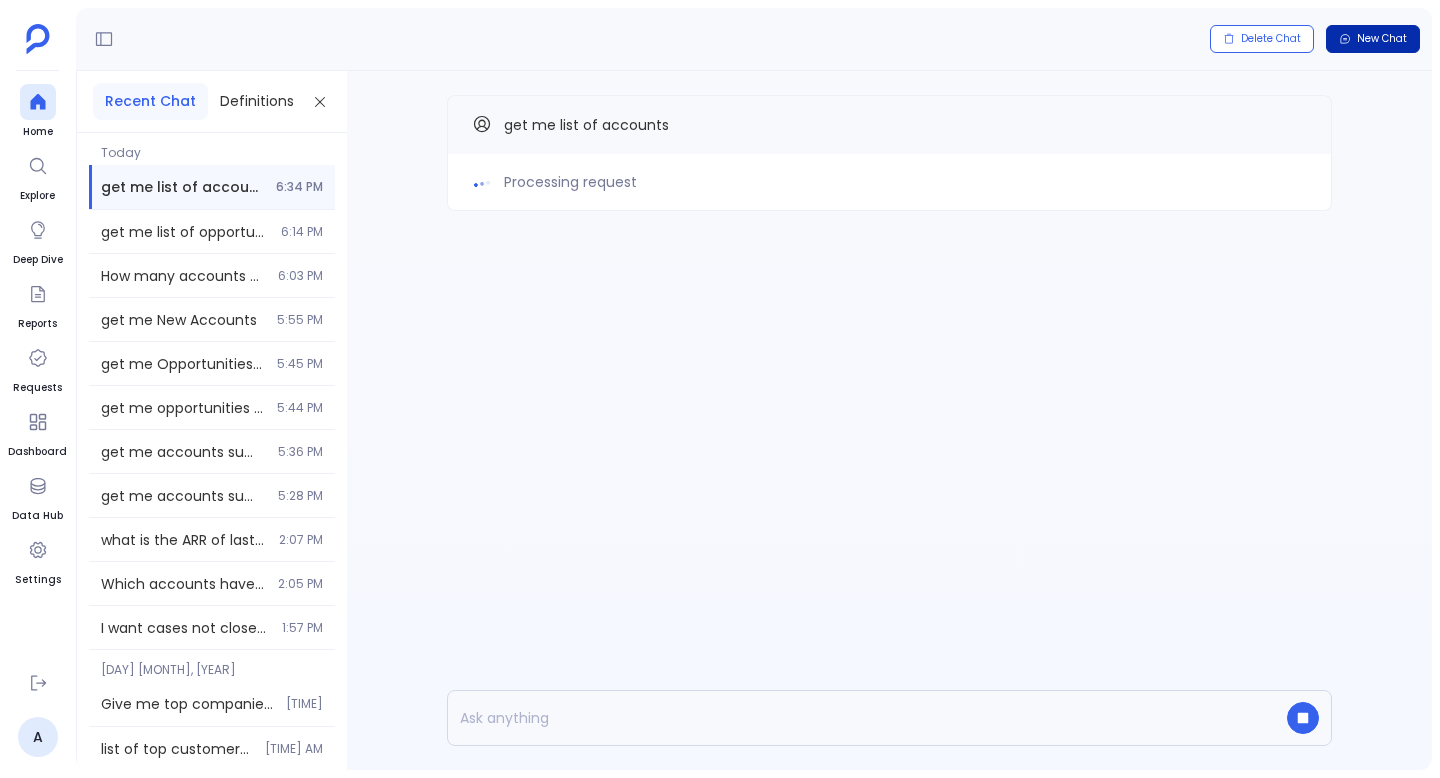 click on "New Chat" at bounding box center (1382, 39) 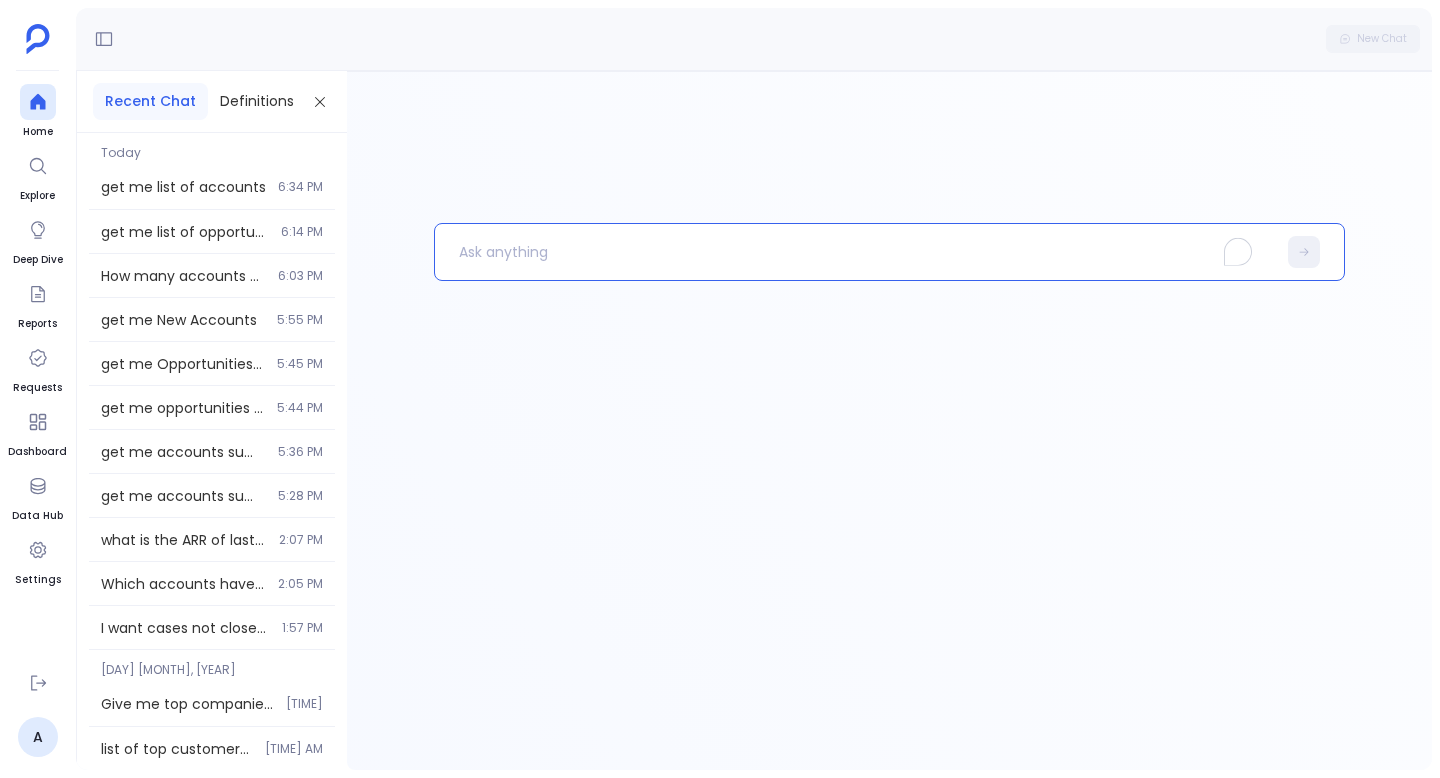 click at bounding box center (855, 252) 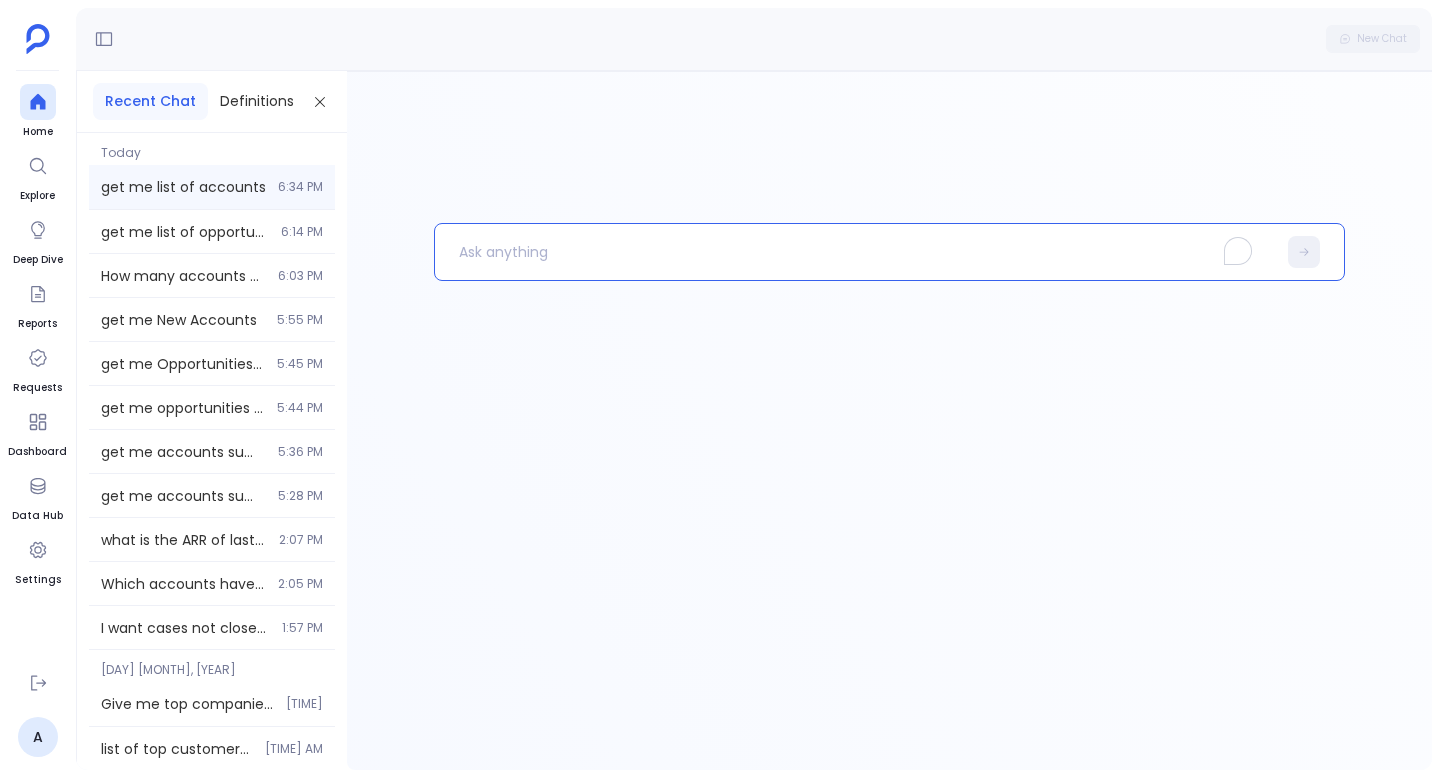 click on "get me list of accounts" at bounding box center (183, 187) 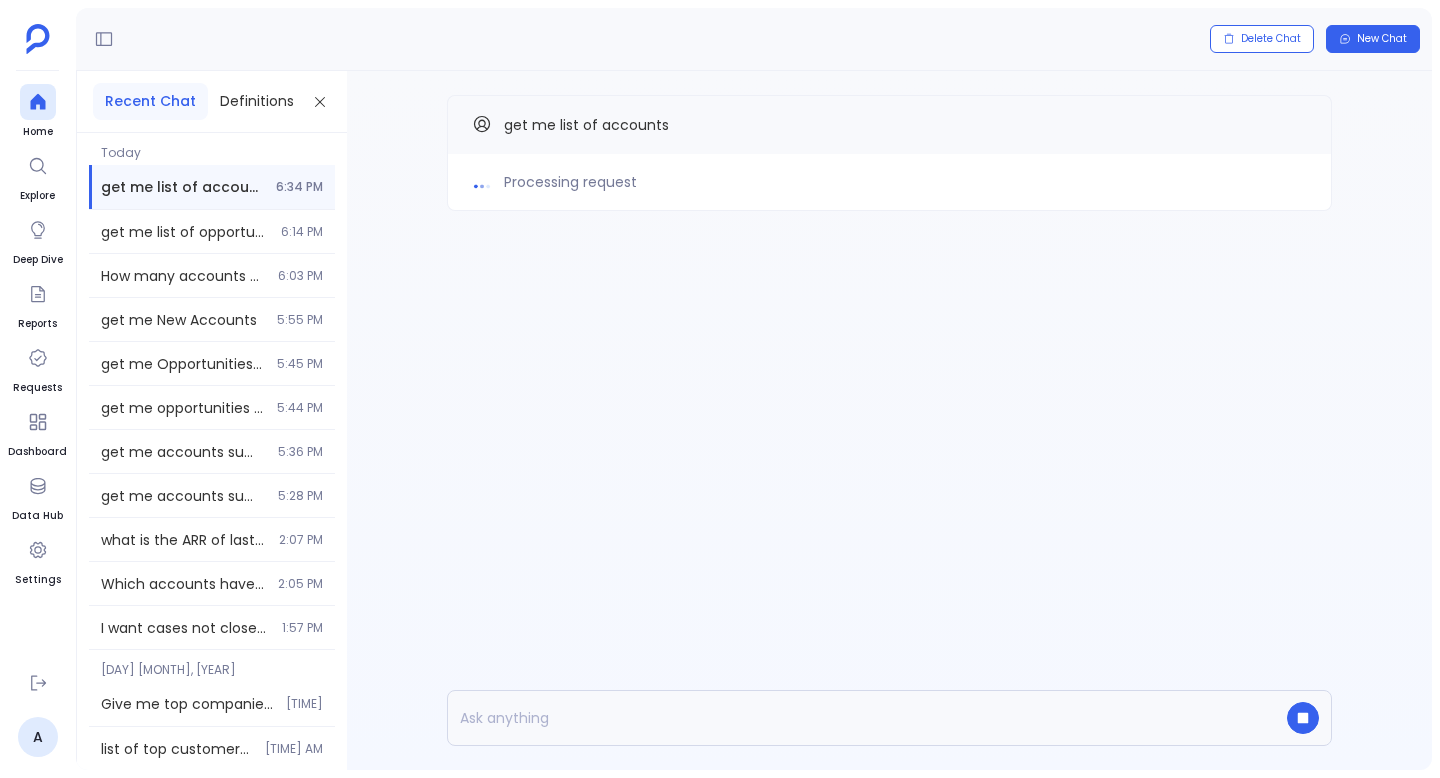 click at bounding box center (851, 718) 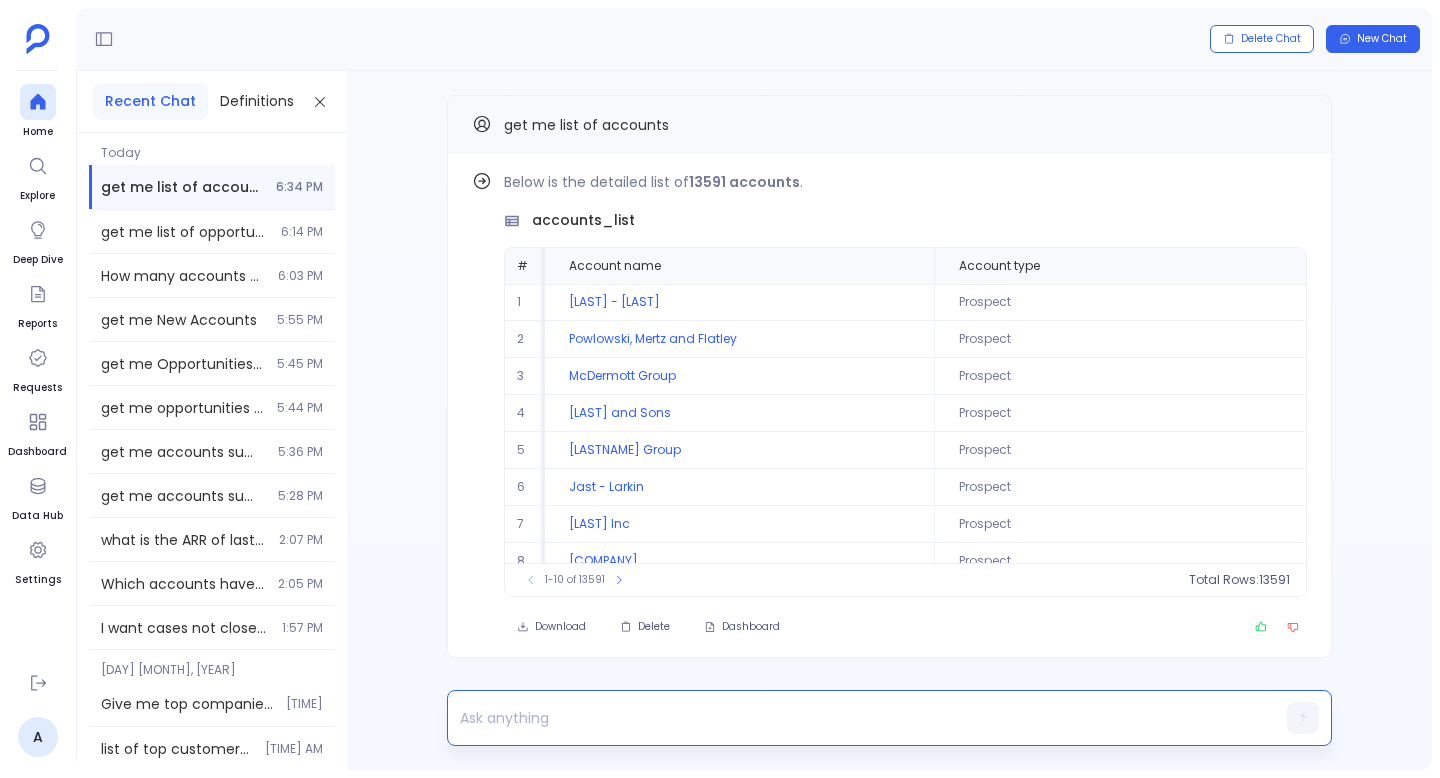 click at bounding box center (851, 718) 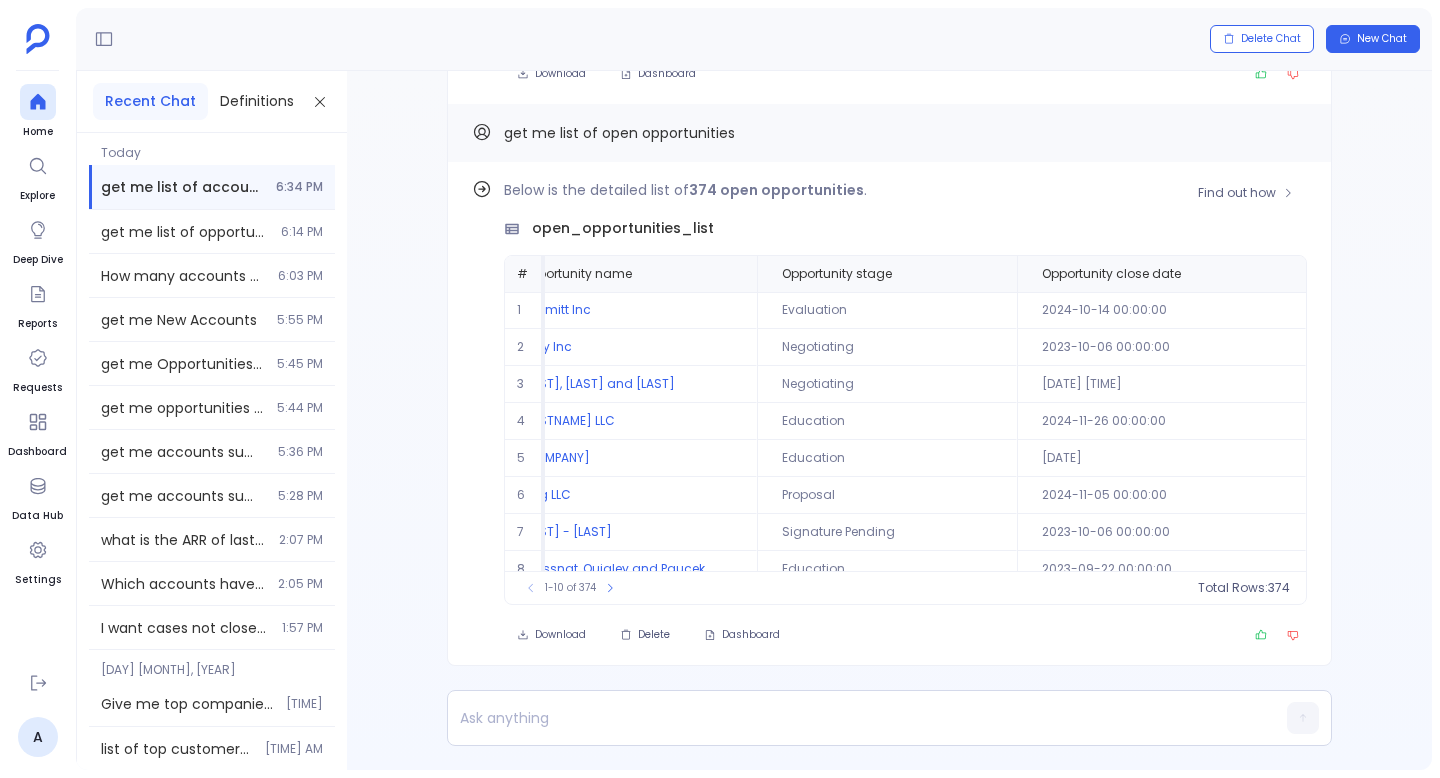 scroll, scrollTop: 0, scrollLeft: 0, axis: both 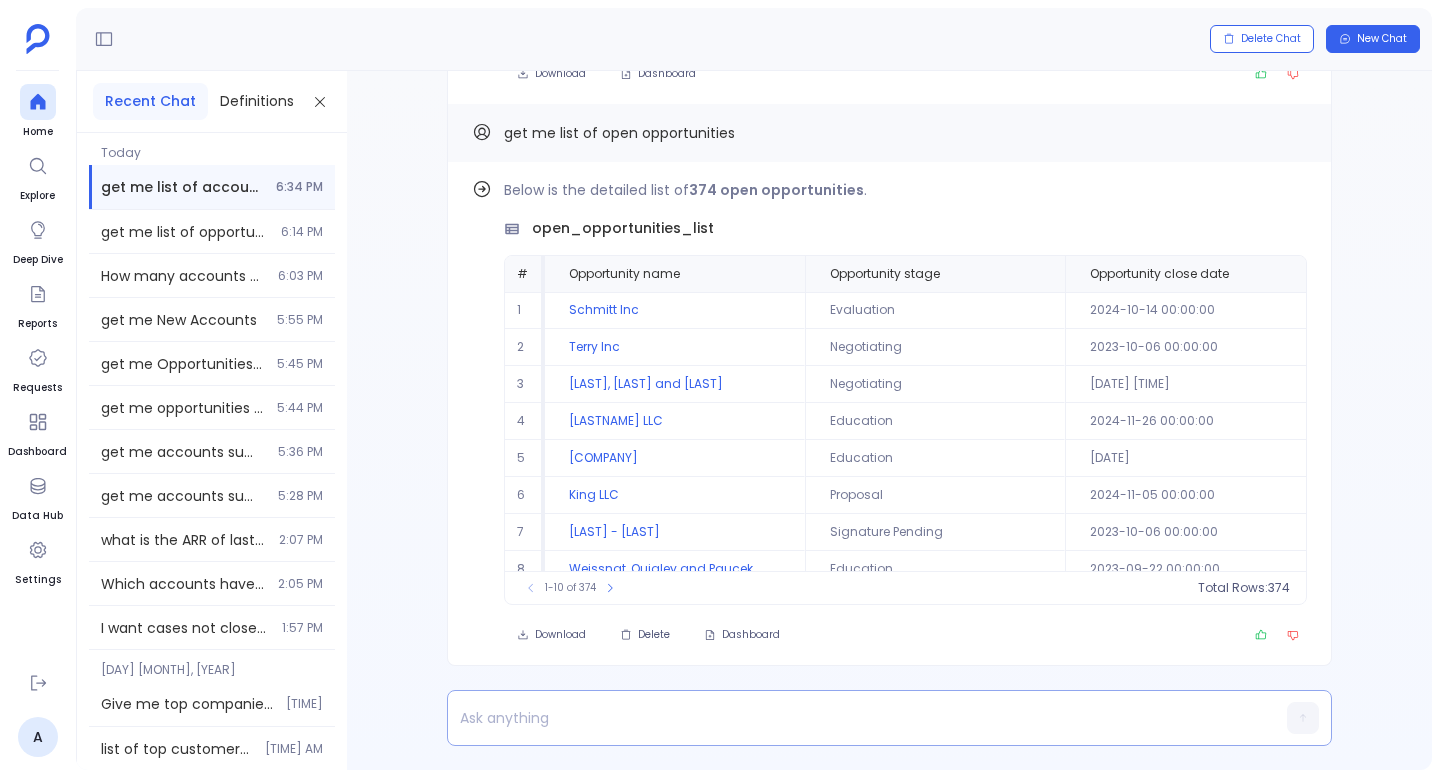 click at bounding box center (851, 718) 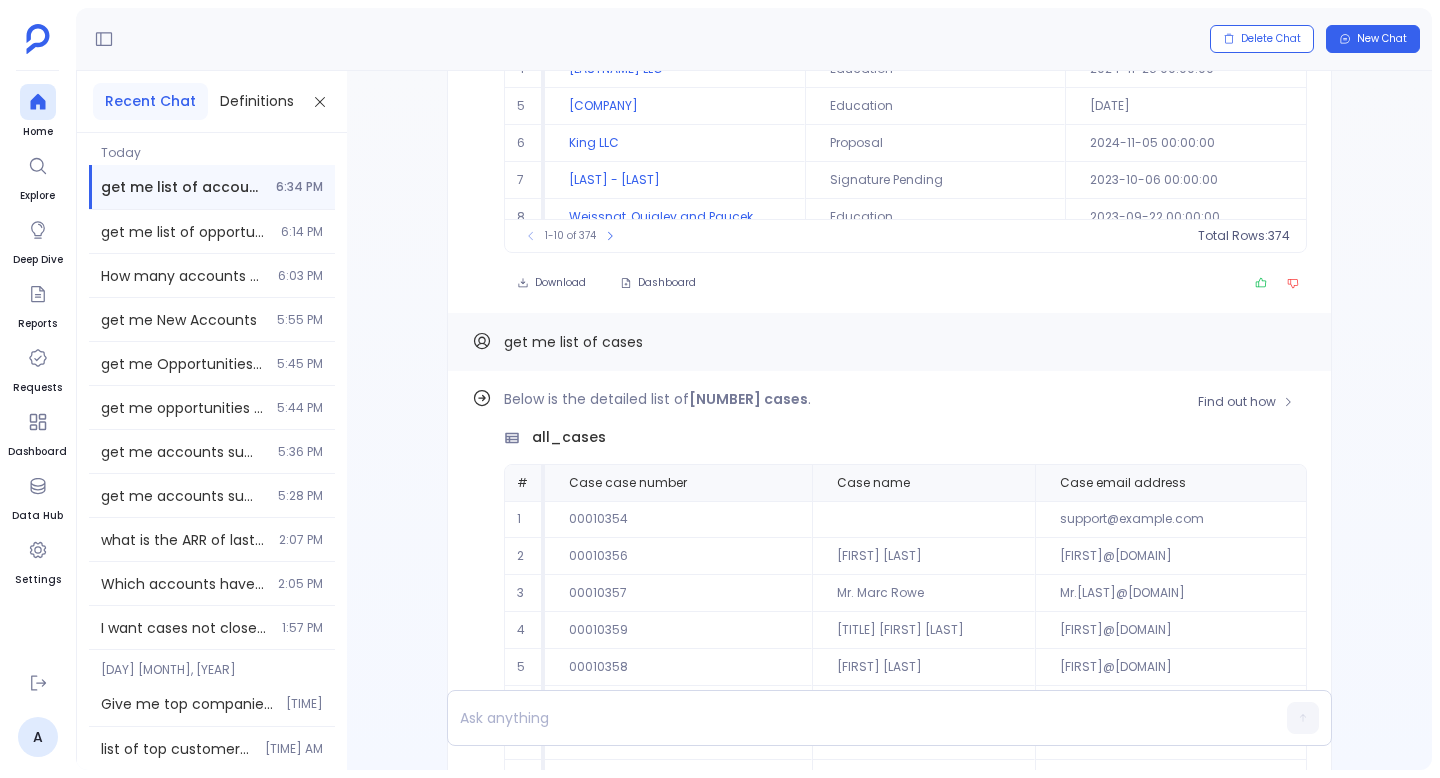 scroll, scrollTop: 0, scrollLeft: 0, axis: both 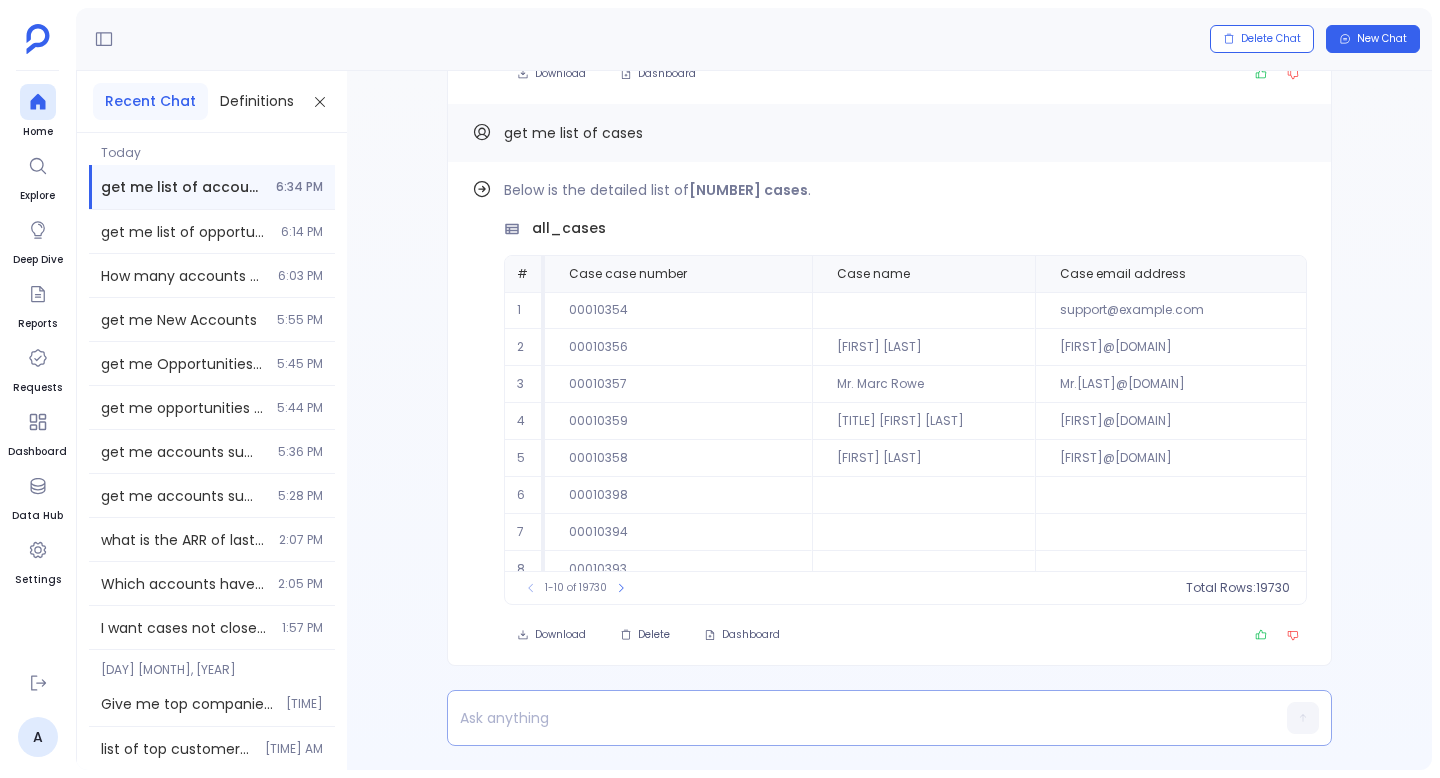 click at bounding box center (851, 718) 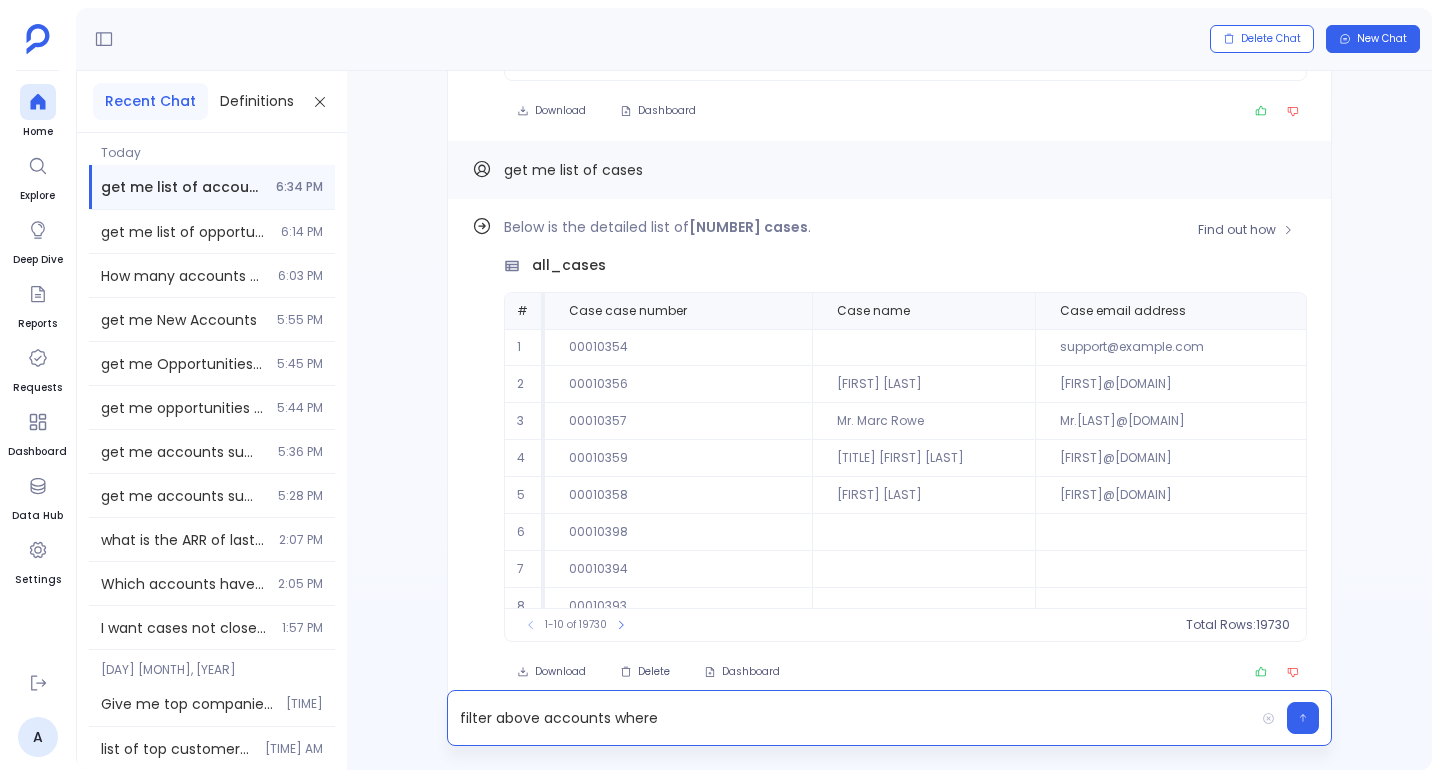 scroll, scrollTop: 0, scrollLeft: 0, axis: both 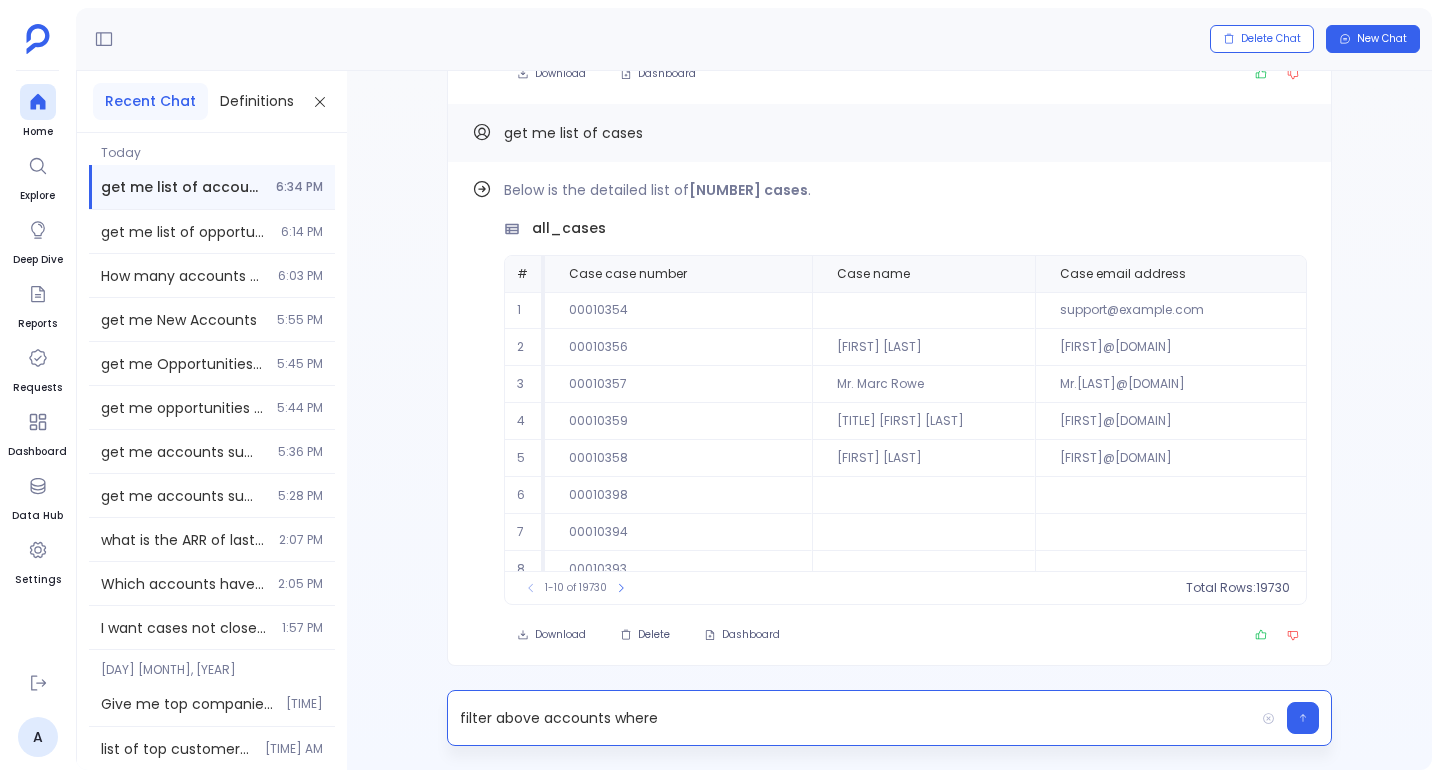 click on "filter above accounts where" at bounding box center [851, 718] 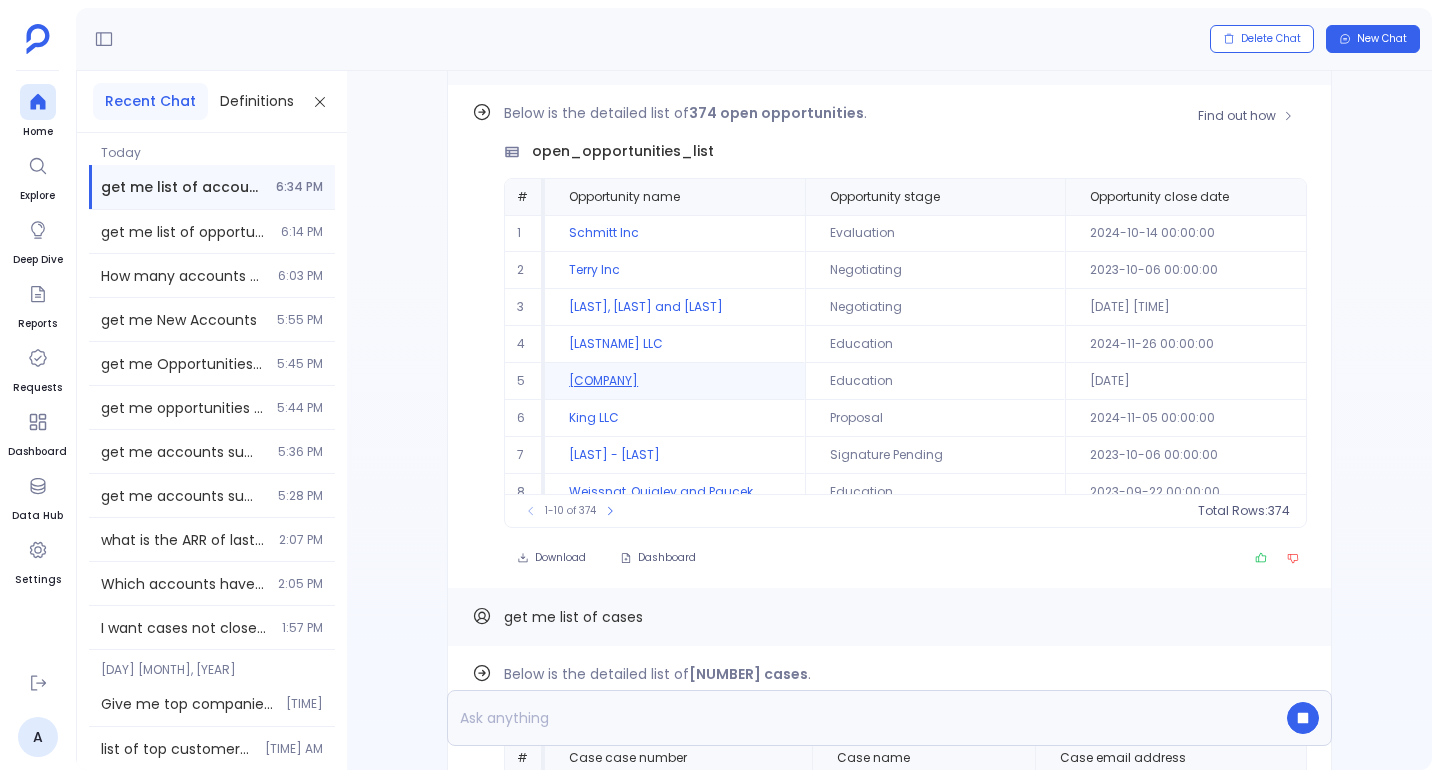 scroll, scrollTop: -632, scrollLeft: 0, axis: vertical 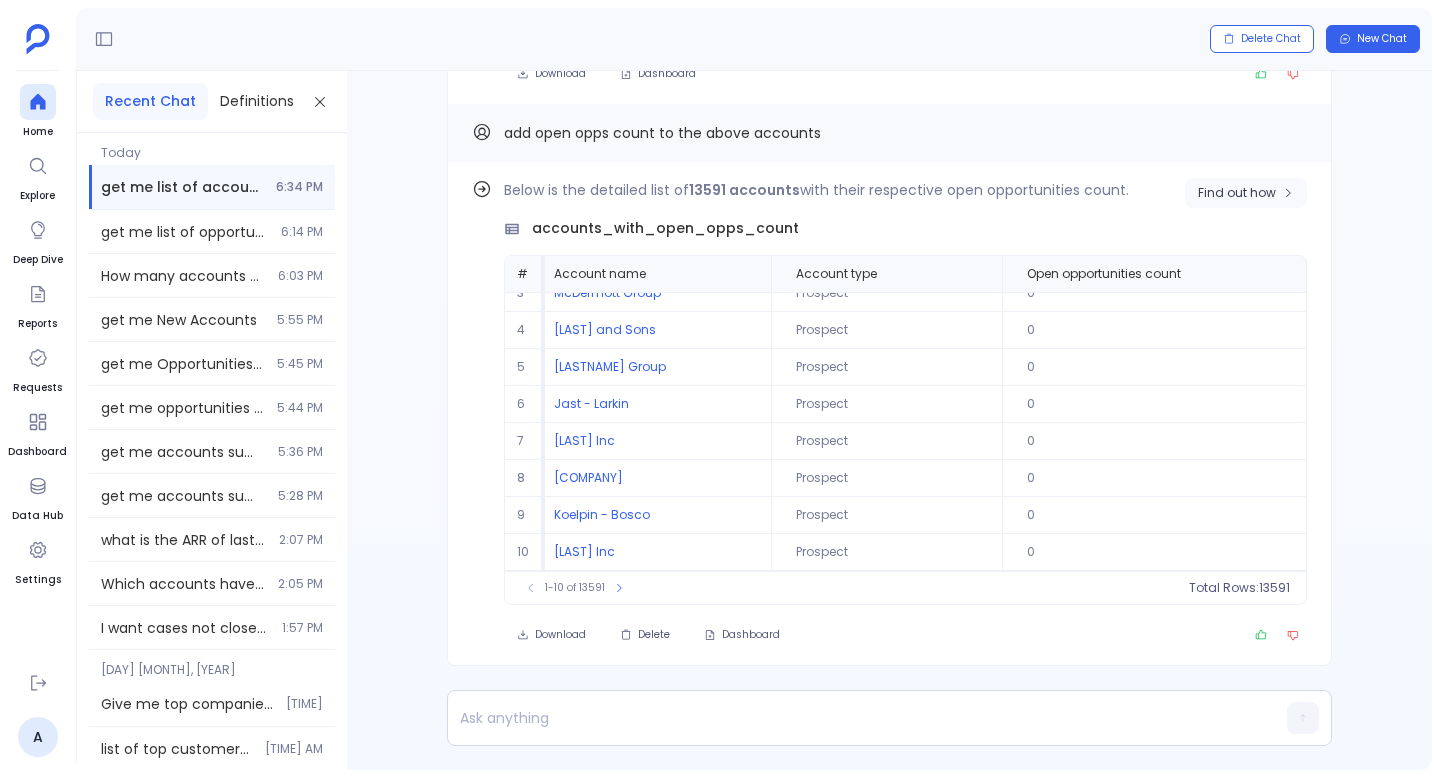click on "Find out how" at bounding box center (1246, 193) 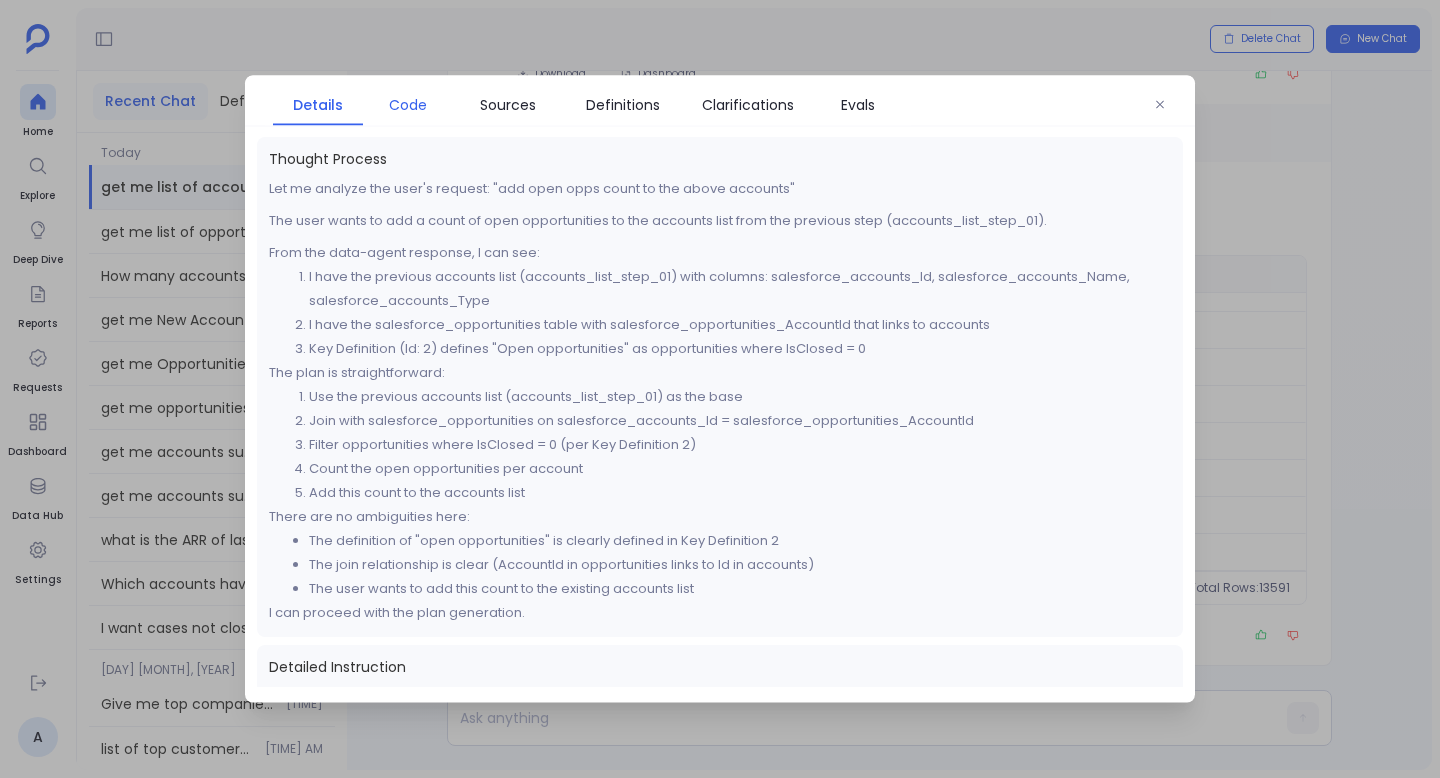 click on "Code" at bounding box center [408, 105] 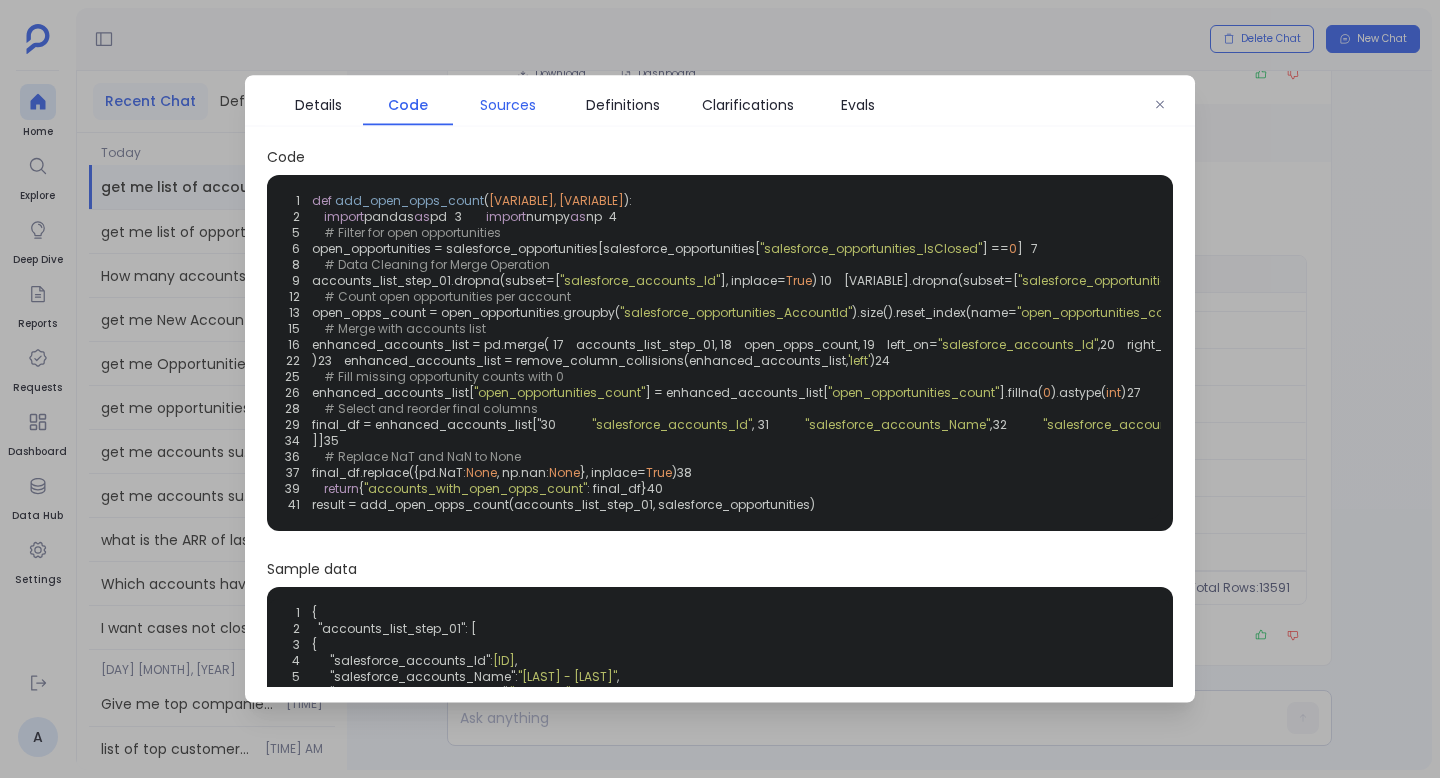 click on "Sources" at bounding box center [508, 105] 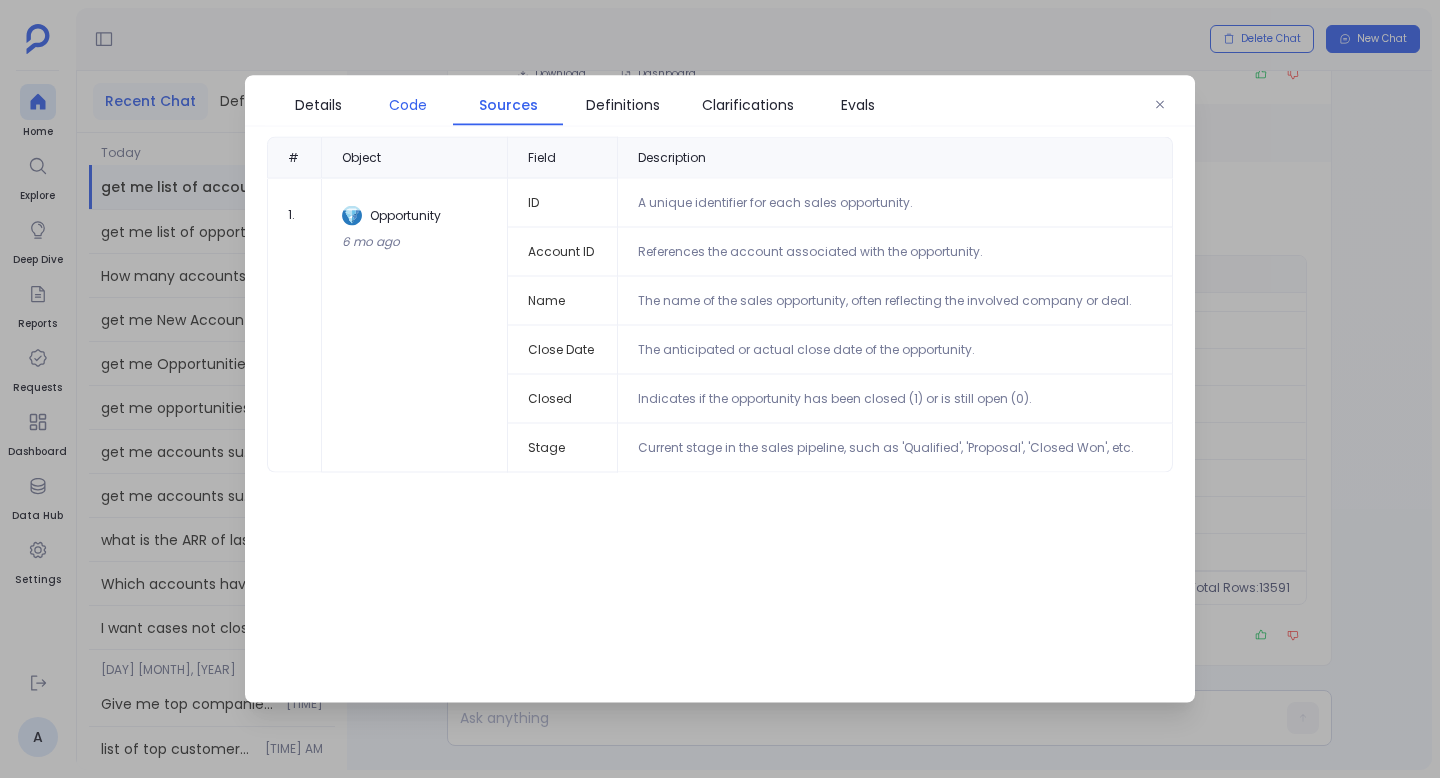 click on "Code" at bounding box center [408, 105] 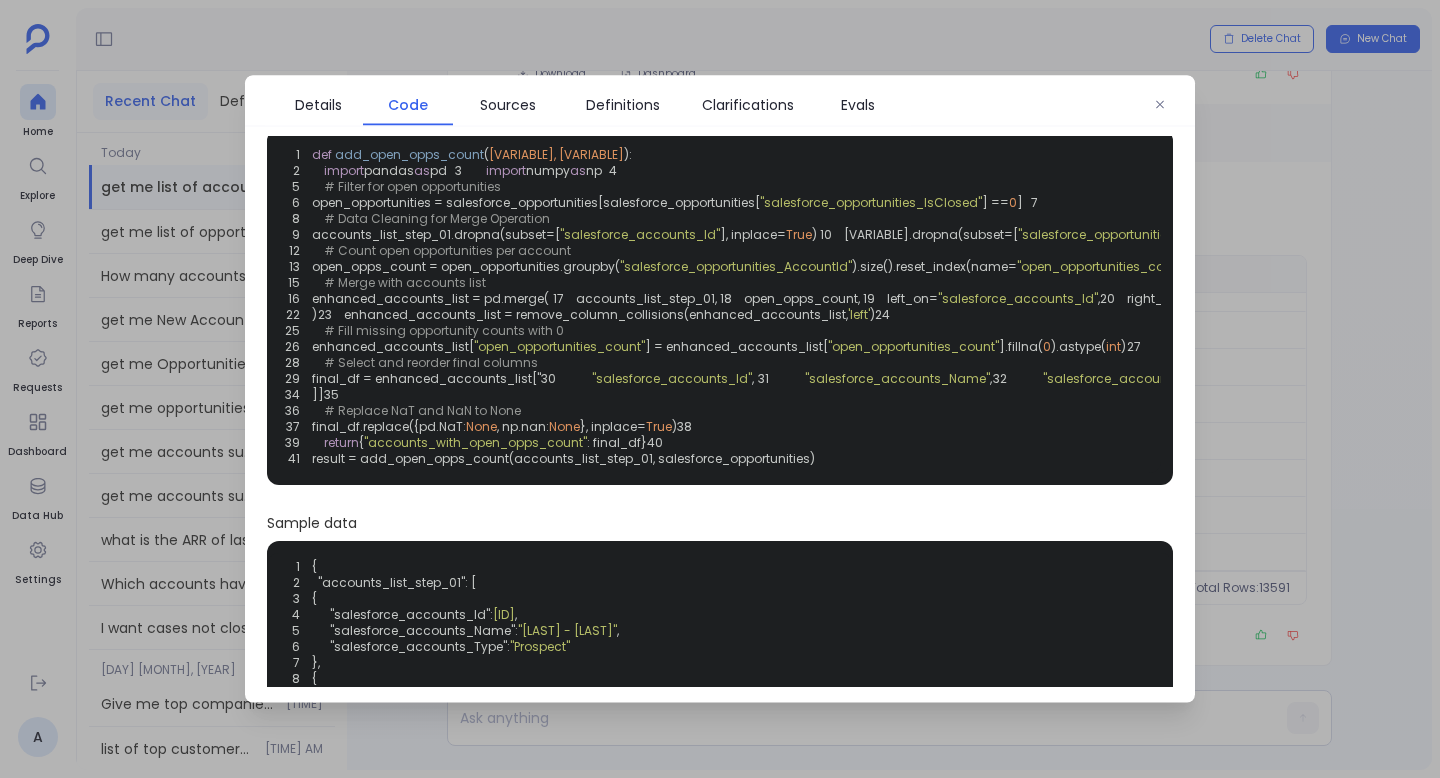 scroll, scrollTop: 49, scrollLeft: 0, axis: vertical 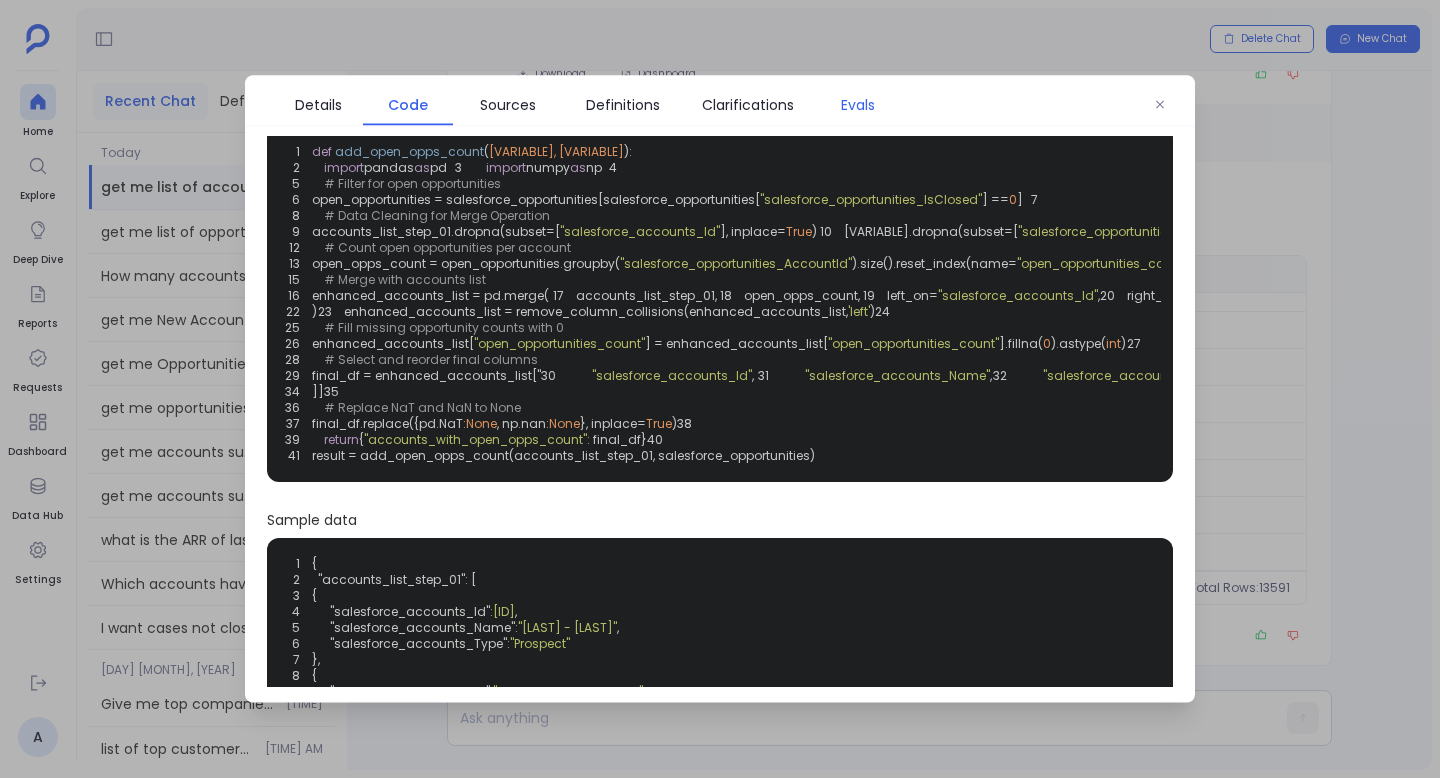 click on "Evals" at bounding box center [858, 105] 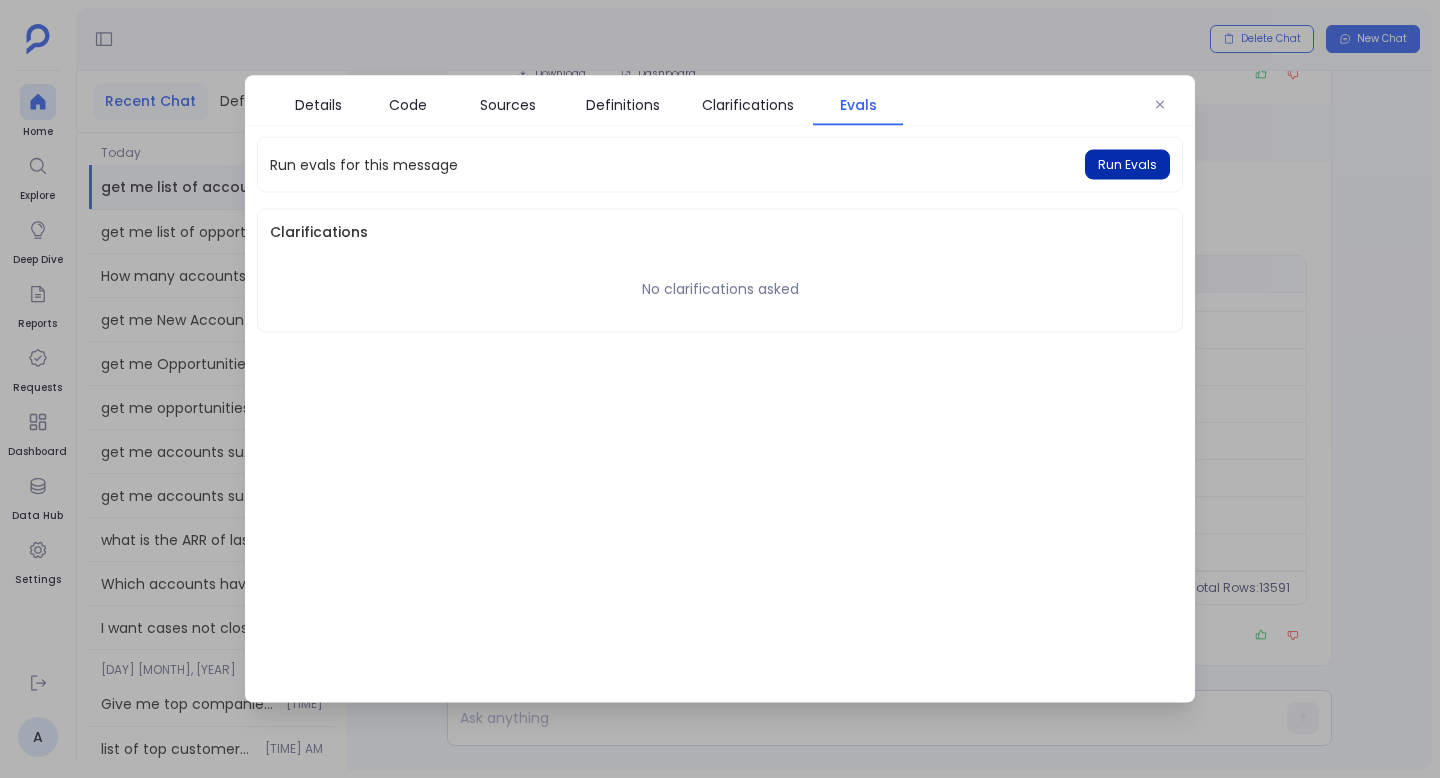 click on "Run Evals" at bounding box center [1127, 165] 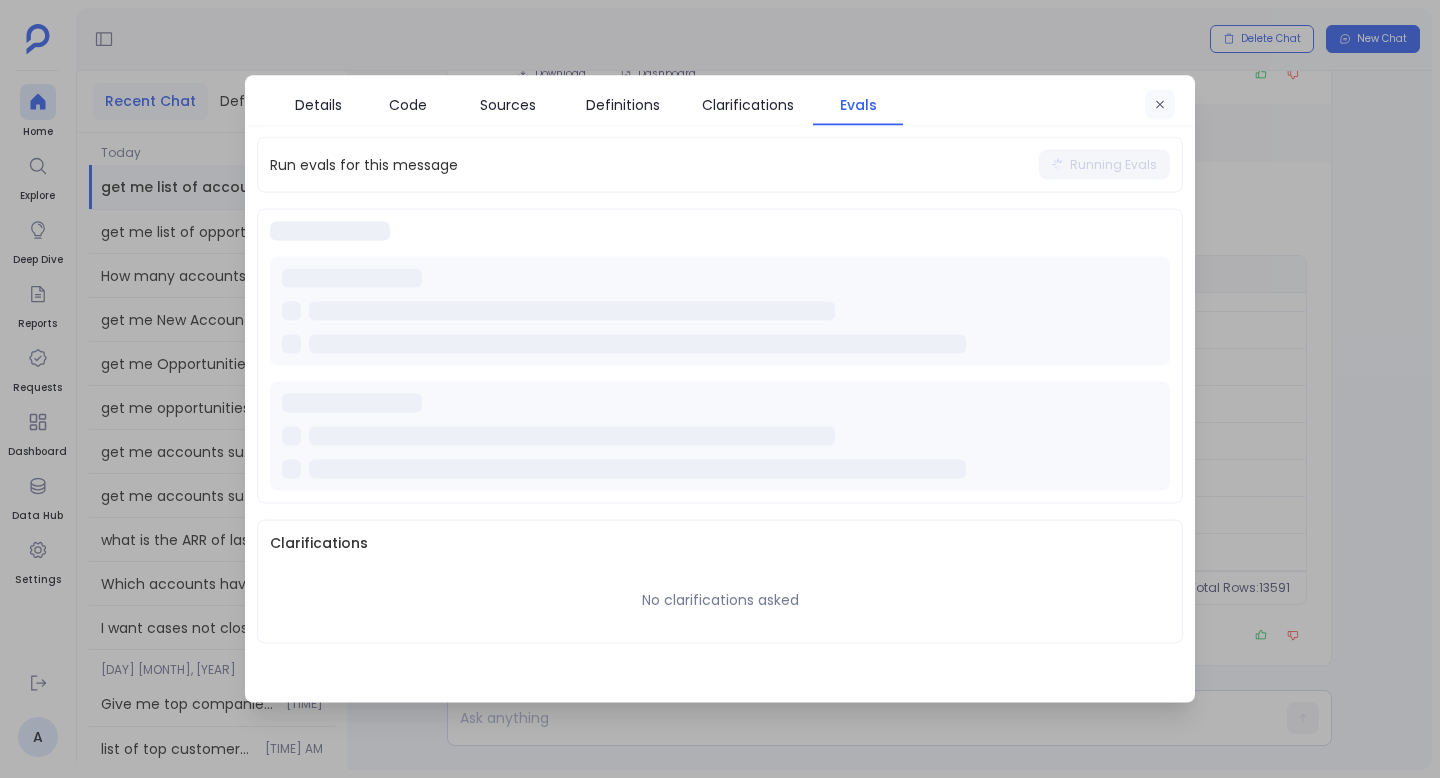 click 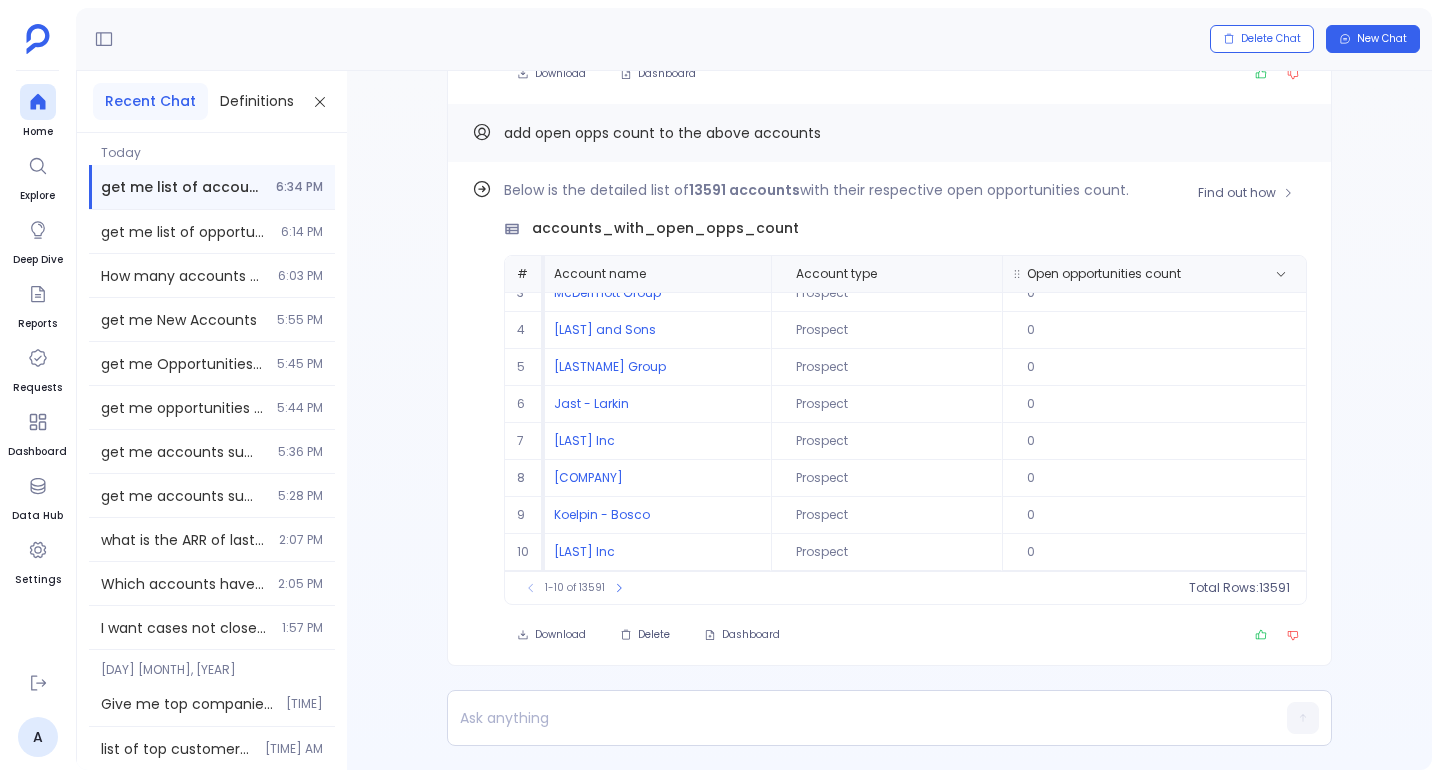 click on "Open opportunities count" at bounding box center [1104, 274] 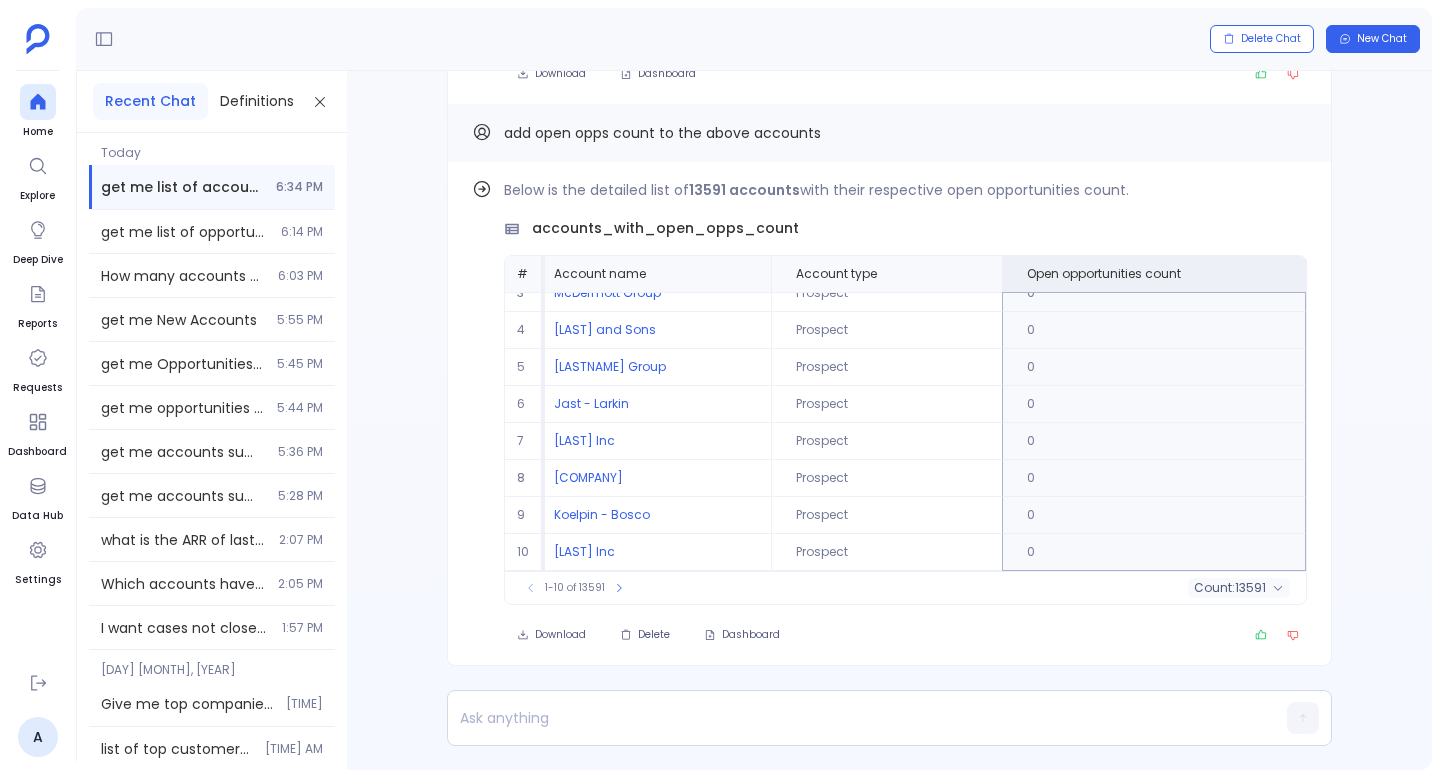 click on "13591" at bounding box center (1250, 588) 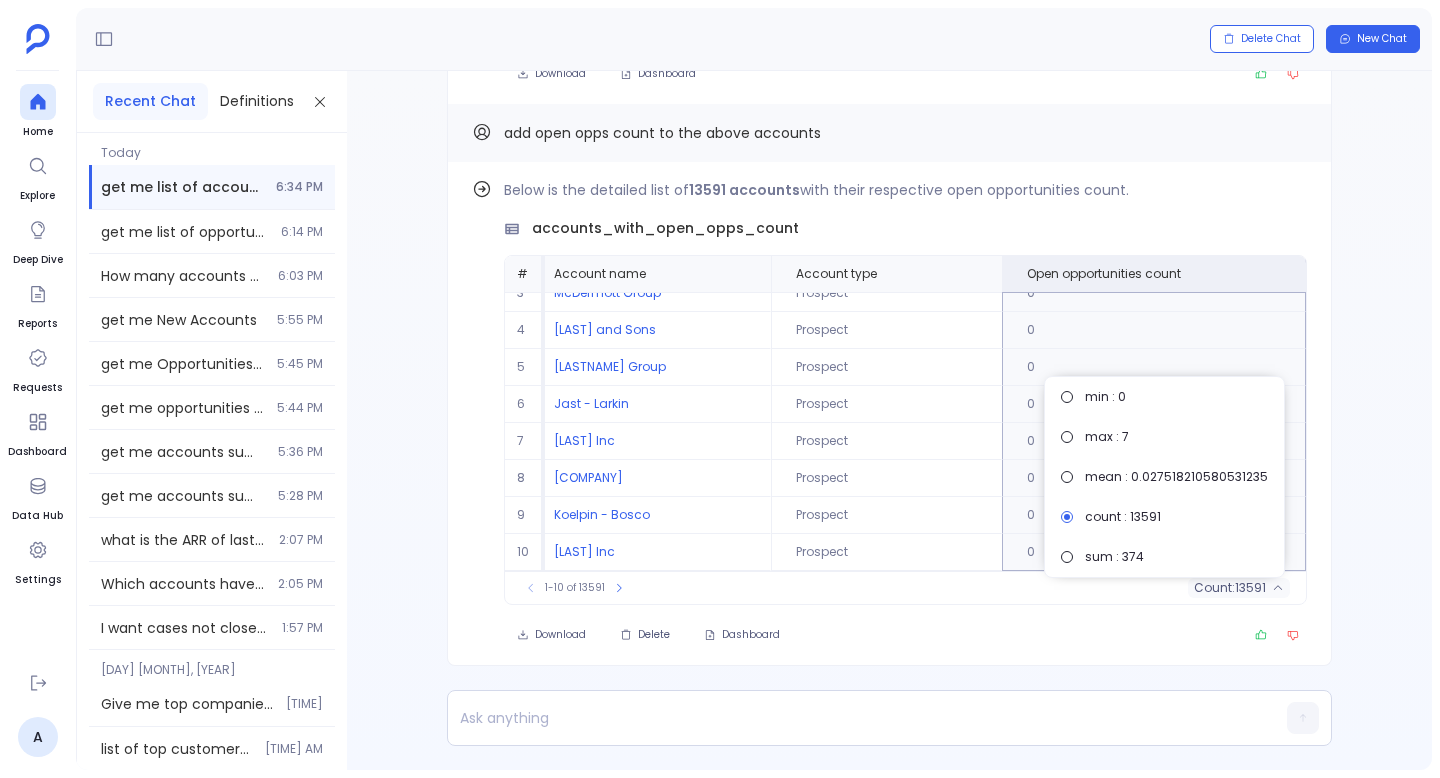 click on "Find out how Below is the detailed list of [NUMBER] accounts with their respective open opportunities count. accounts_with_open_opps_count # Account name Account type Open opportunities count 1 [LAST] - [LAST] Prospect 0 2 [LAST], [LAST] and [LAST] Prospect 0 3 [LAST] Group Prospect 0 4 [LAST] and Sons Prospect 0 5 [LAST] Group Prospect 0 6 [LAST] - [LAST] Prospect 0 7 [LAST] Inc Prospect 0 8 [LAST] - [LAST] Prospect 0 9 [LAST] - [LAST] Prospect 0 10 [LAST] Inc Prospect 0
To pick up a draggable item, press the space bar.
While dragging, use the arrow keys to move the item.
Press space again to drop the item in its new position, or press escape to cancel.
1-10 of [NUMBER] count :  [NUMBER] Download Delete Dashboard add open opps count to the above accounts Find out how Below is the detailed list of  [NUMBER] cases . all_cases # Case case number Case name Case email address Case case type Case status Case case origin Case created date Case closed 1 00010354 support@pathfactory.com Closed Email 1" at bounding box center [889, 420] 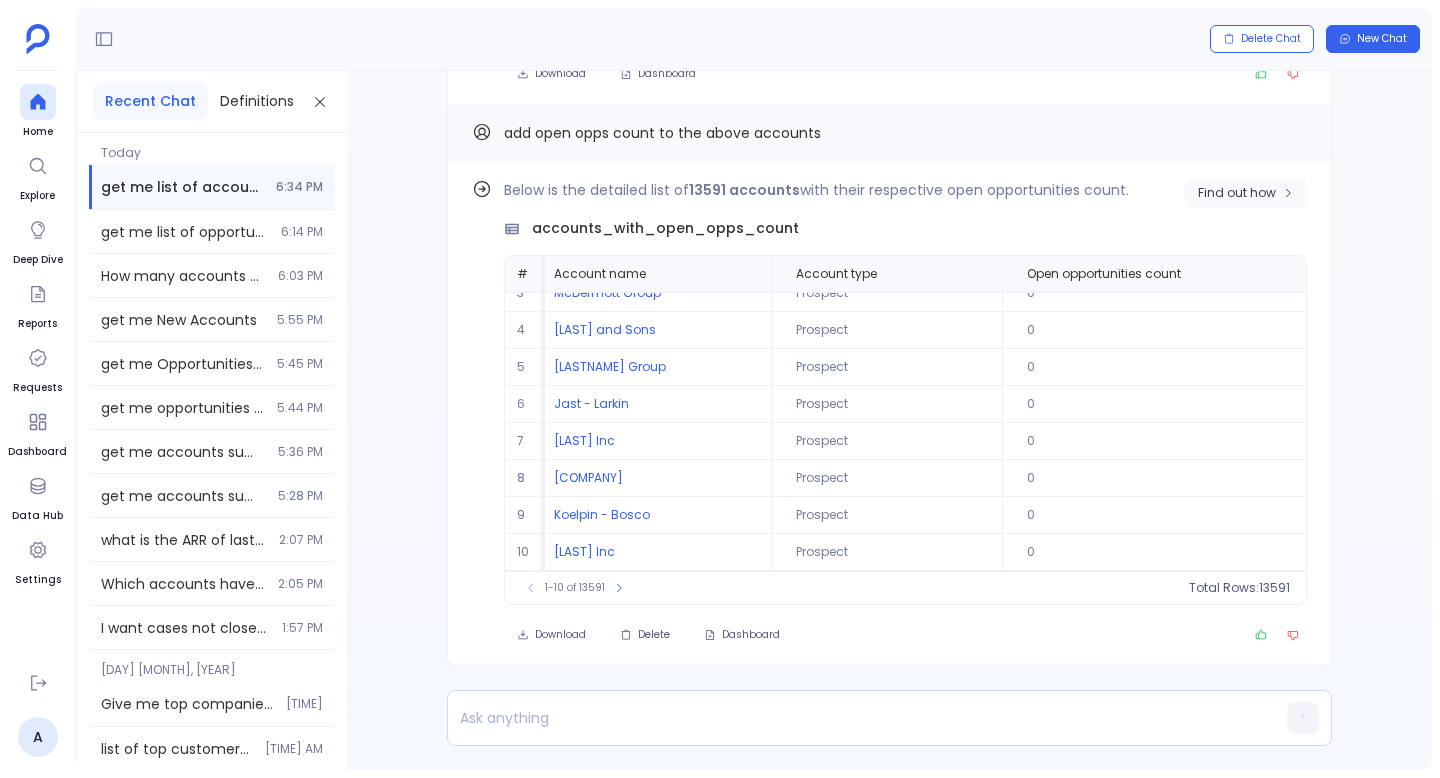 click on "Find out how" at bounding box center [1237, 193] 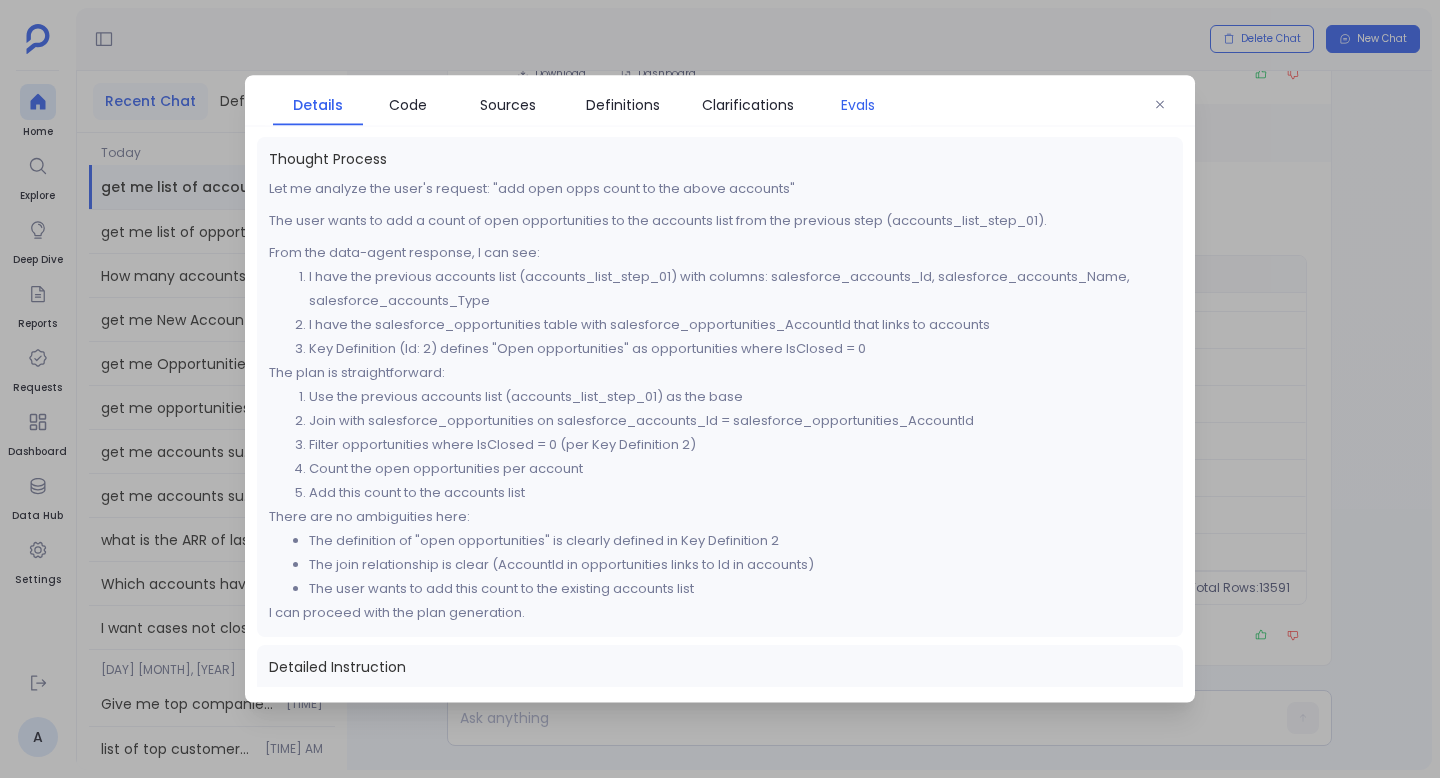 click on "Evals" at bounding box center [858, 105] 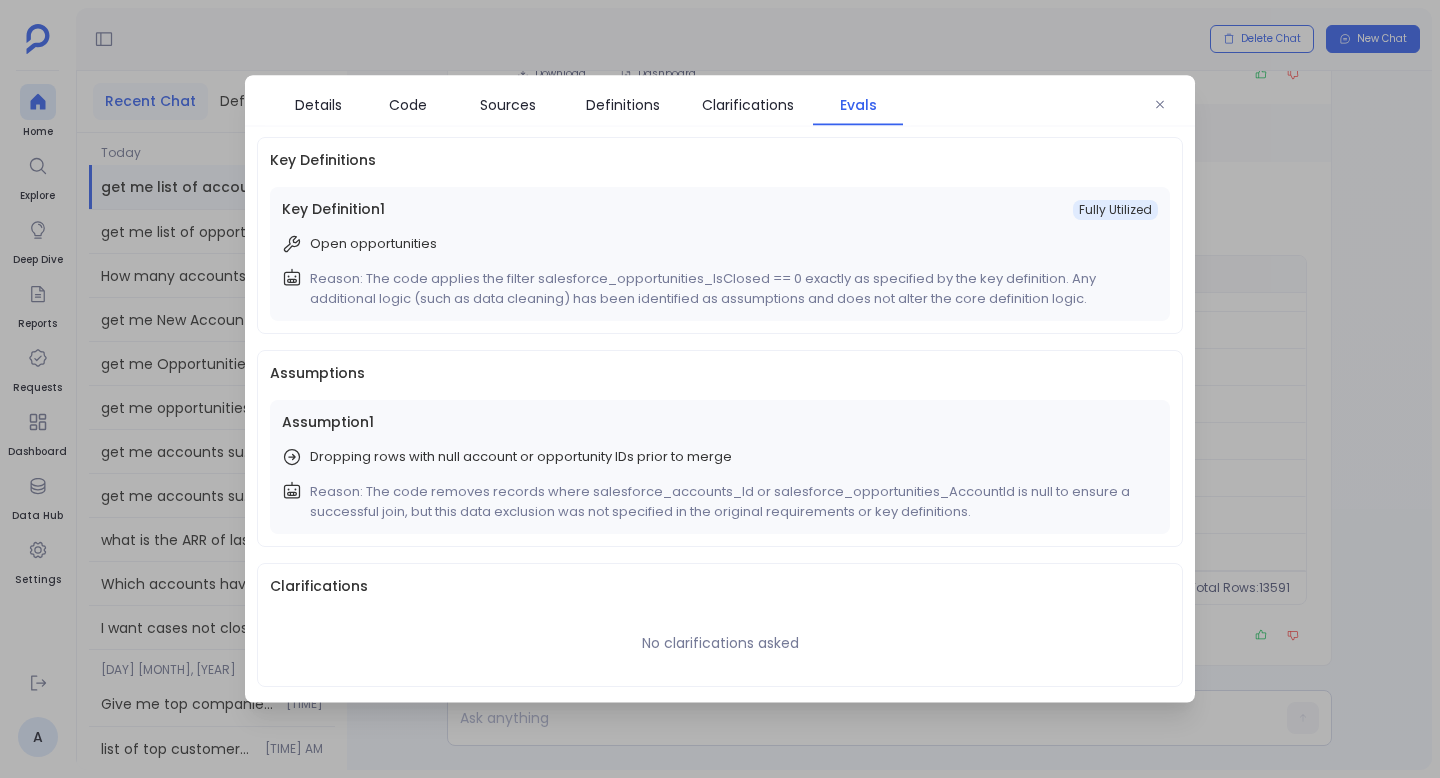 scroll, scrollTop: 0, scrollLeft: 0, axis: both 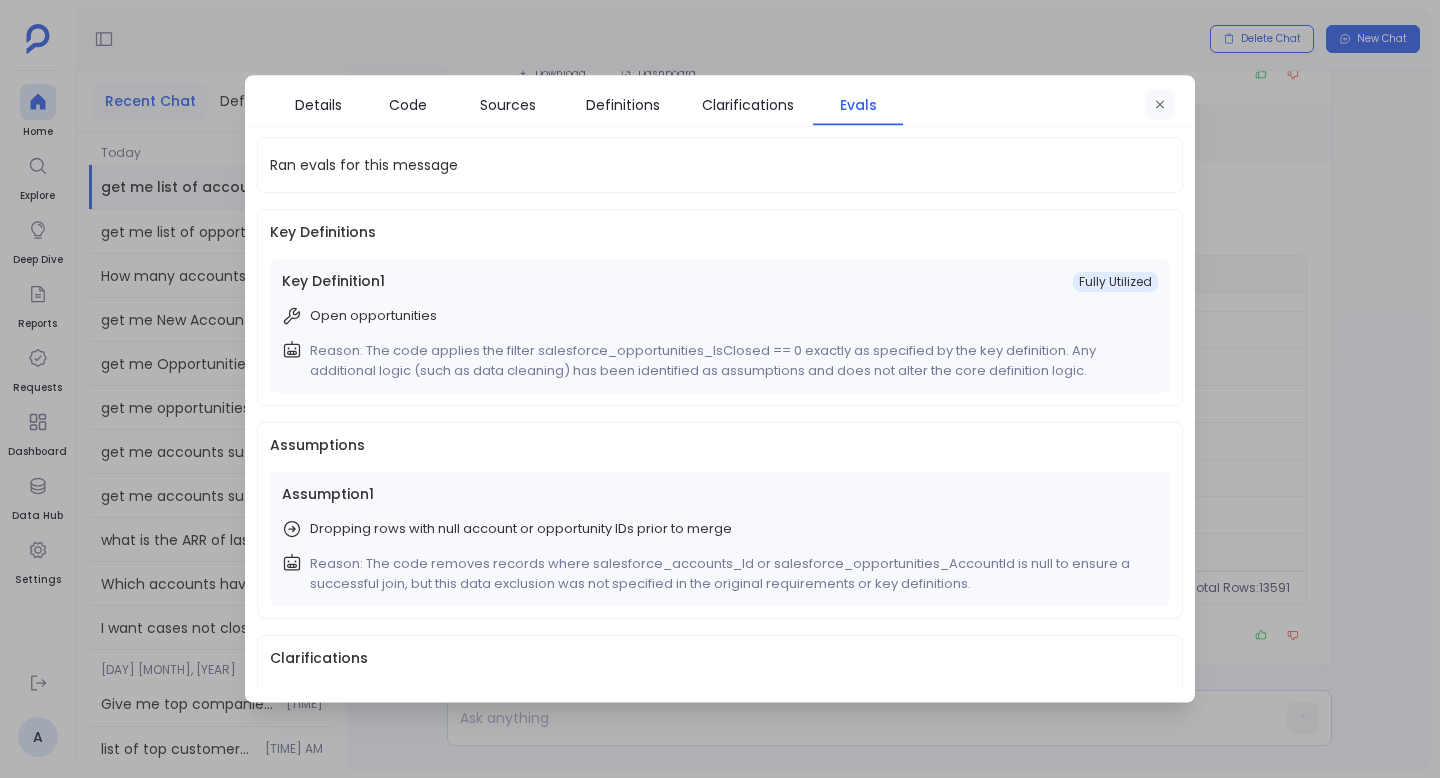 click 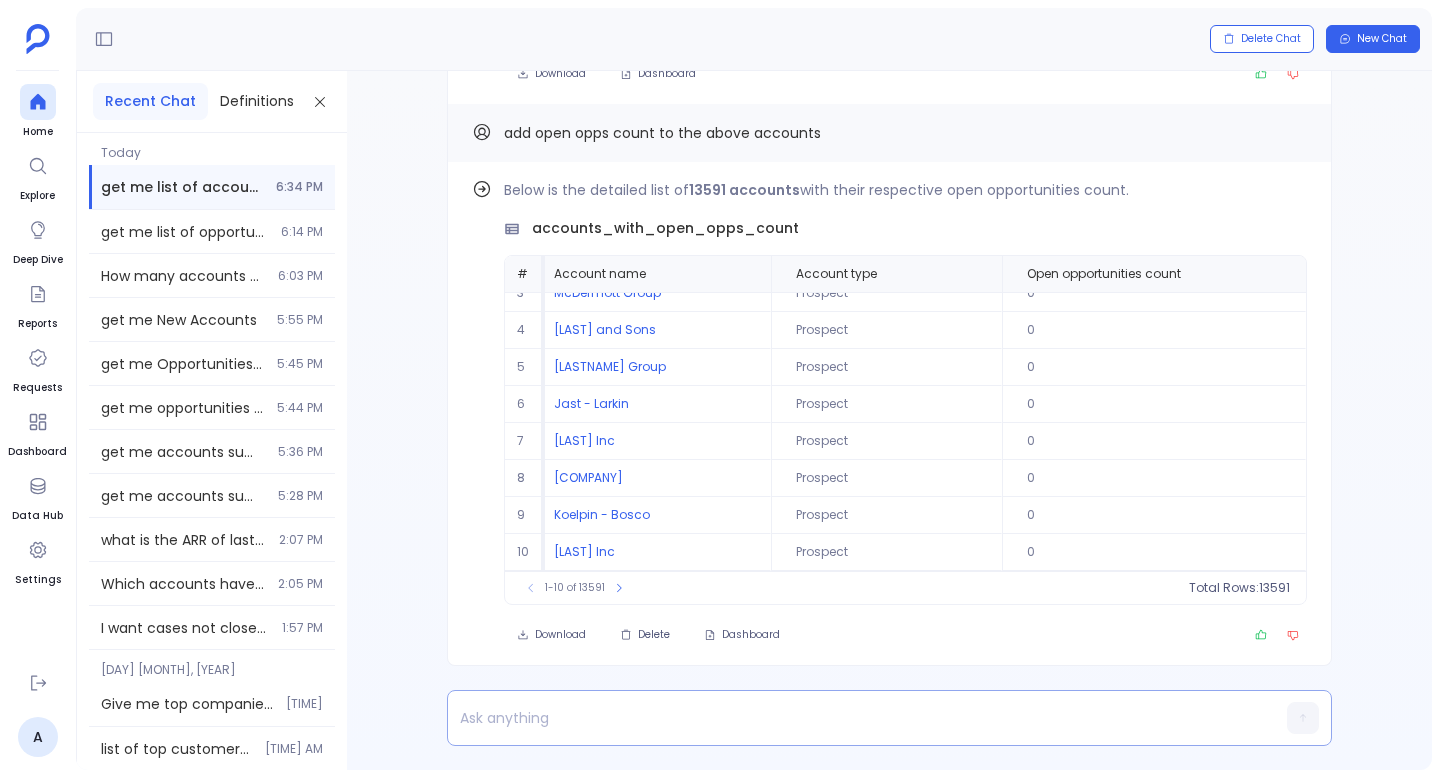 click at bounding box center (851, 718) 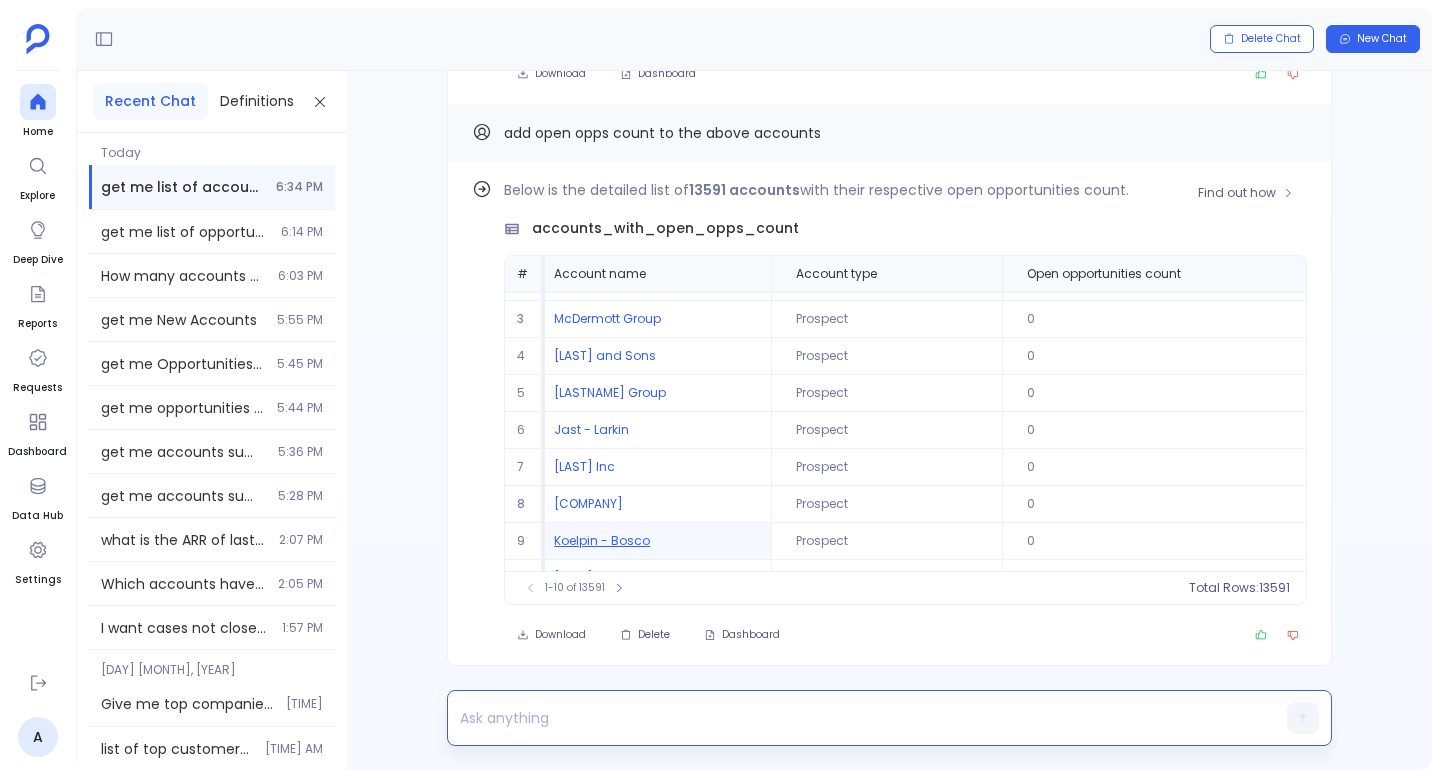 scroll, scrollTop: 96, scrollLeft: 16, axis: both 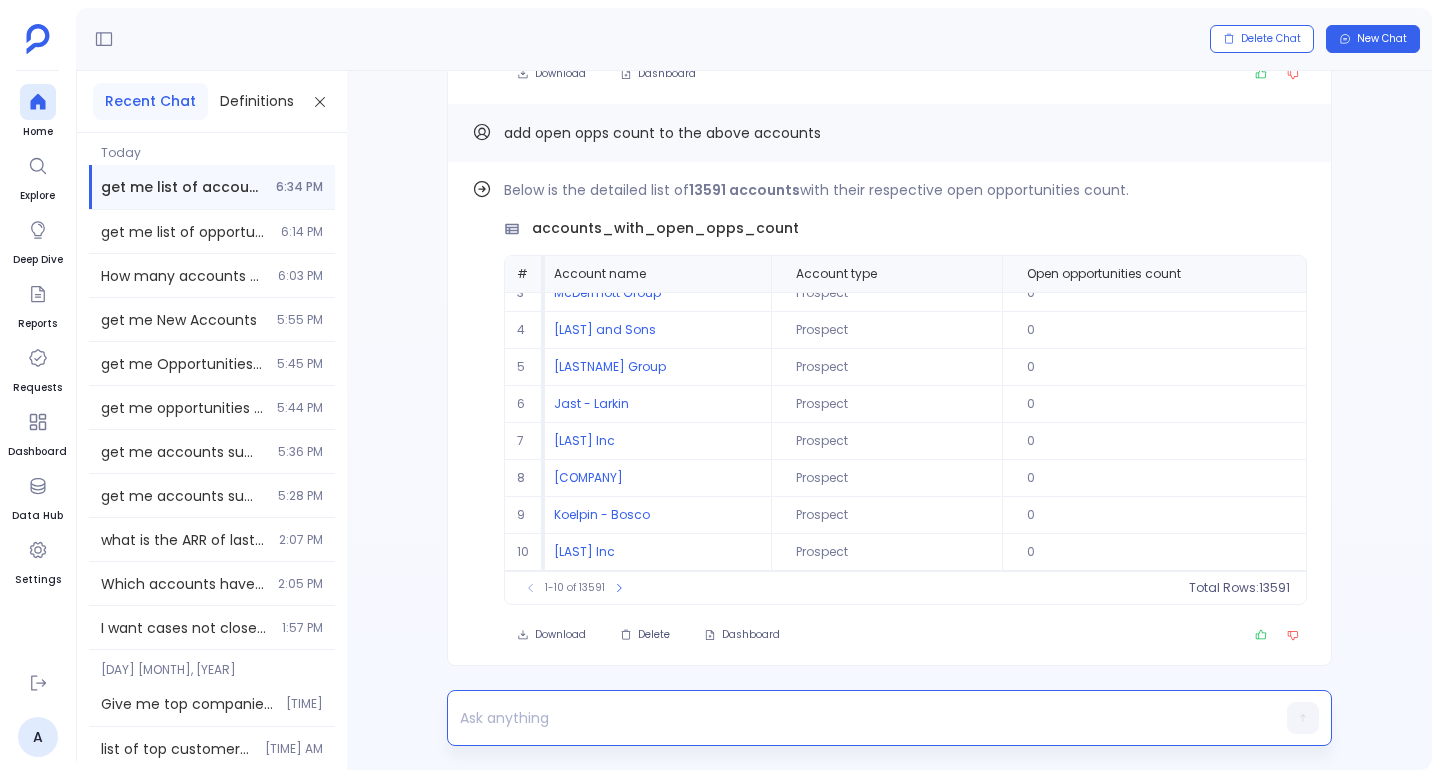click at bounding box center [851, 718] 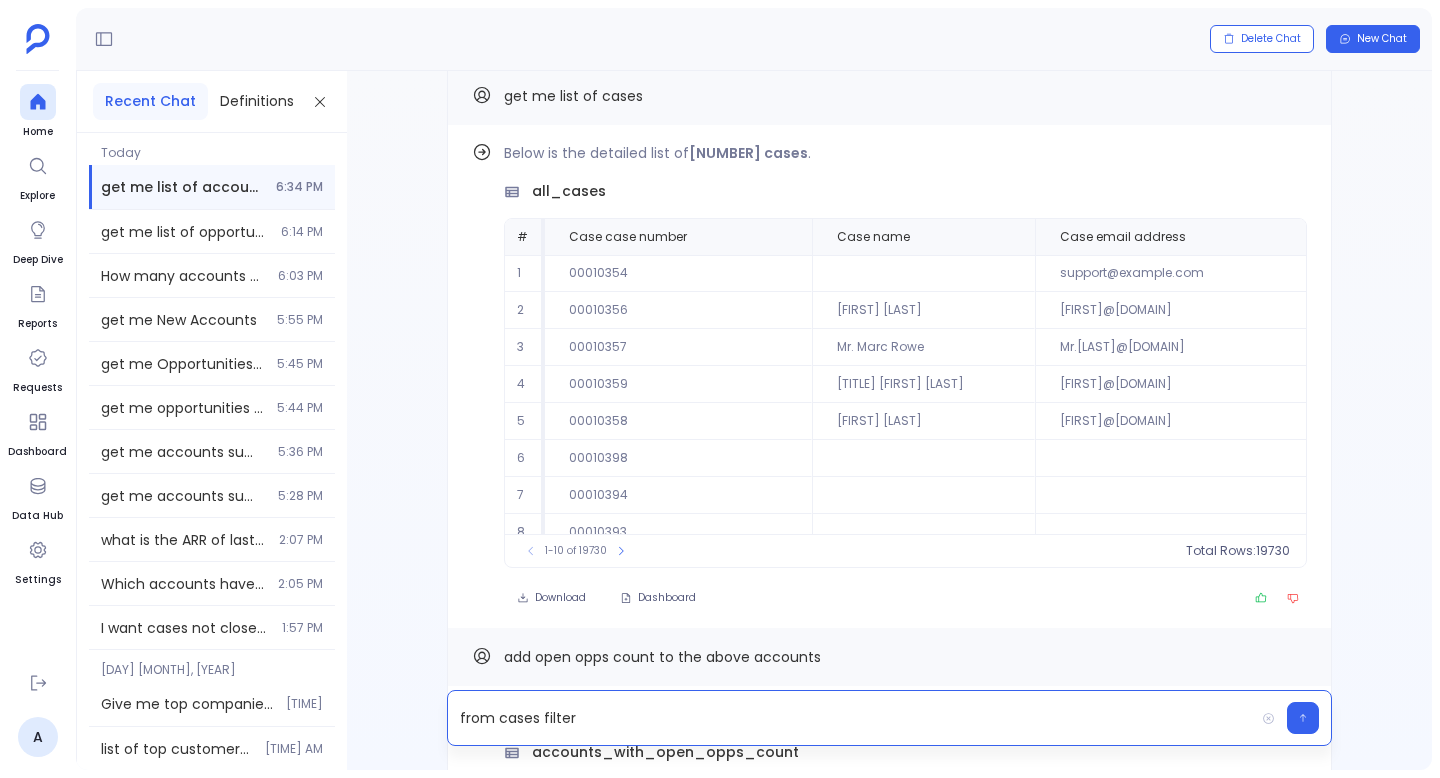 scroll, scrollTop: -532, scrollLeft: 0, axis: vertical 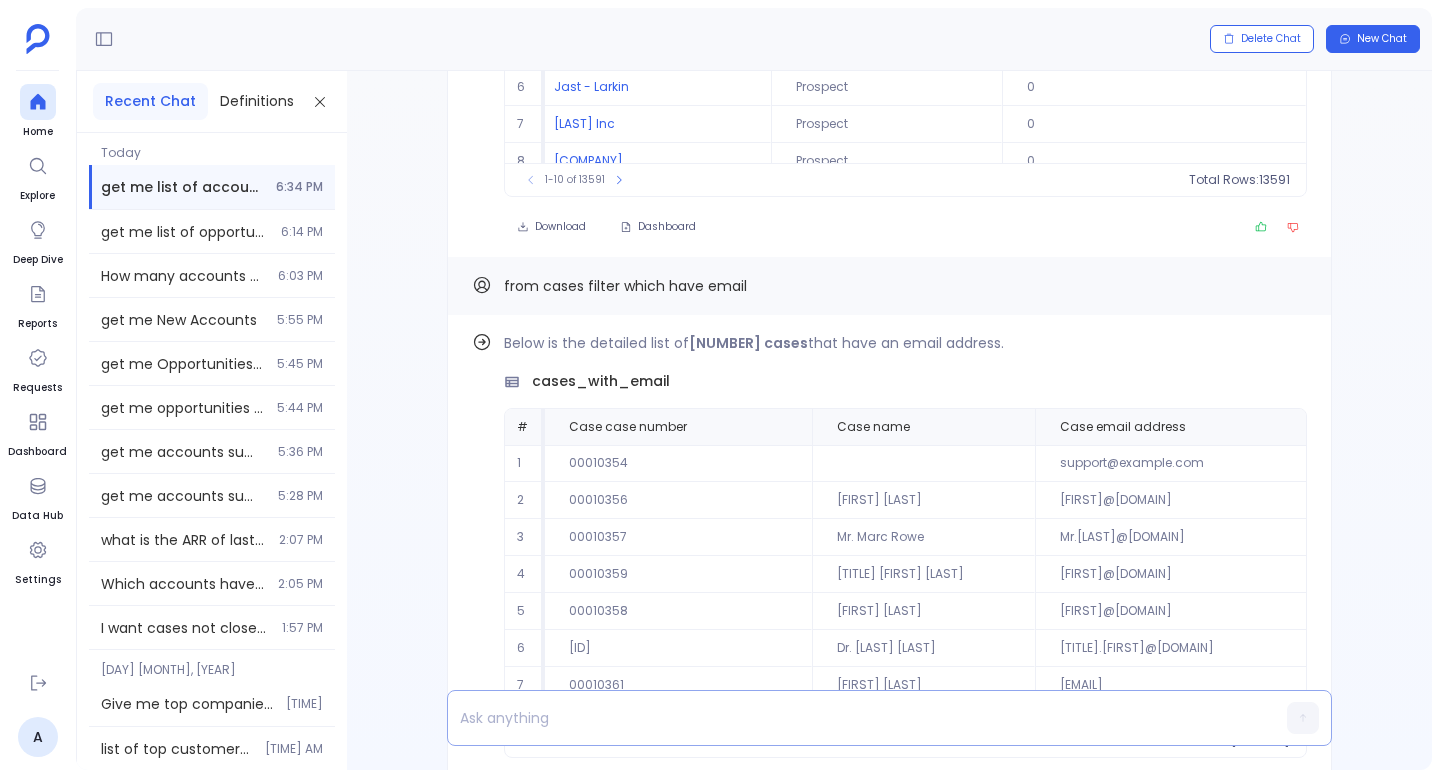 click at bounding box center [851, 718] 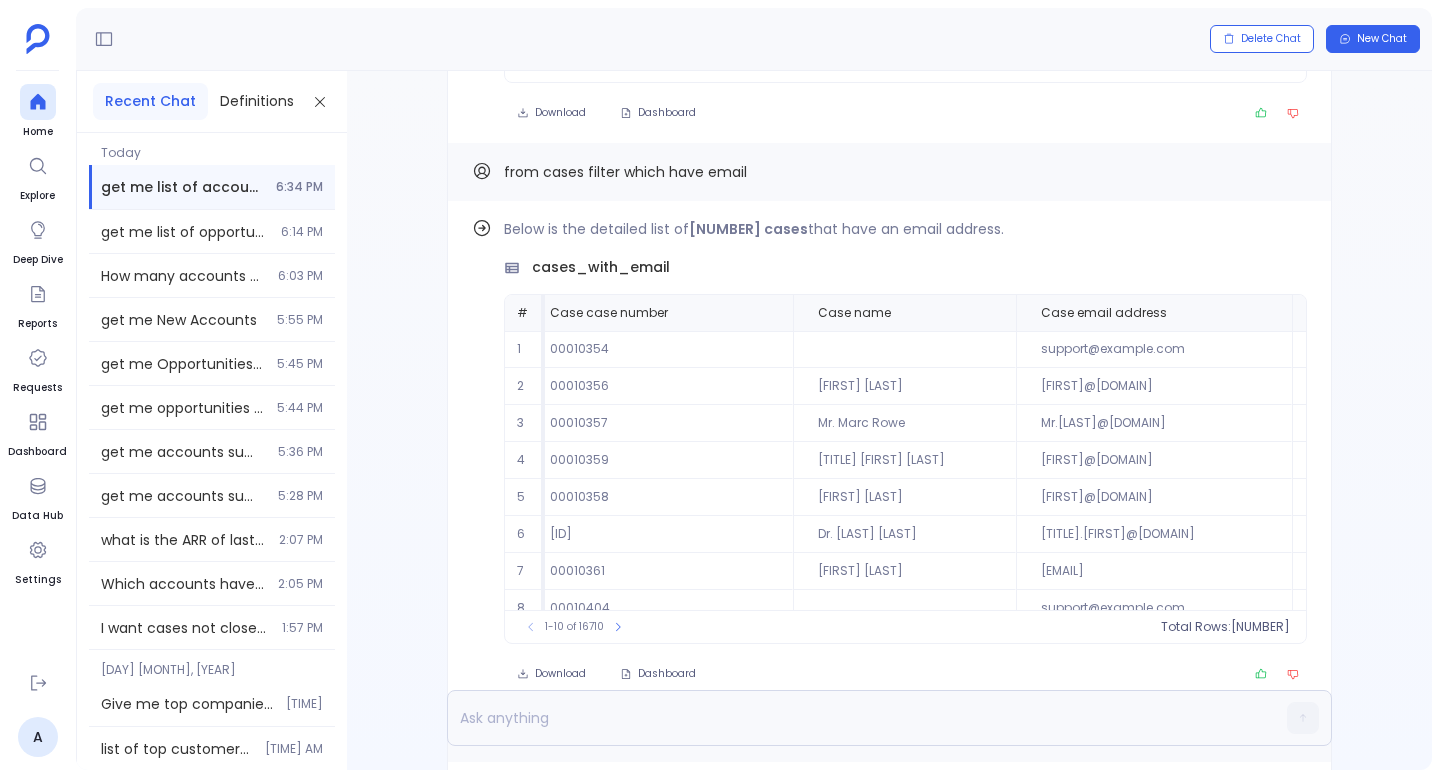 scroll, scrollTop: 0, scrollLeft: 0, axis: both 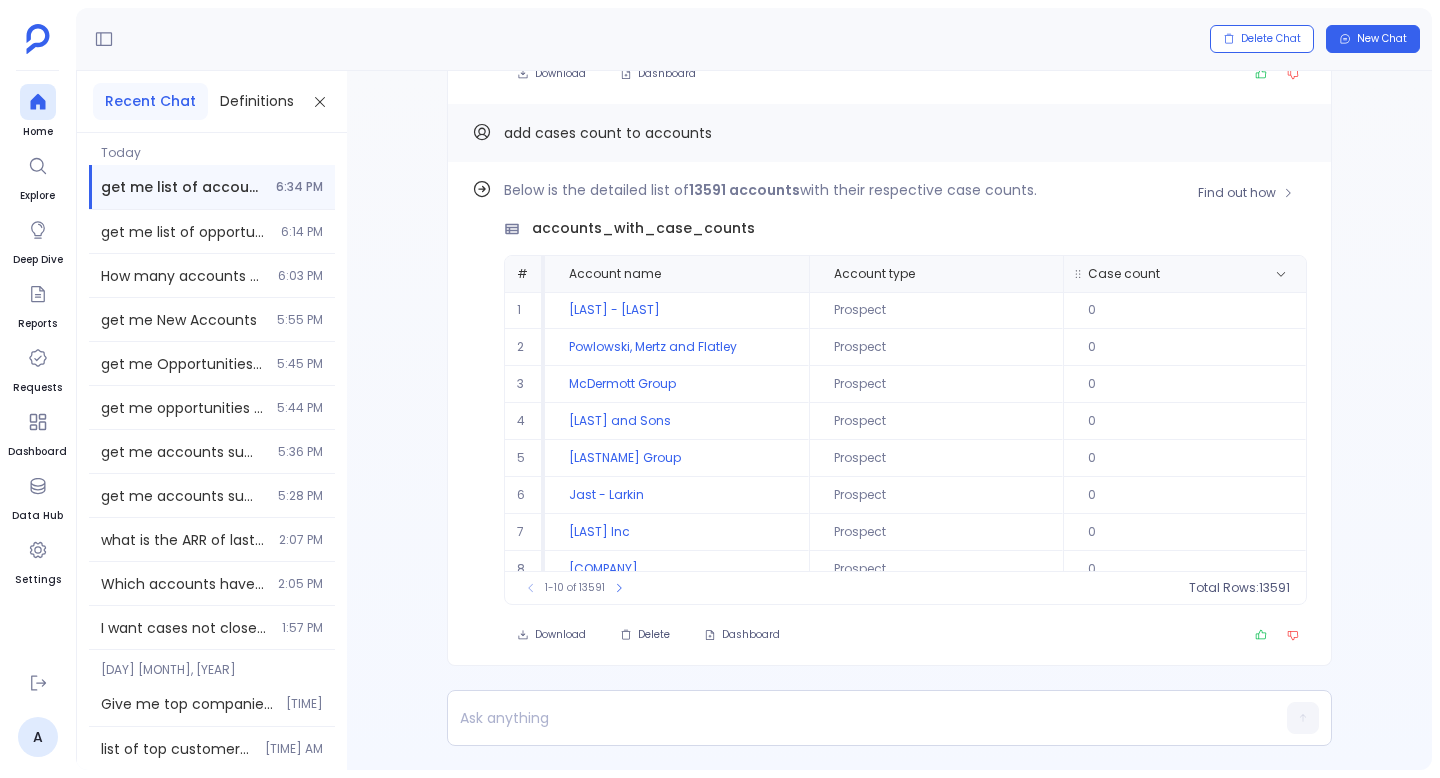 click on "Case count" at bounding box center [1184, 274] 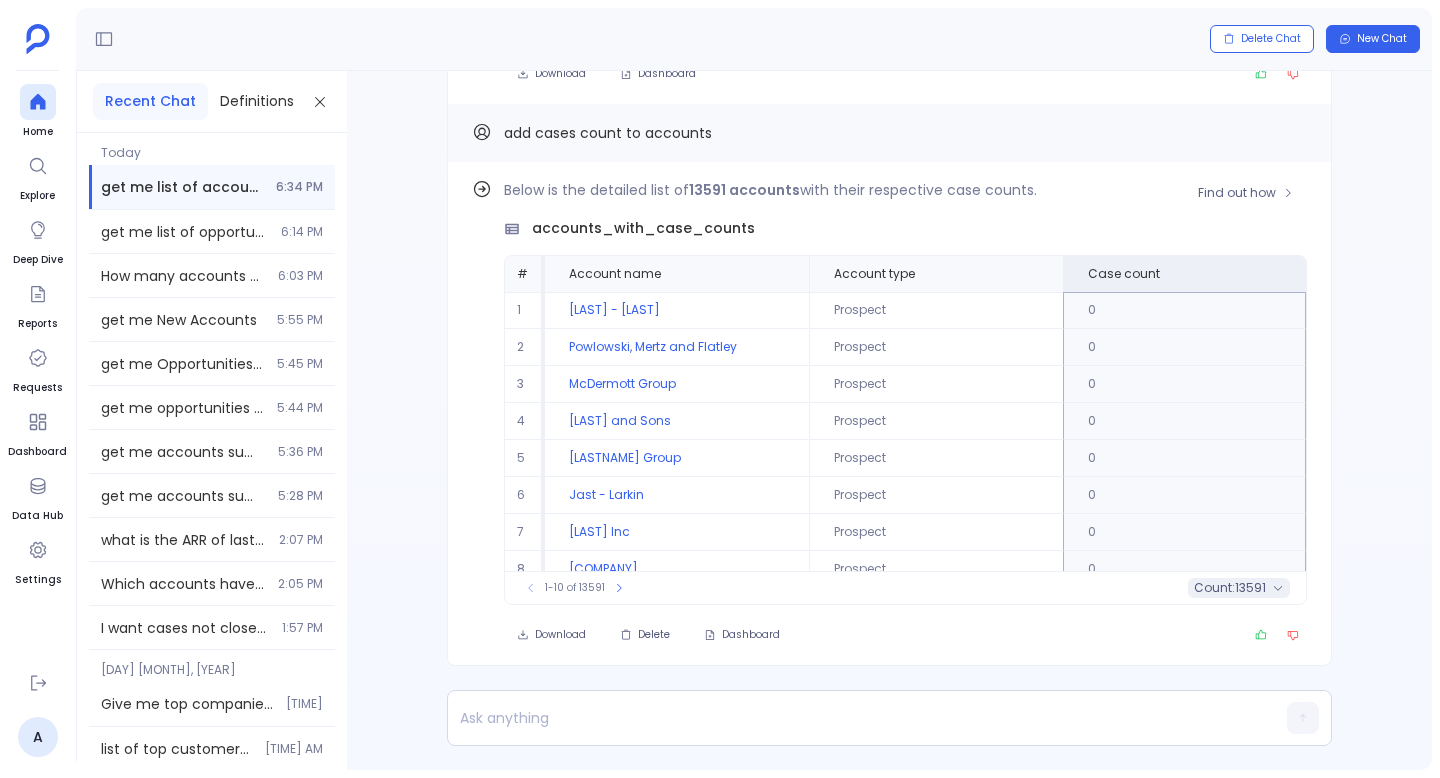 click on "count :" at bounding box center (1214, 588) 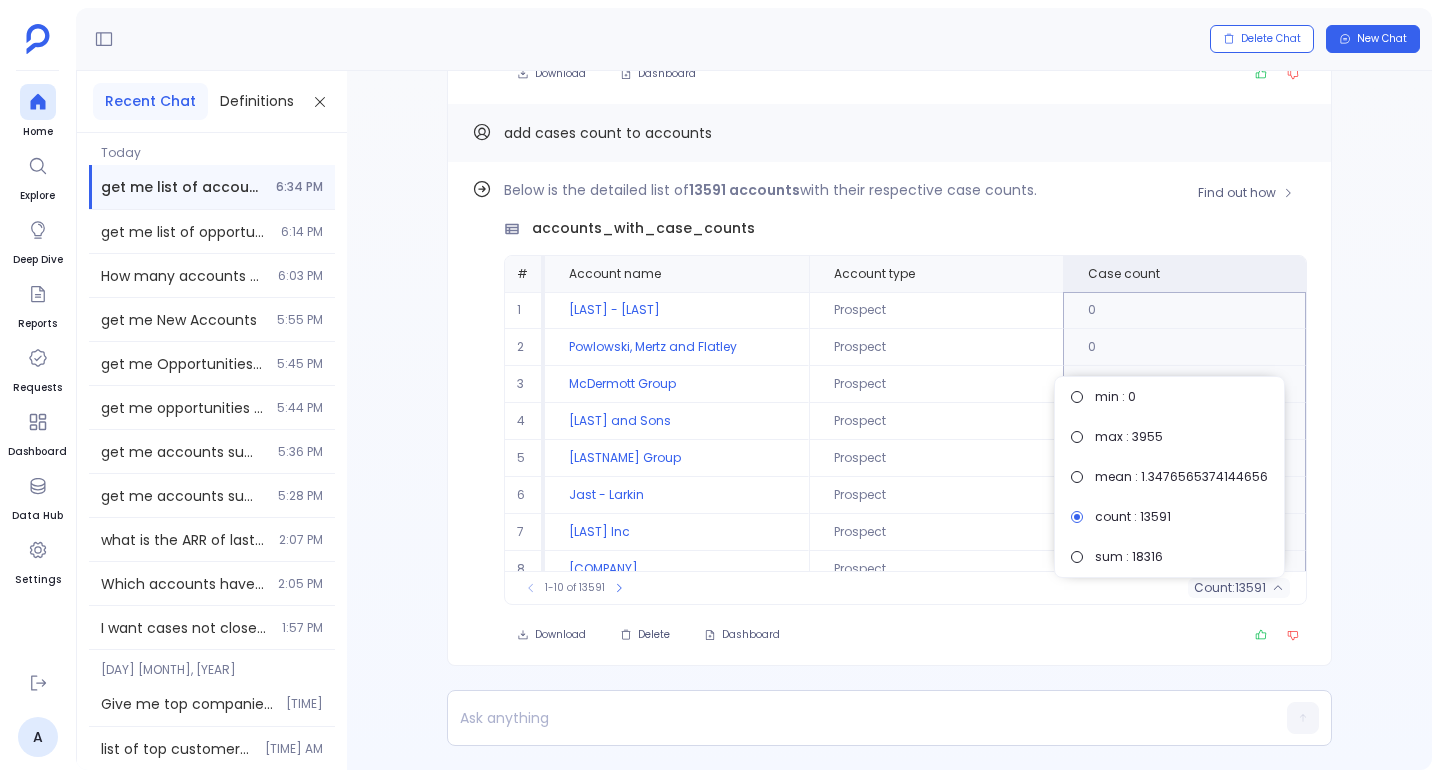 click on "Download Delete Dashboard" at bounding box center [905, 635] 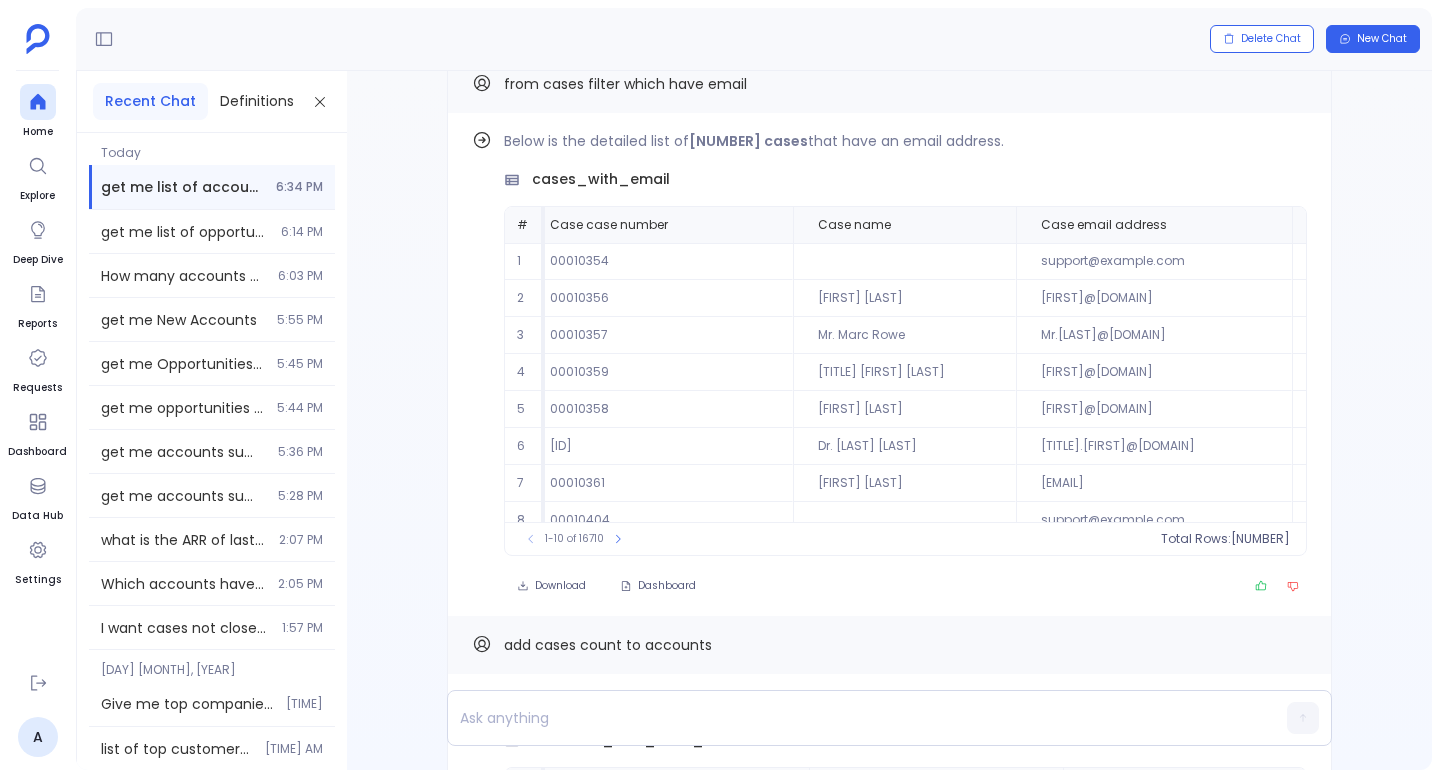 scroll, scrollTop: -520, scrollLeft: 0, axis: vertical 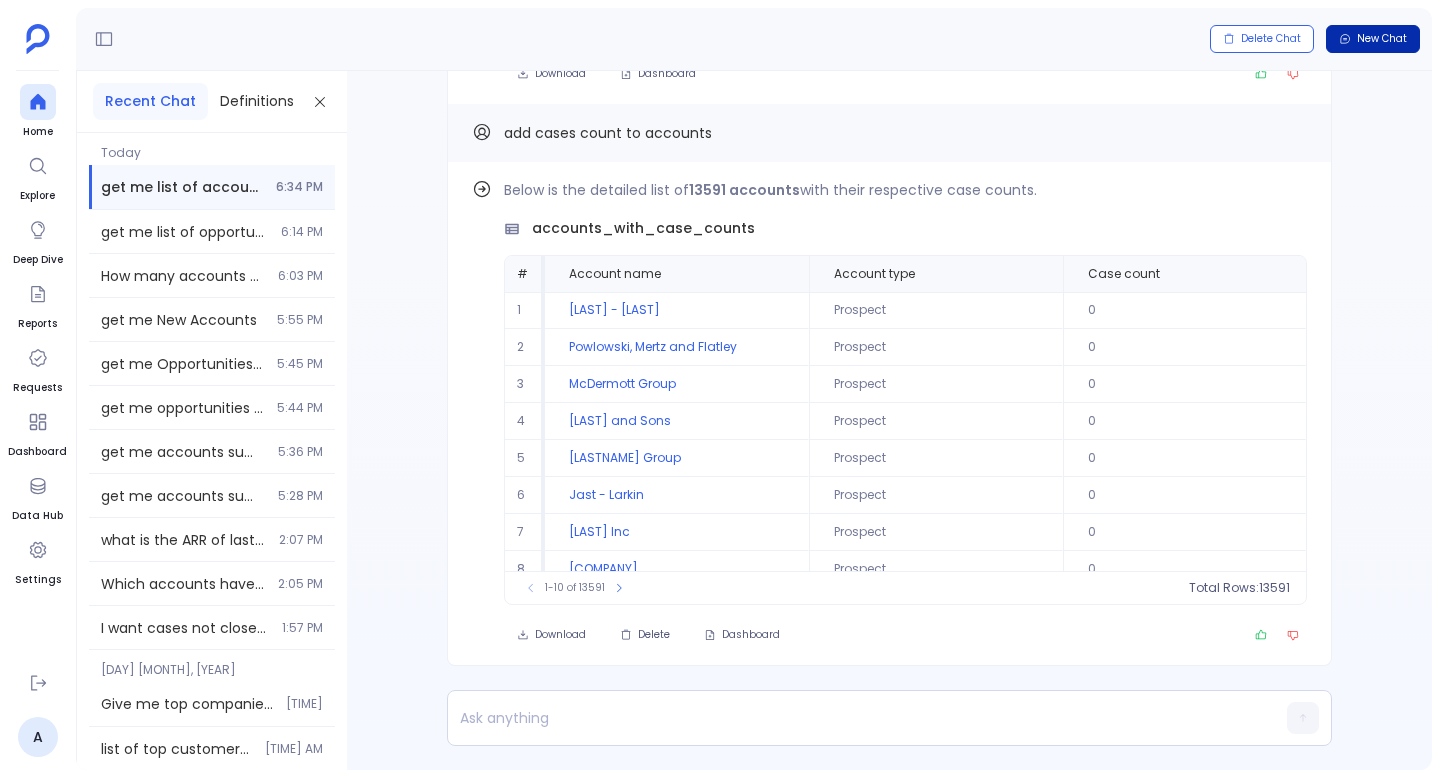 click on "New Chat" at bounding box center [1382, 39] 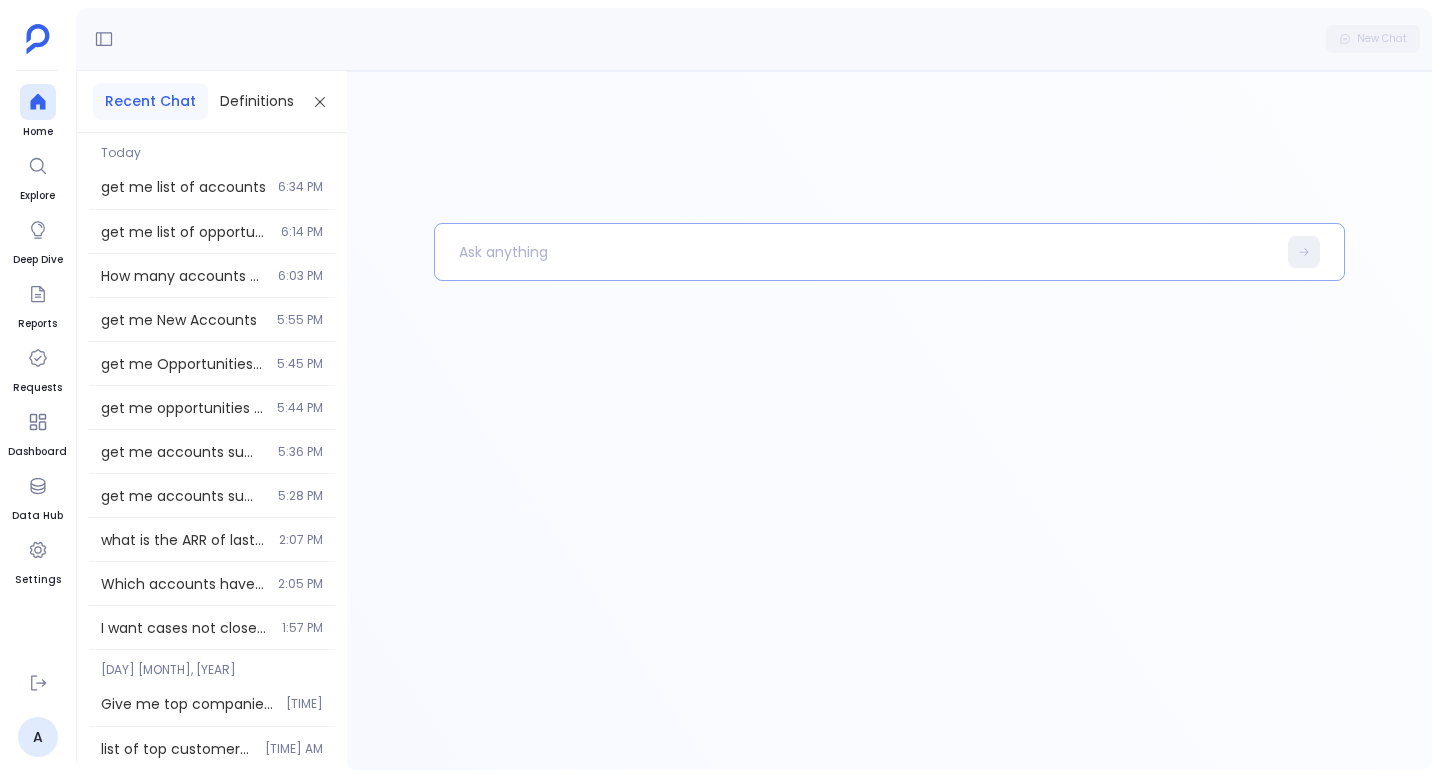click at bounding box center (855, 252) 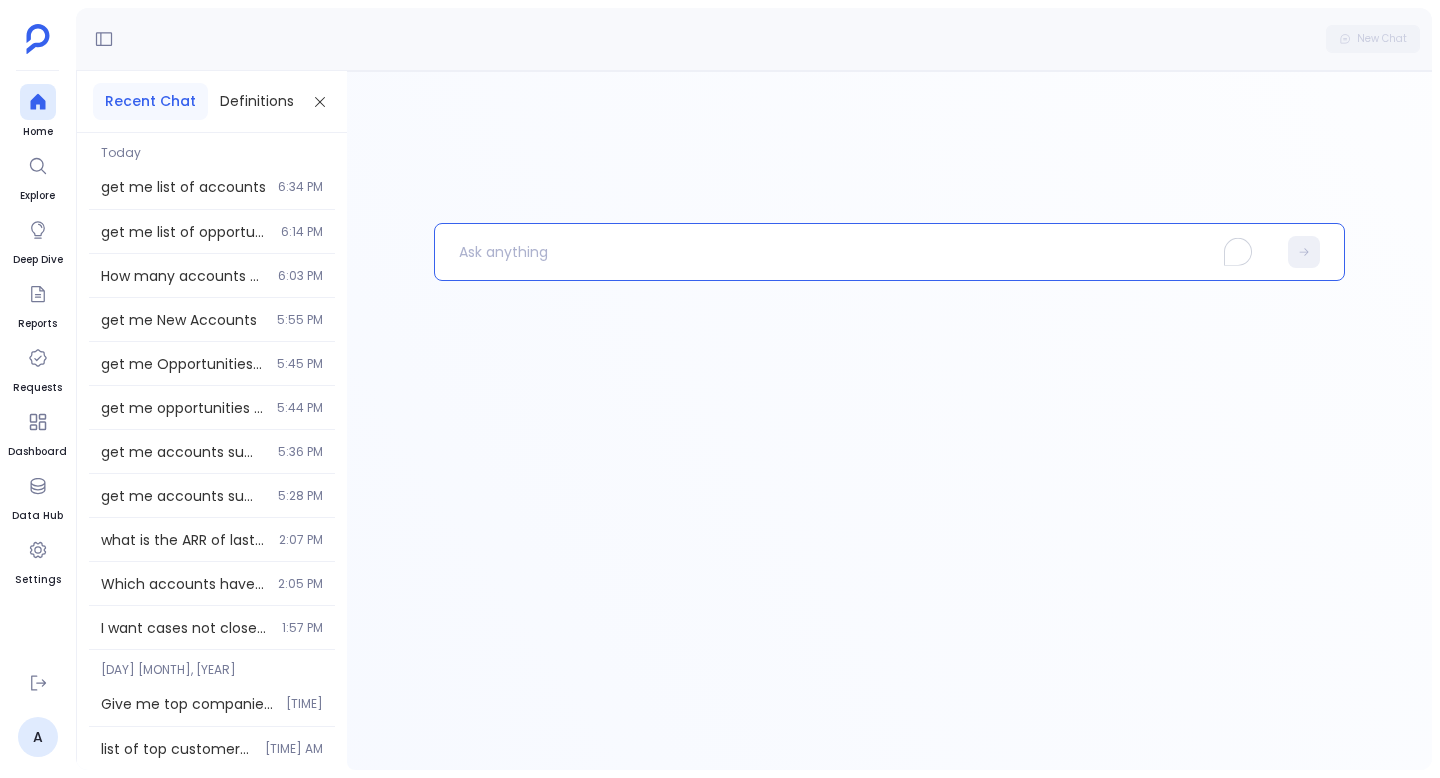type 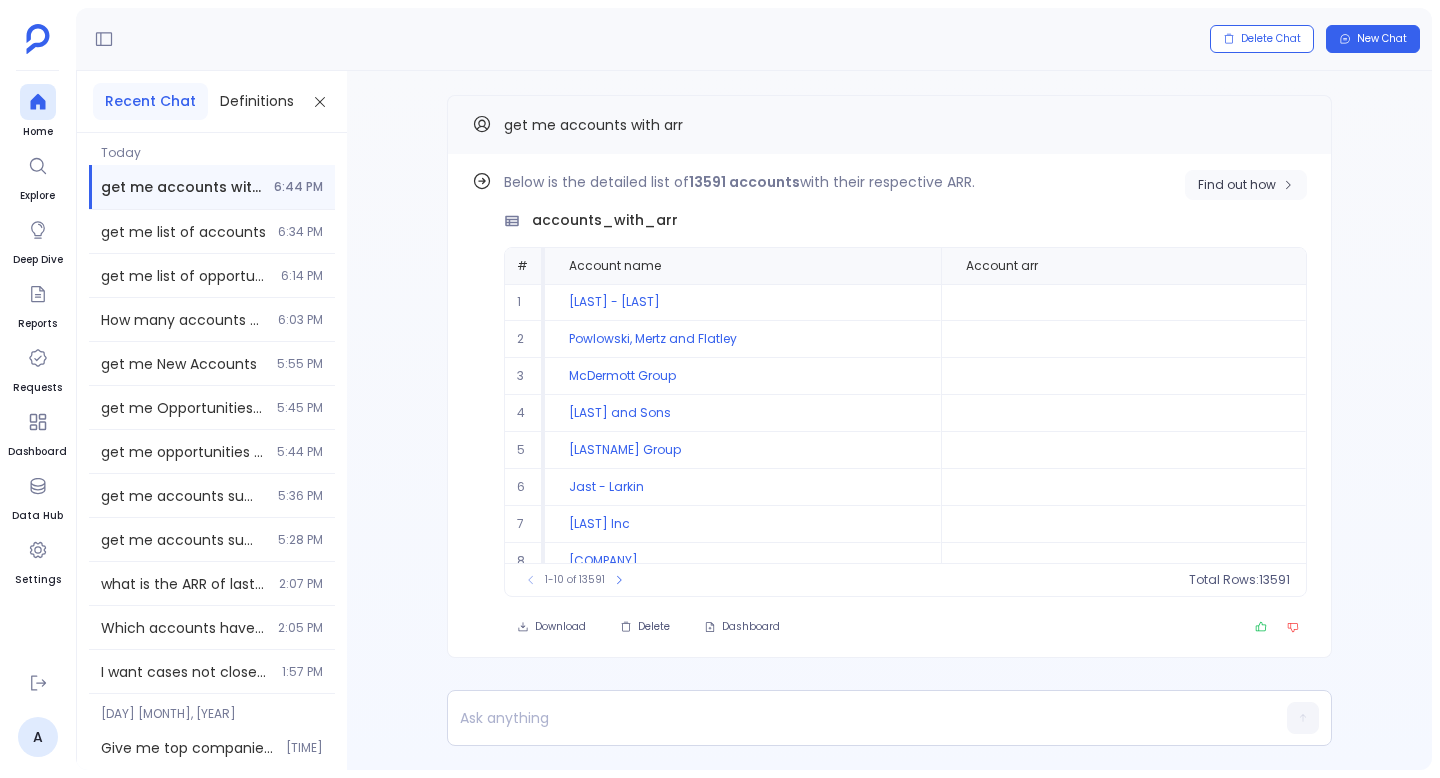 click on "Find out how" at bounding box center (1237, 185) 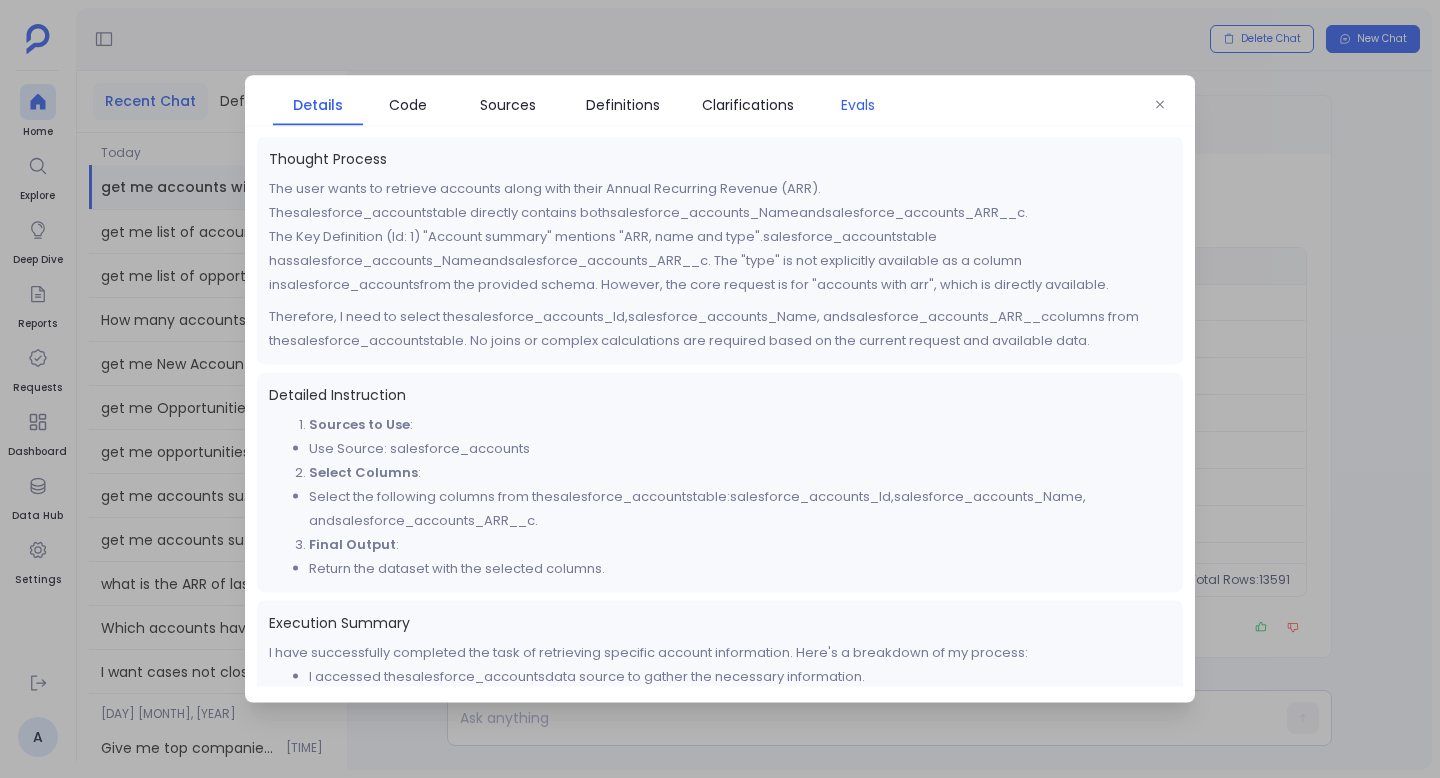 click on "Evals" at bounding box center (858, 105) 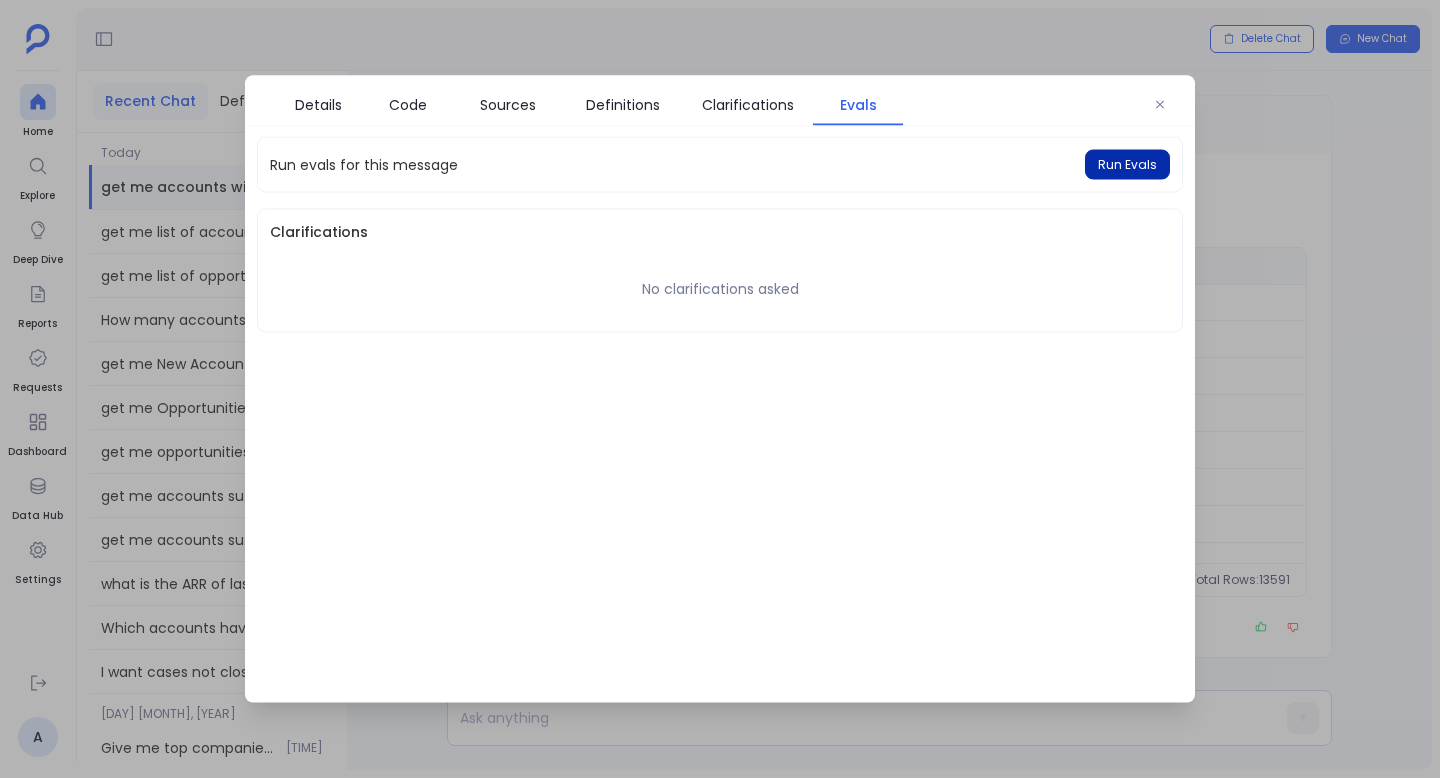 click on "Run Evals" at bounding box center (1127, 165) 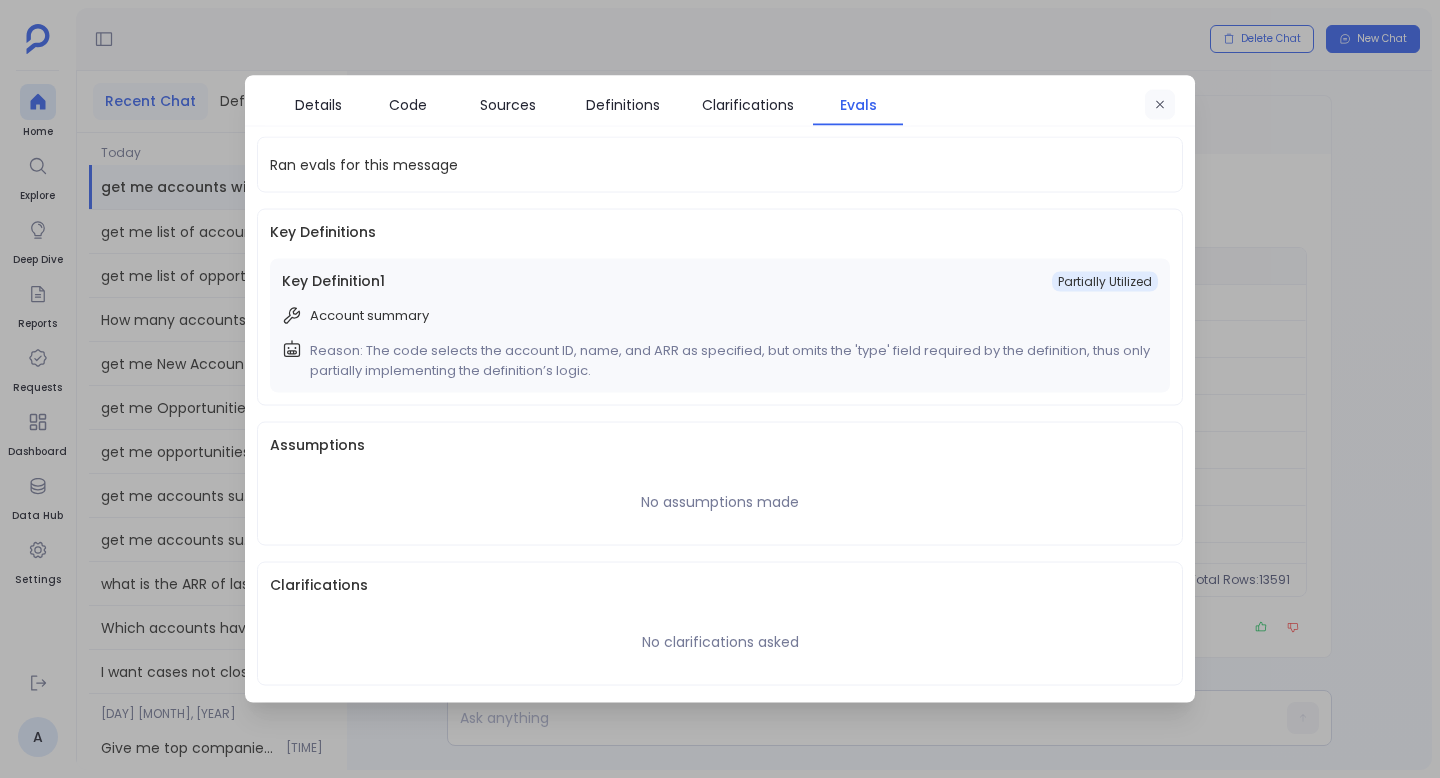 click at bounding box center (1160, 105) 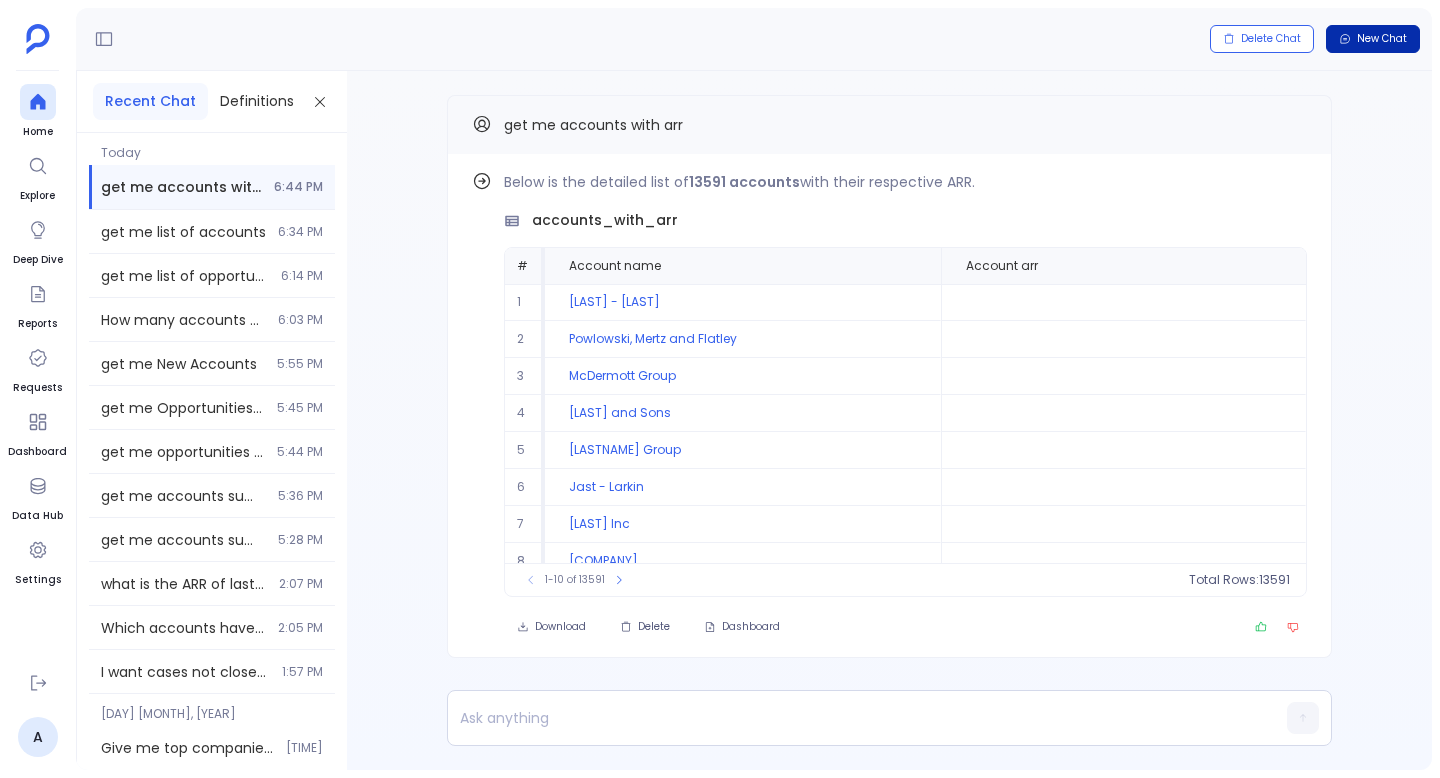 click on "New Chat" at bounding box center [1382, 39] 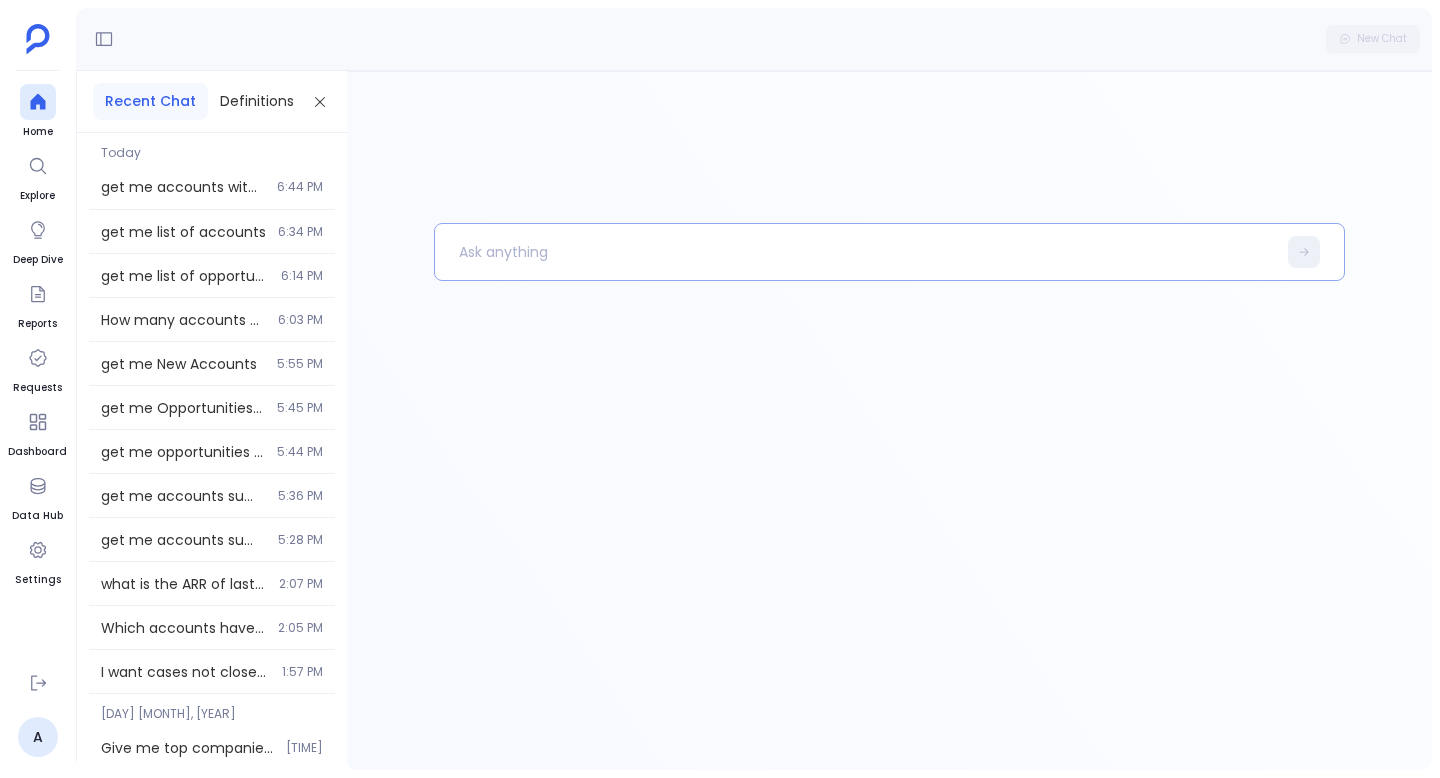click at bounding box center [855, 252] 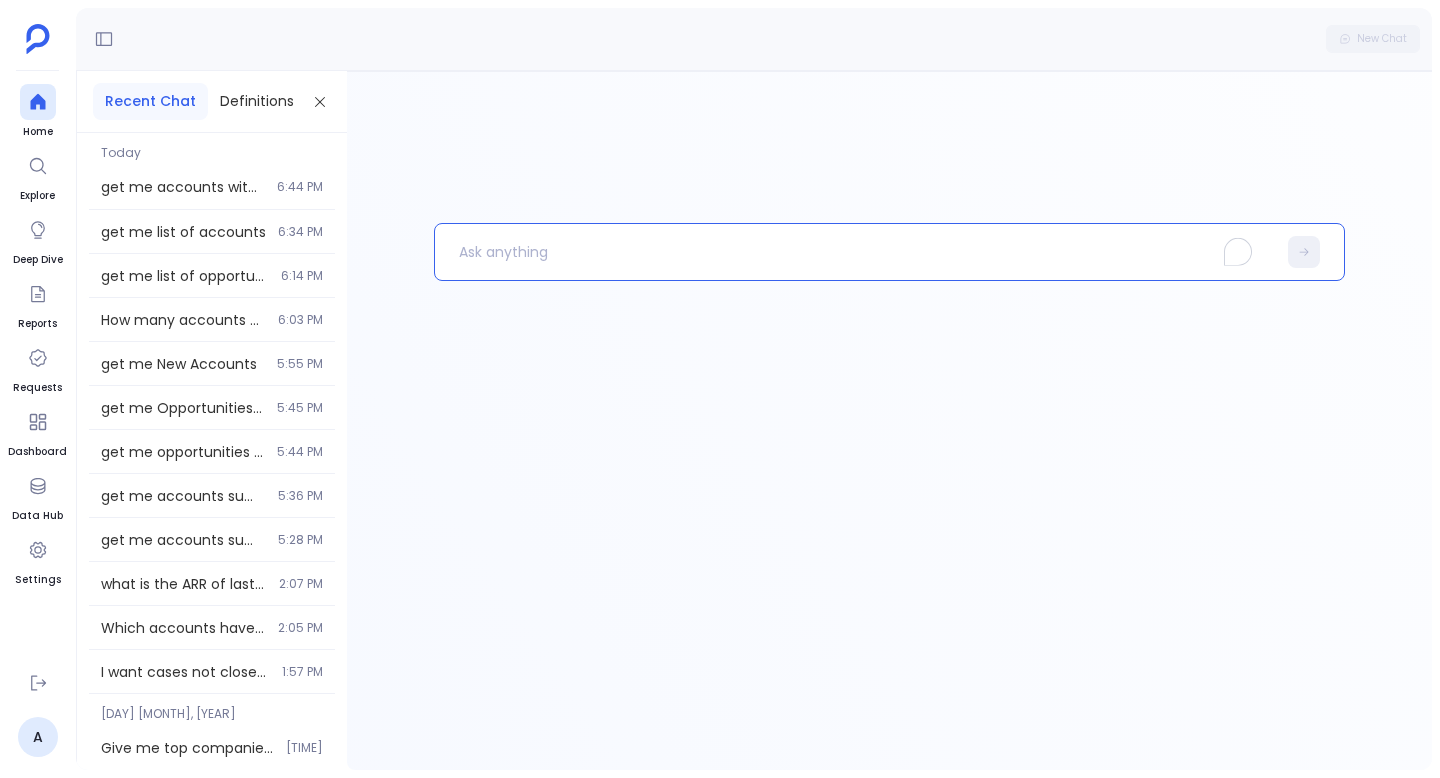 type 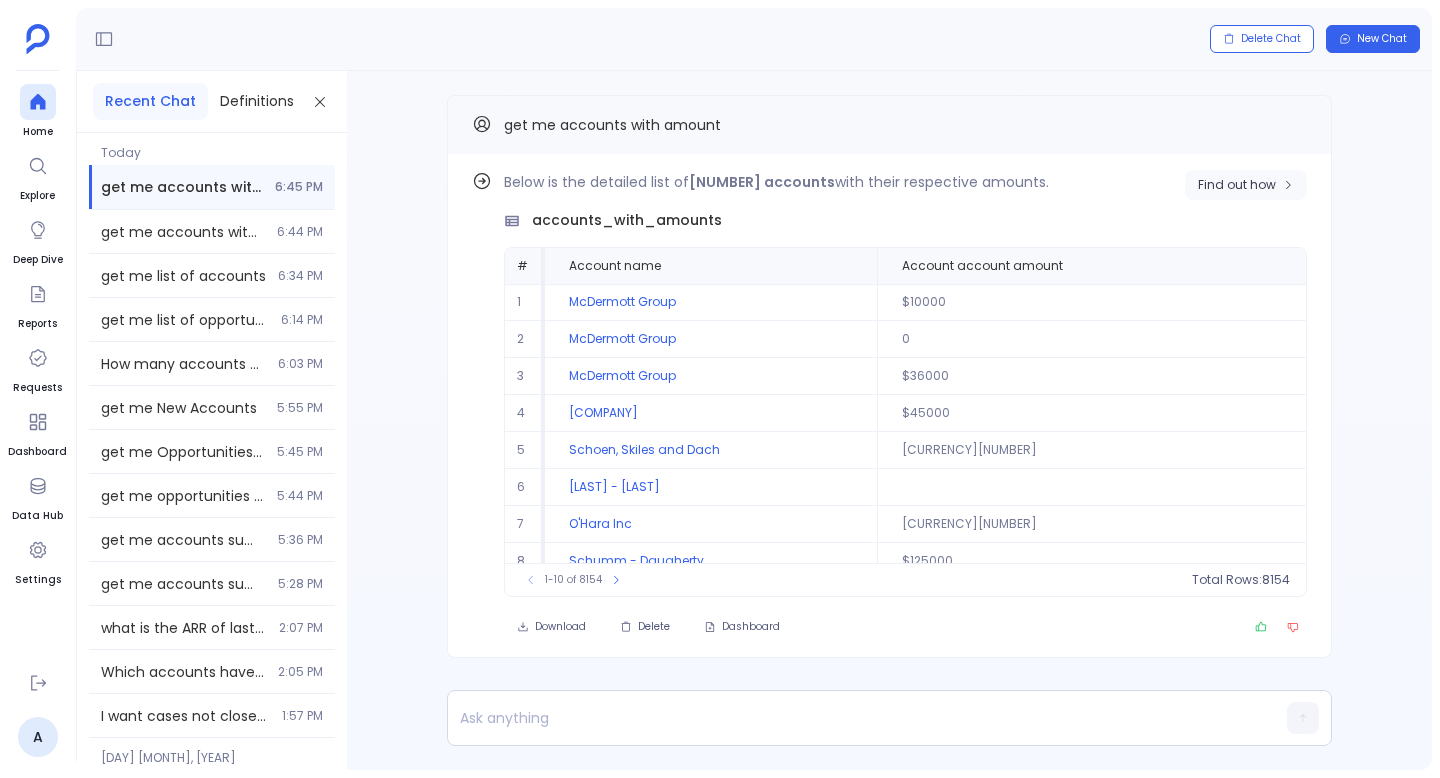 click on "Find out how" at bounding box center [1237, 185] 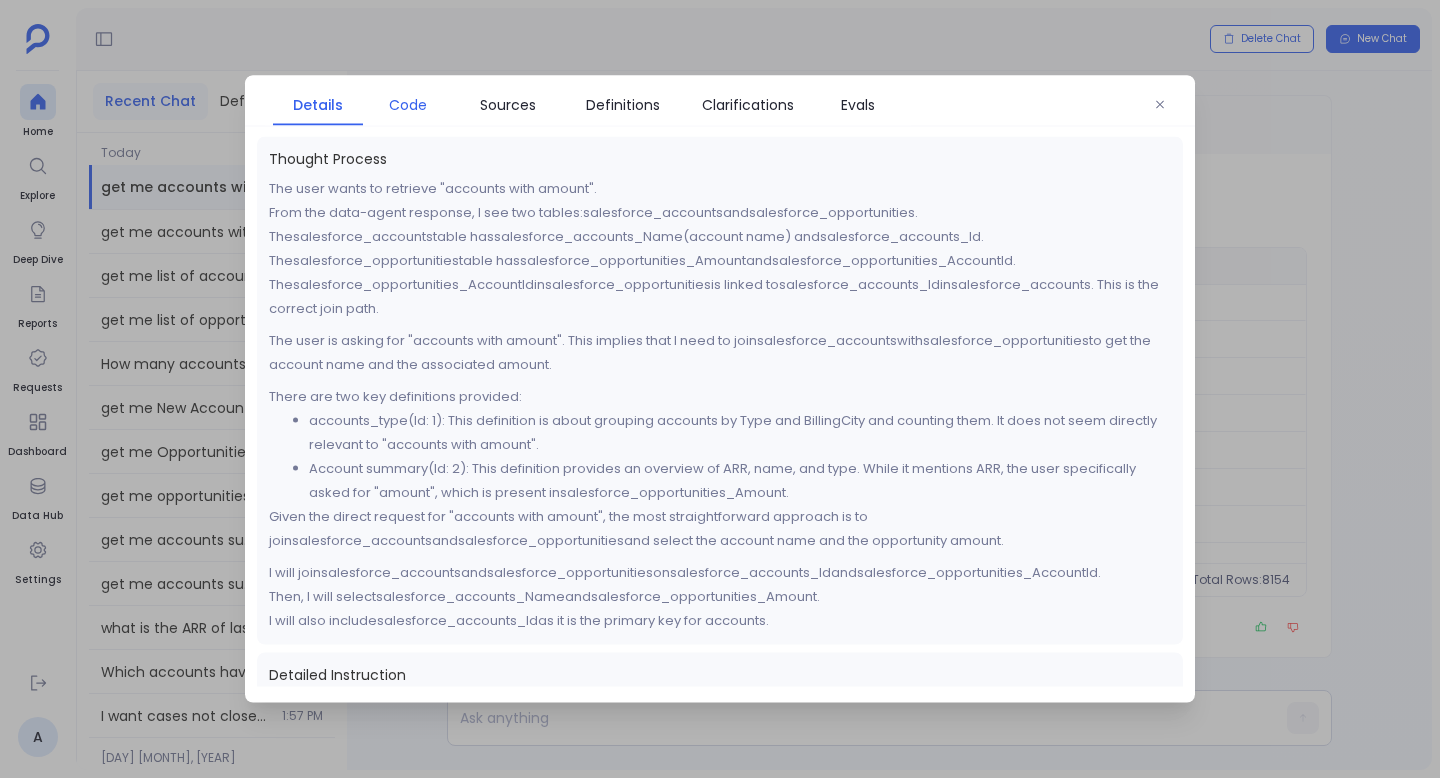 click on "Code" at bounding box center (408, 105) 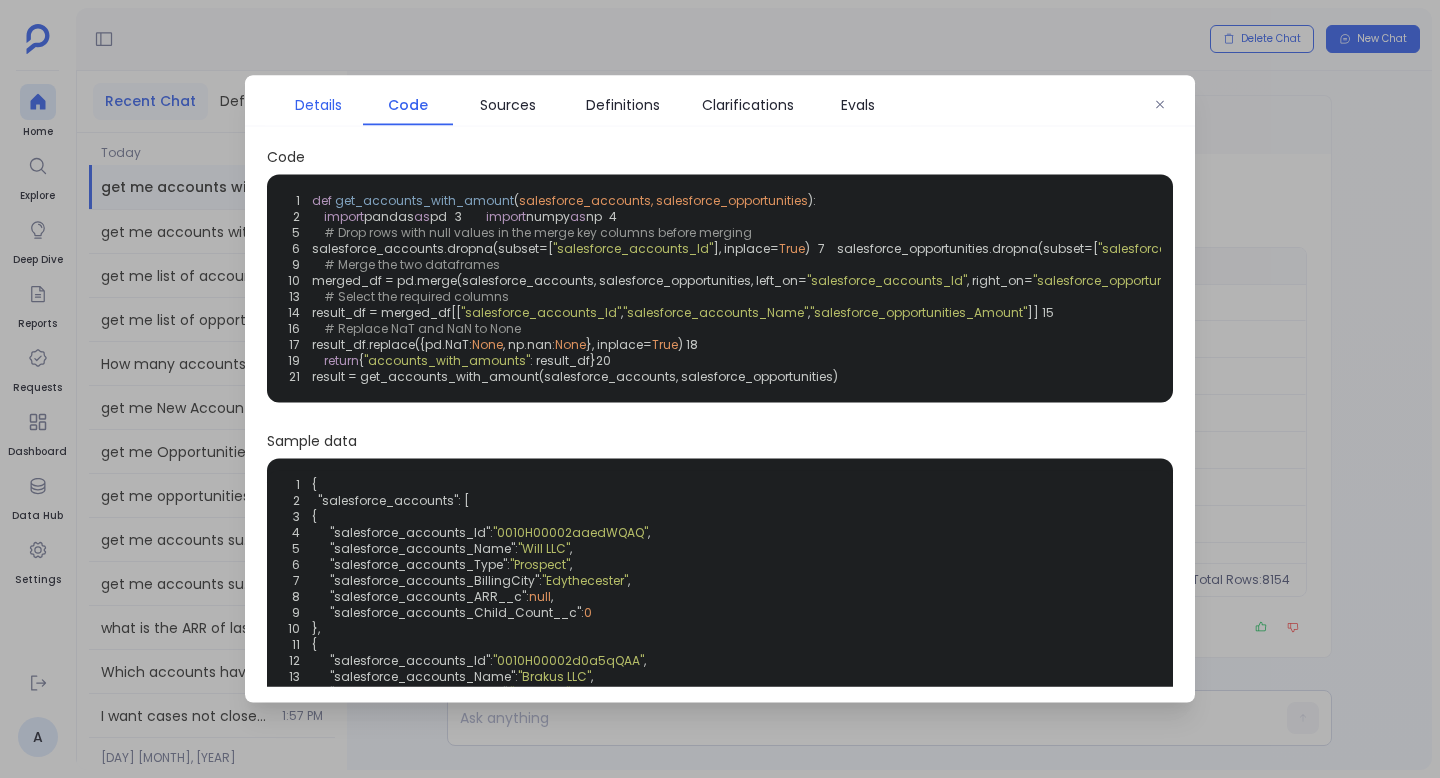 click on "Details" at bounding box center [318, 105] 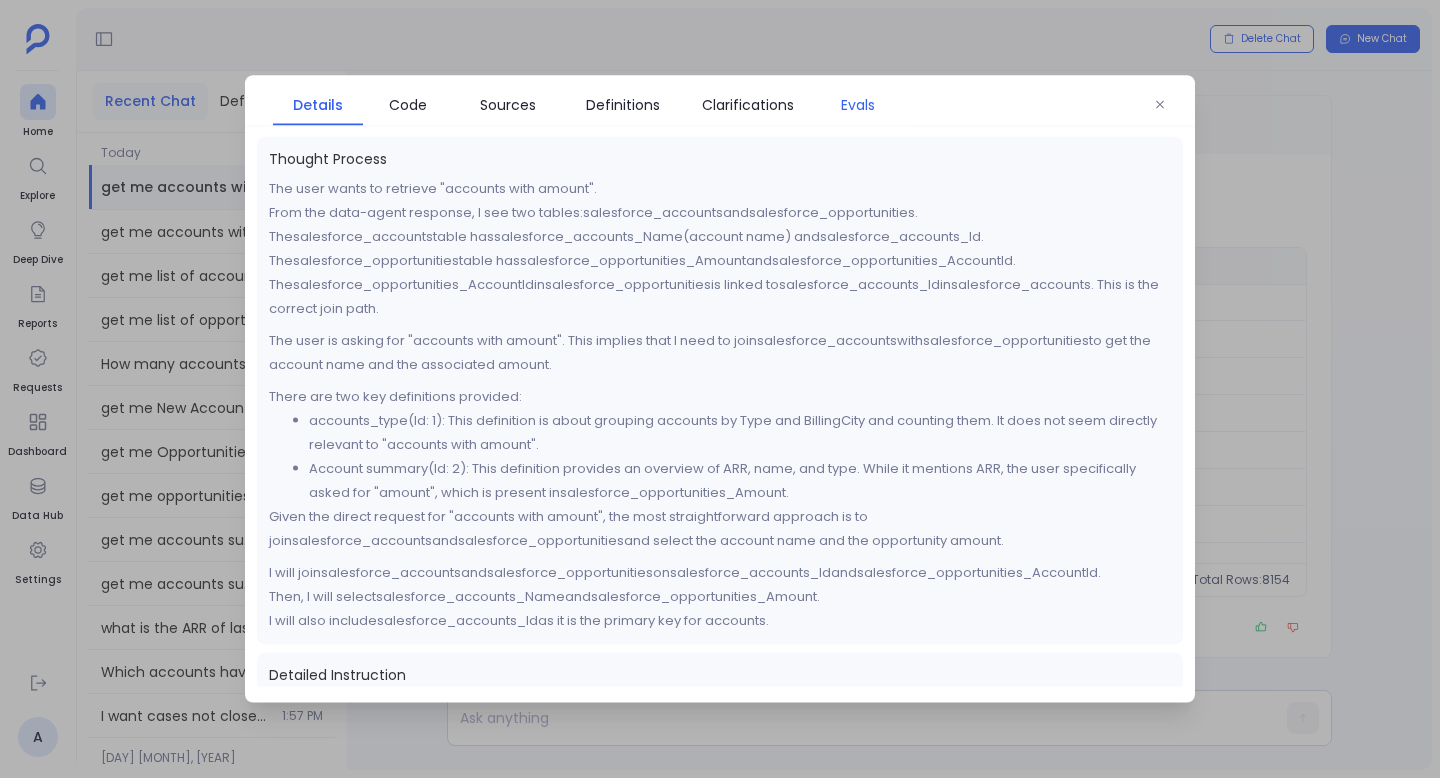 click on "Evals" at bounding box center (858, 105) 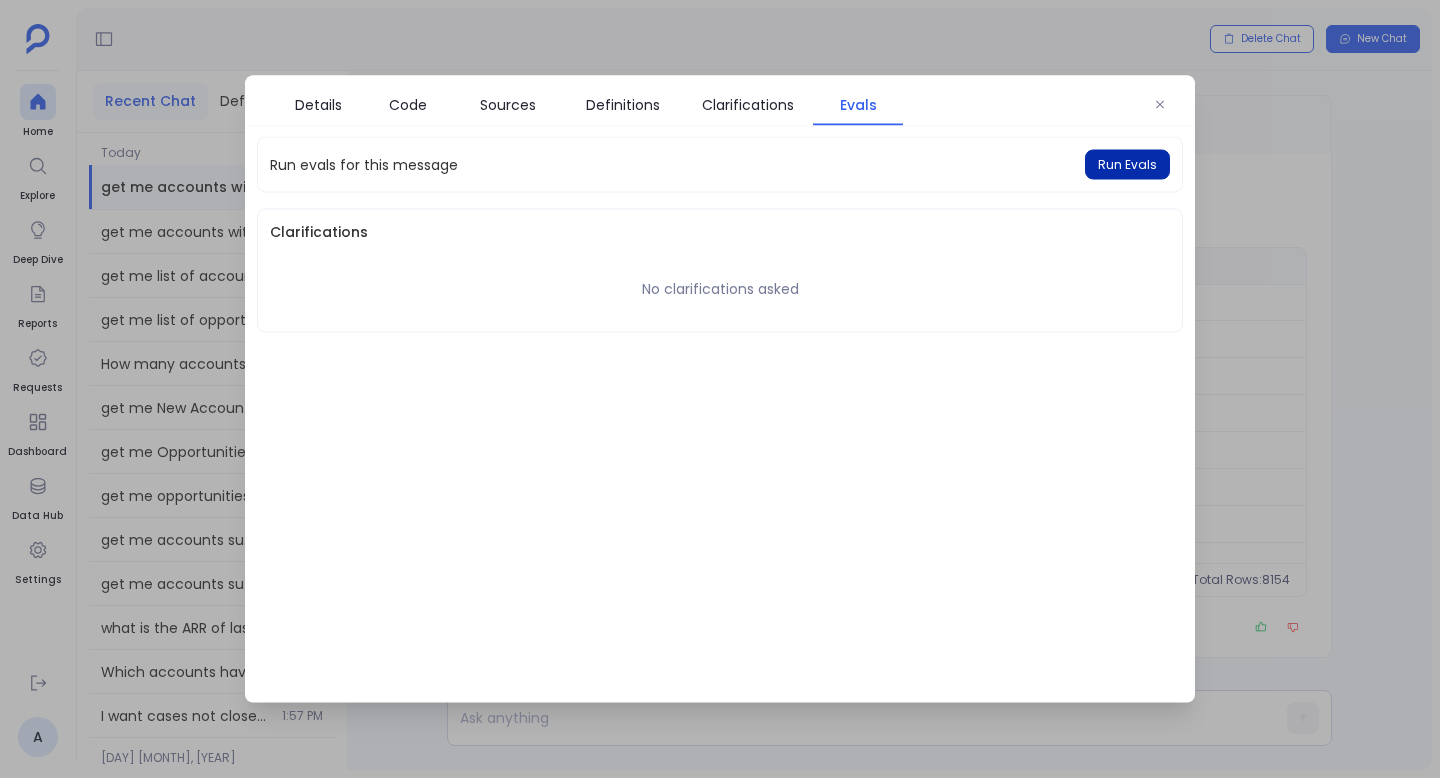 click on "Run Evals" at bounding box center (1127, 165) 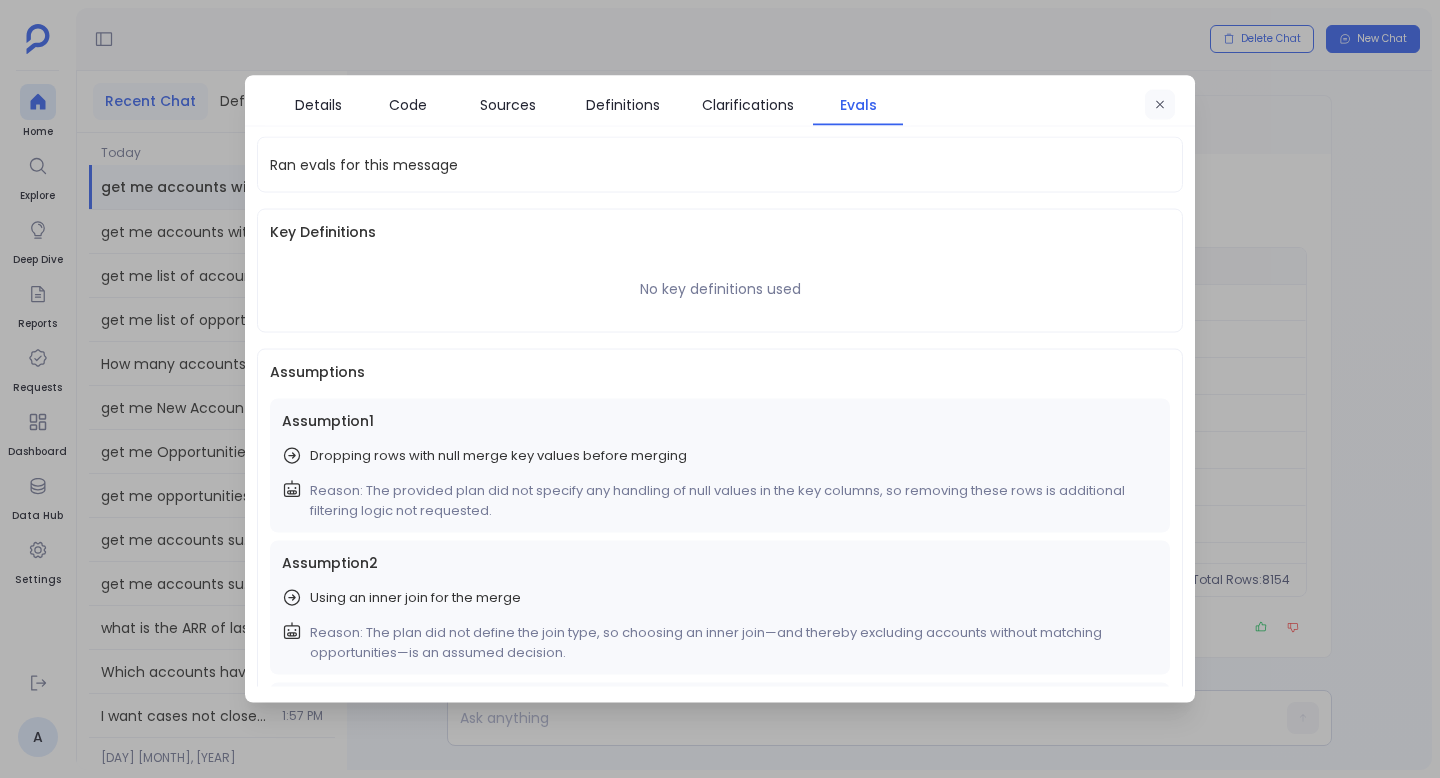 click 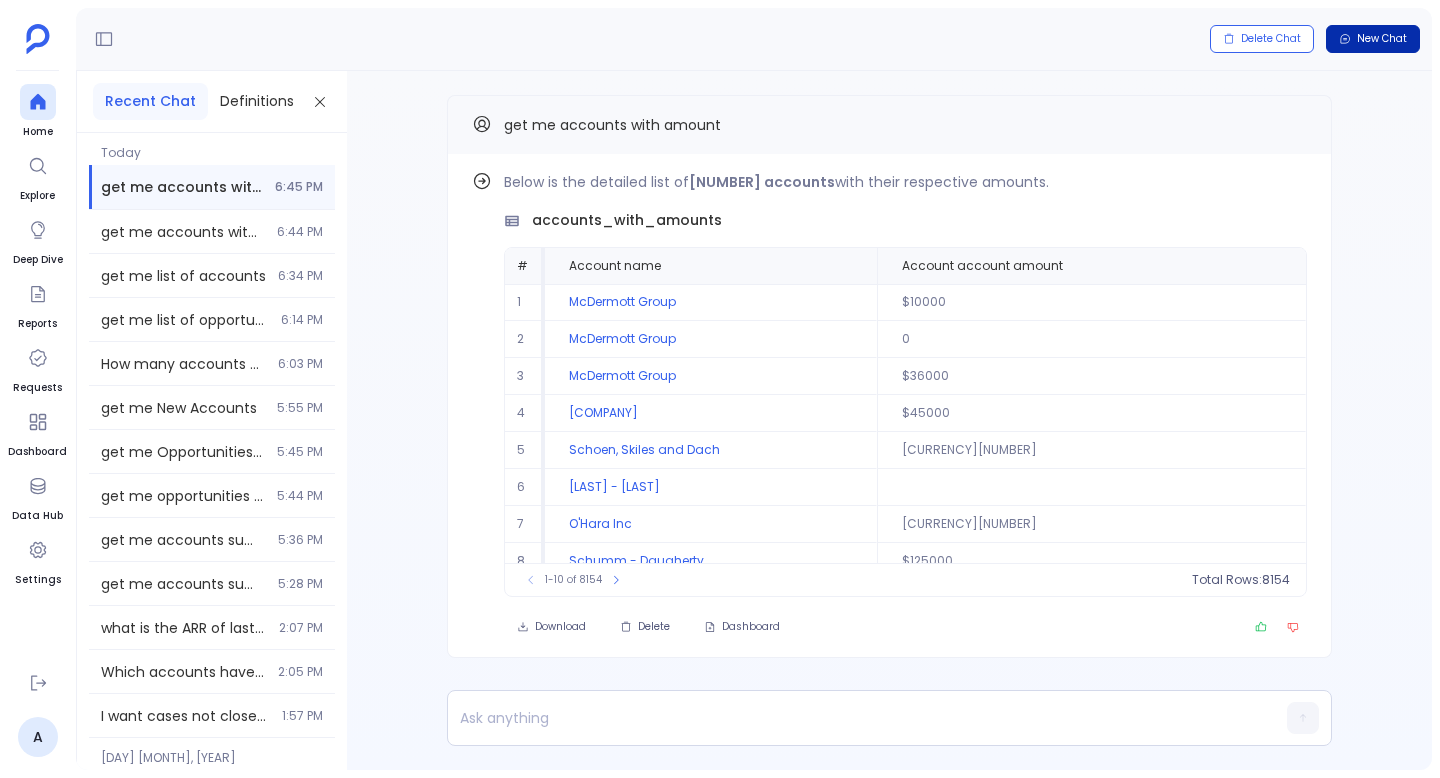 click on "New Chat" at bounding box center (1382, 39) 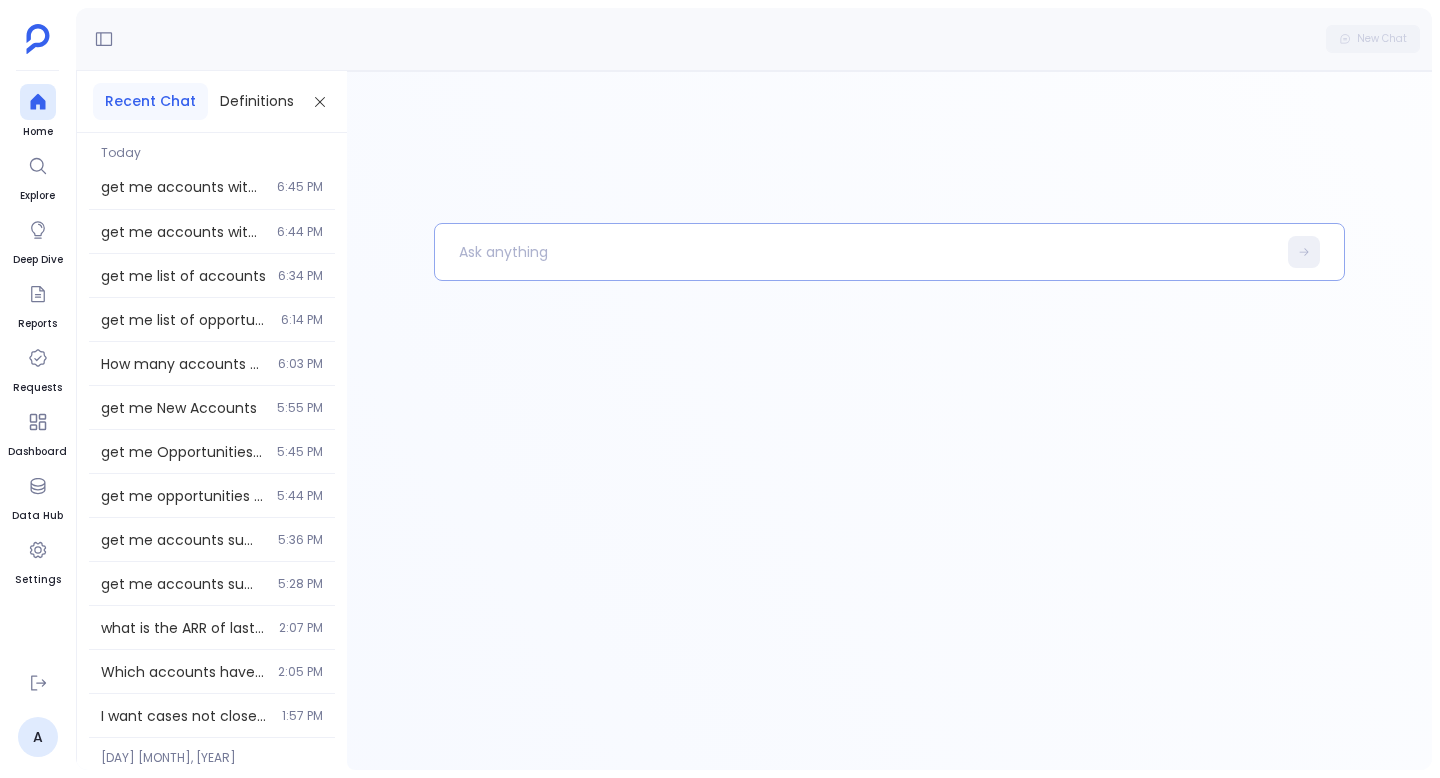 click at bounding box center (855, 252) 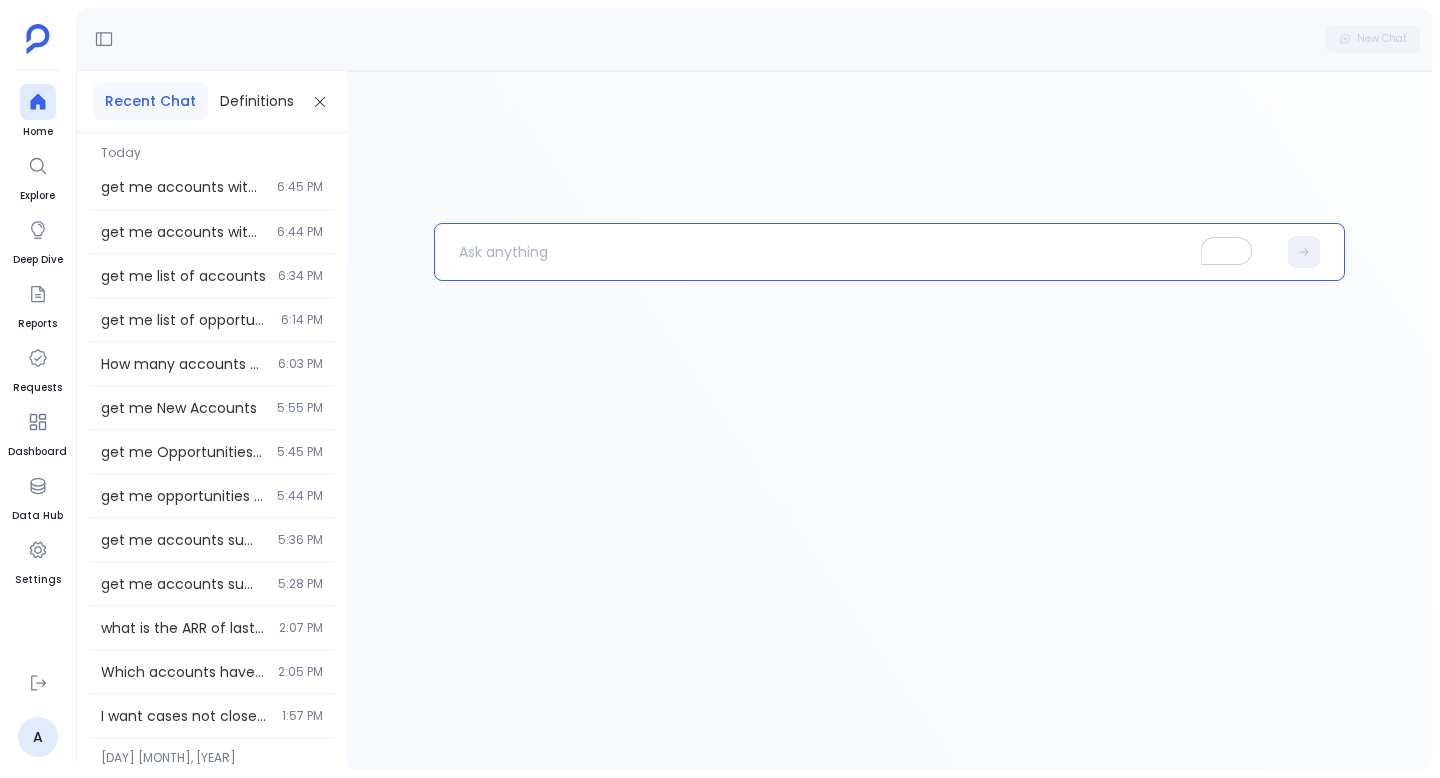 type 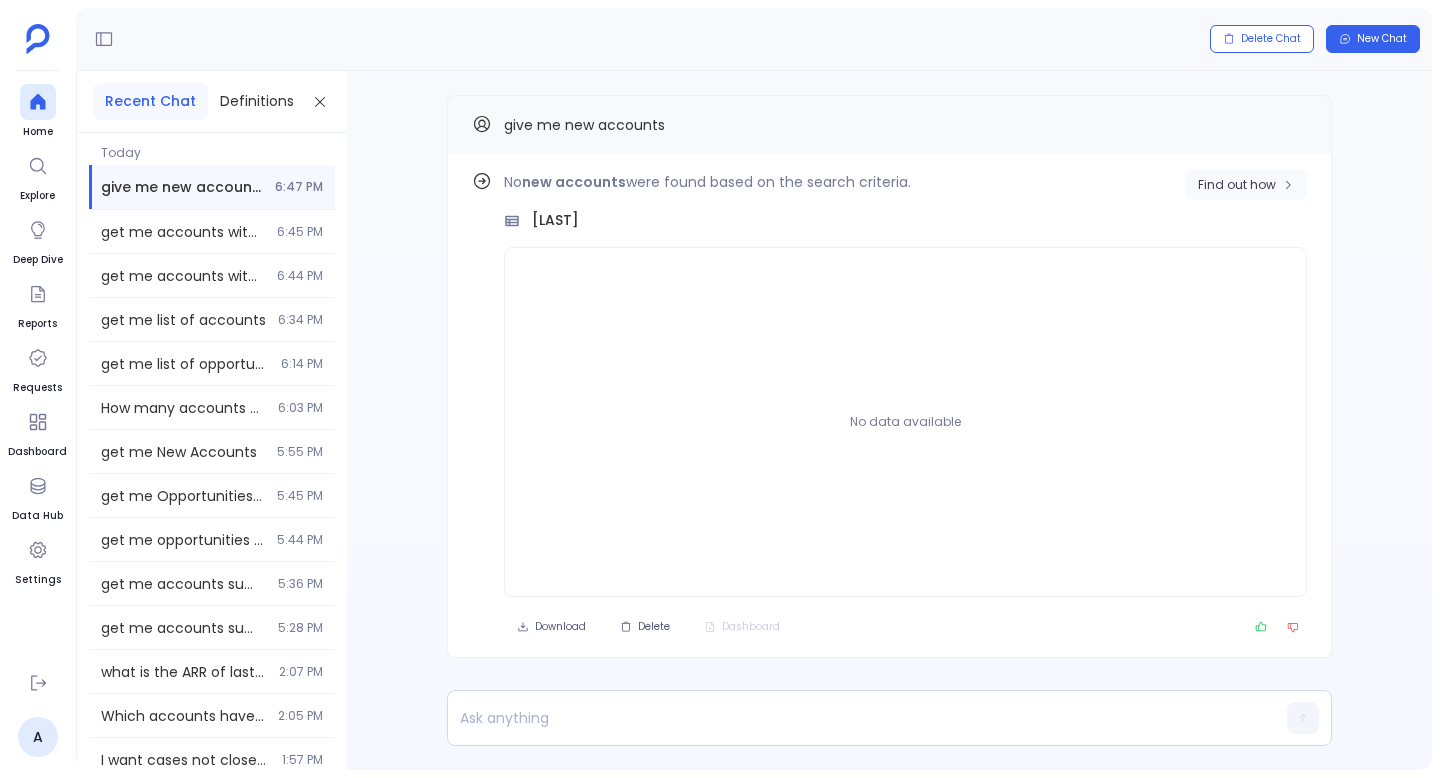 click on "Find out how" at bounding box center (1237, 185) 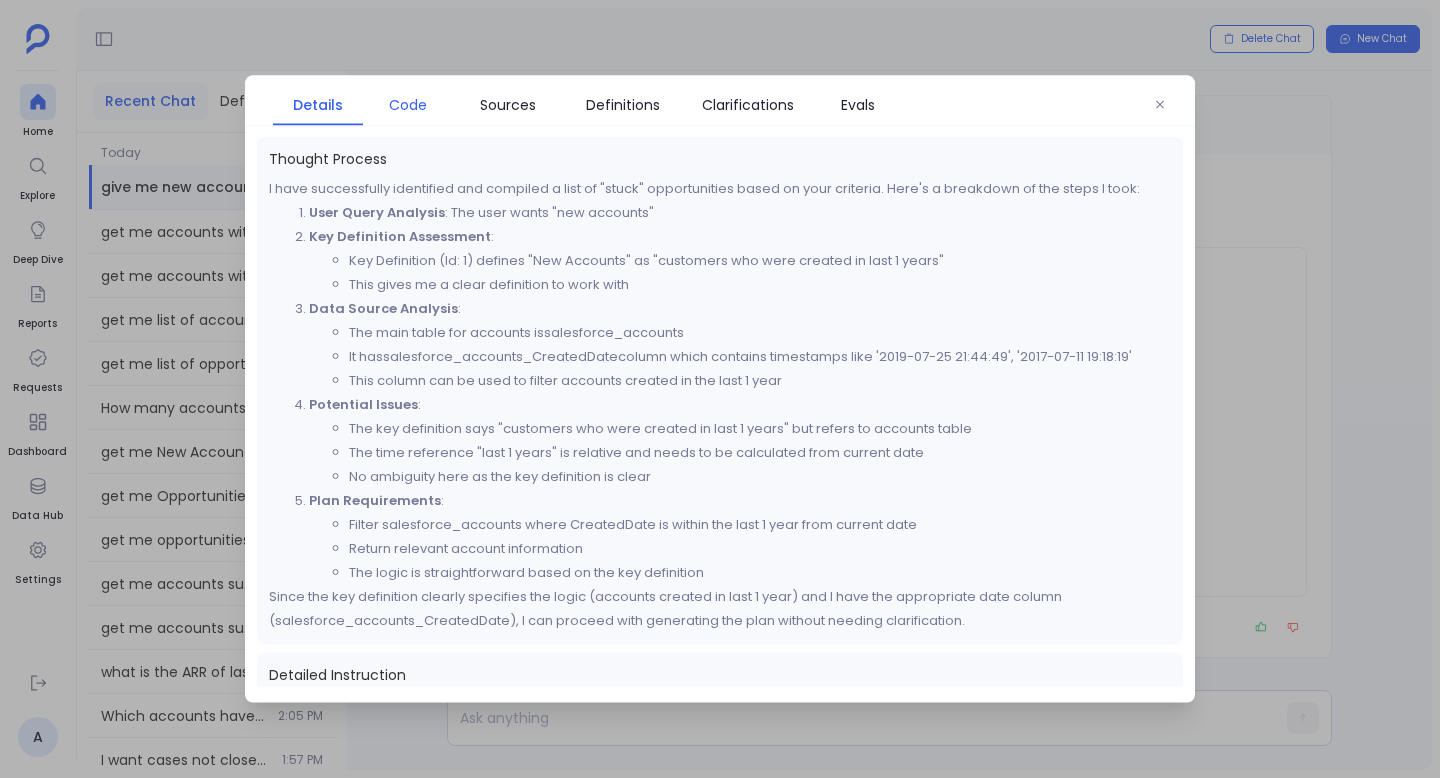 click on "Code" at bounding box center [408, 105] 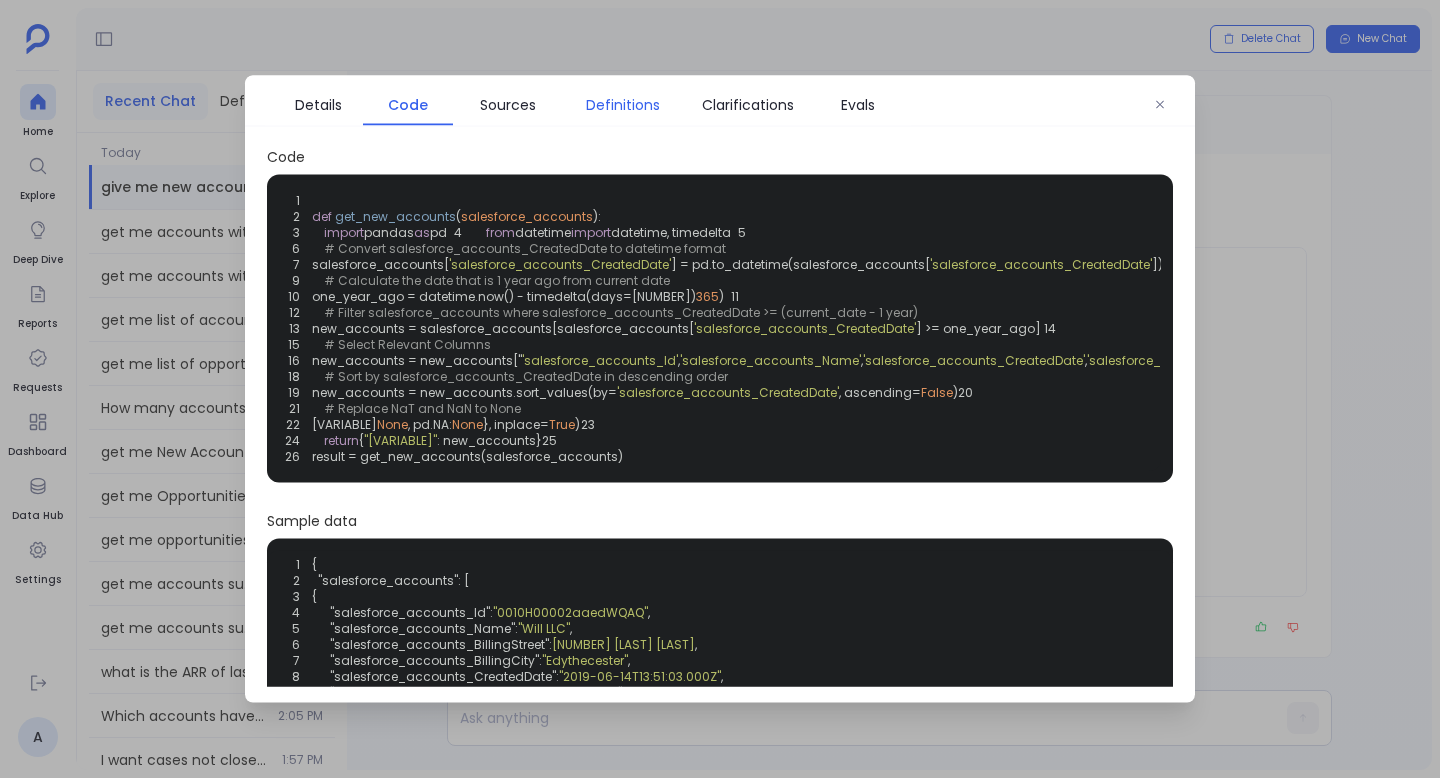 click on "Definitions" at bounding box center (623, 105) 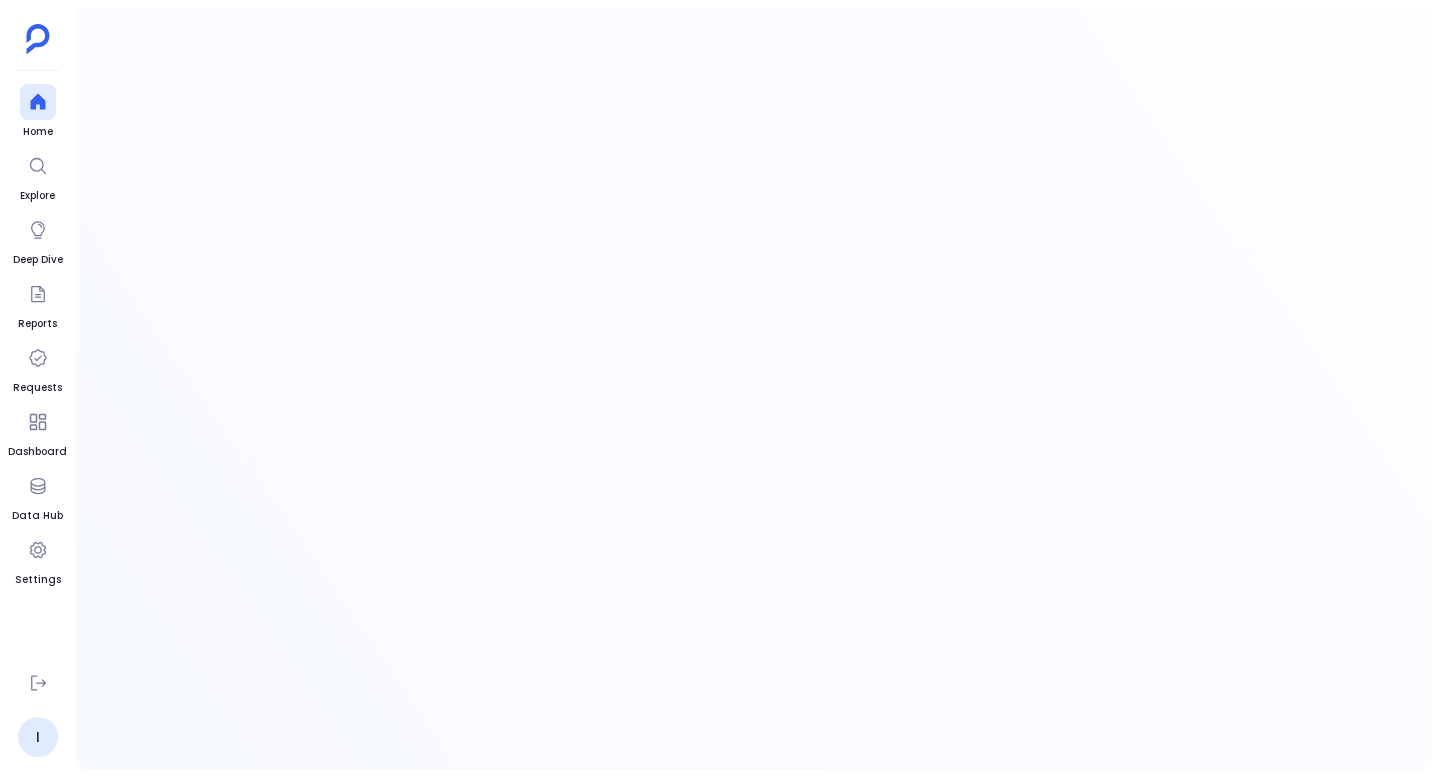 scroll, scrollTop: 0, scrollLeft: 0, axis: both 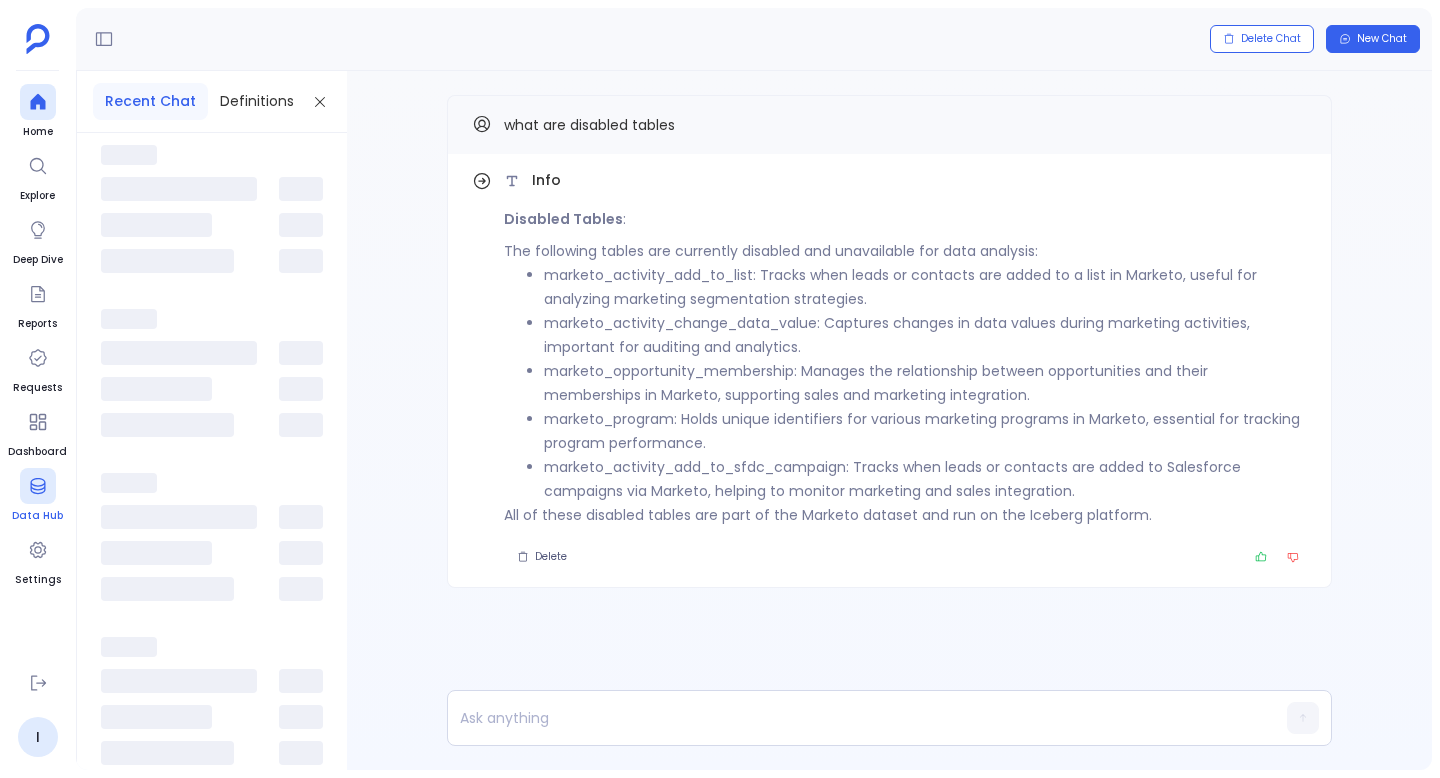 click 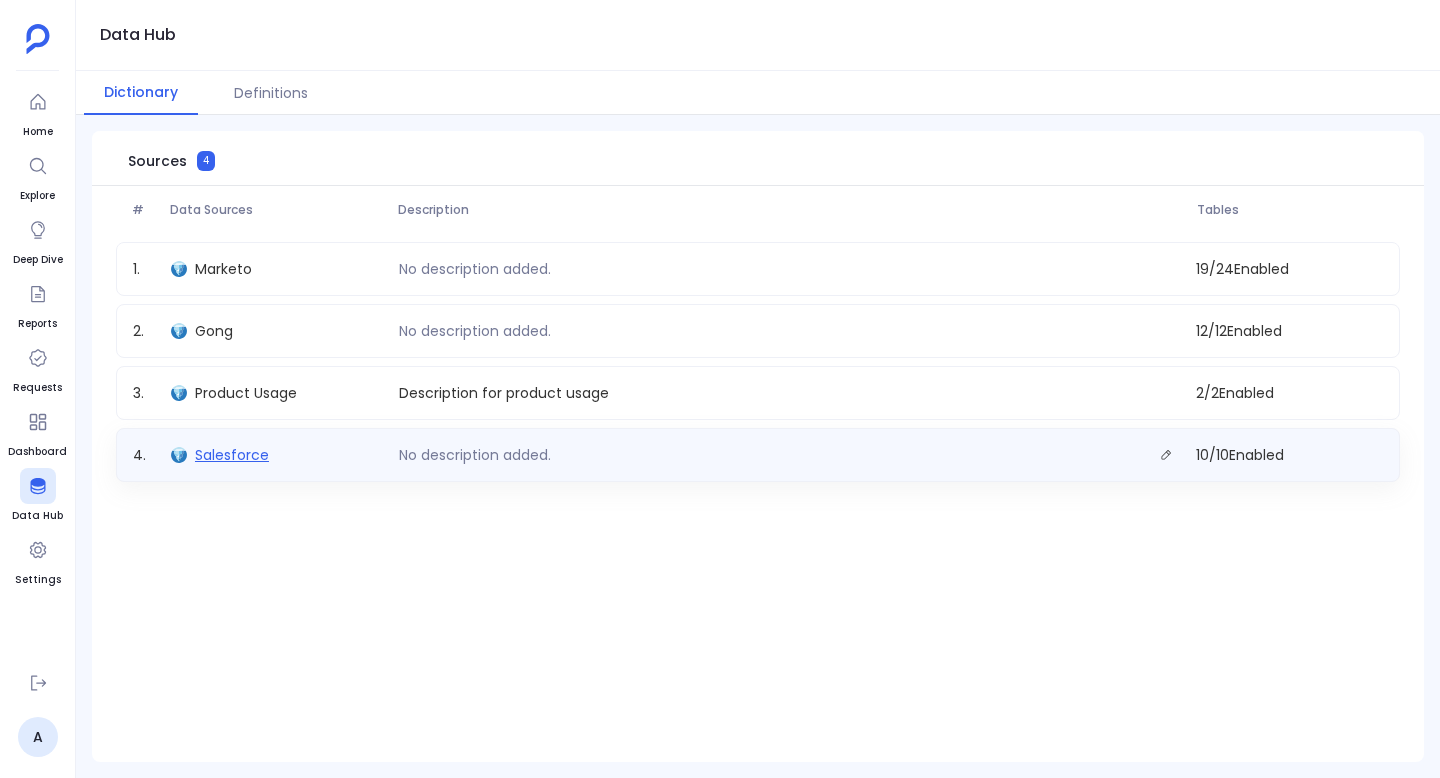 click on "Salesforce" at bounding box center (232, 455) 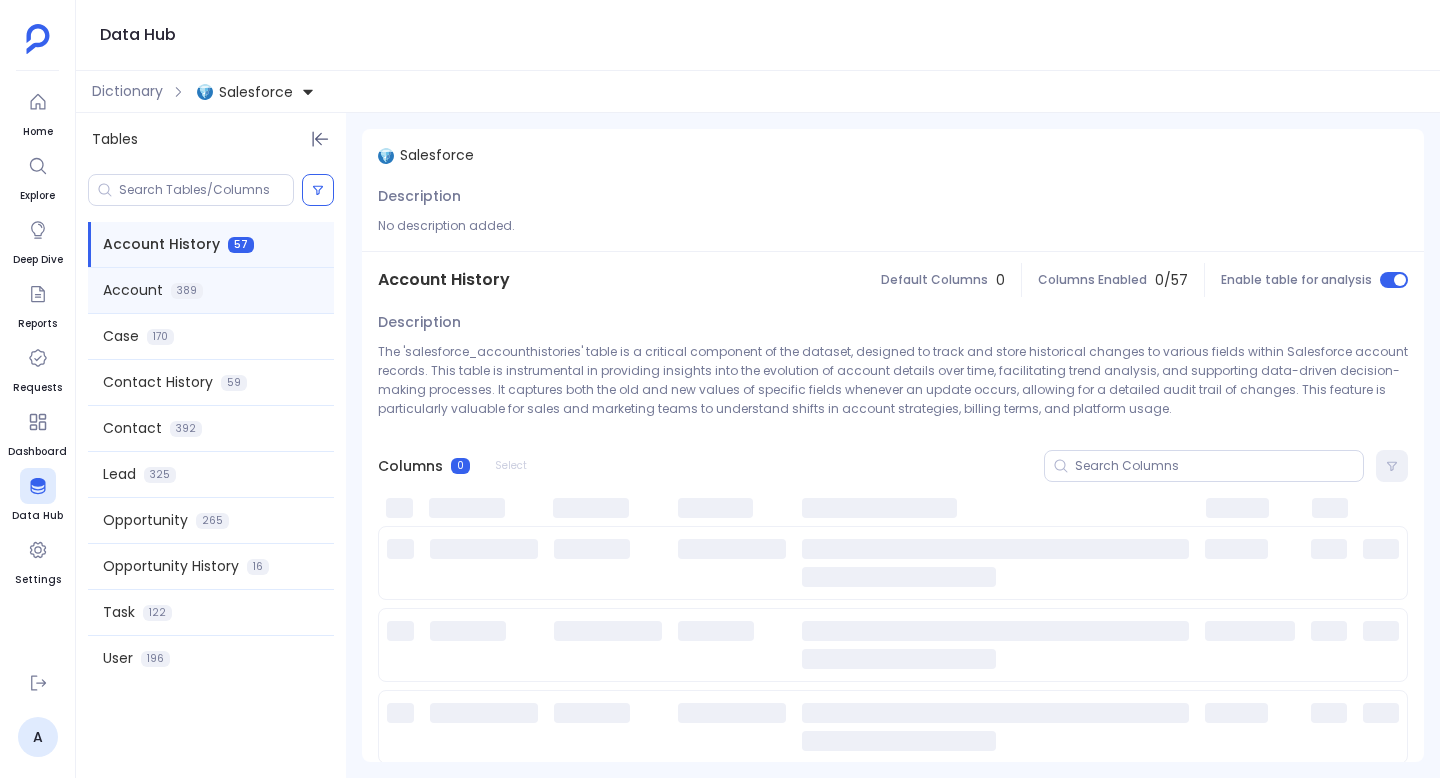 click on "Account" at bounding box center (133, 290) 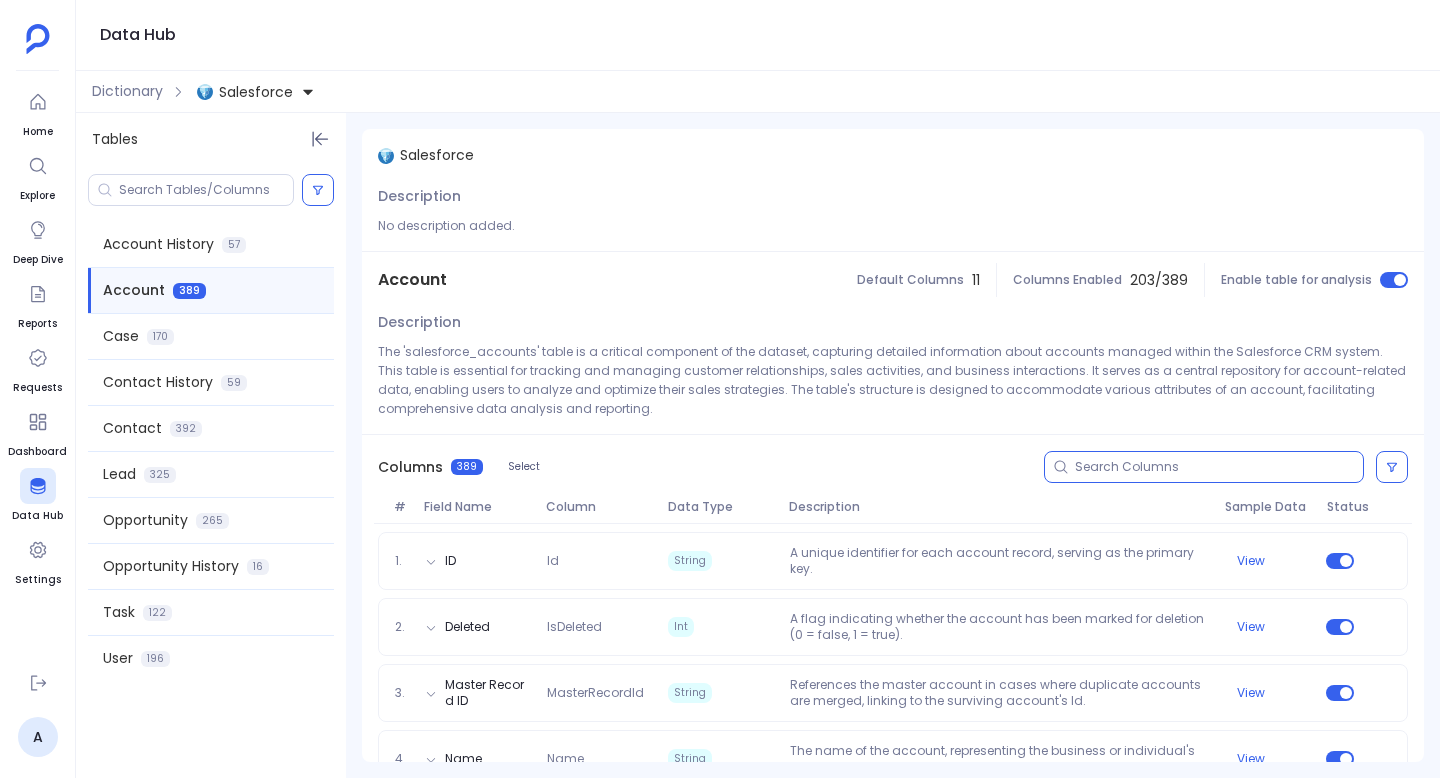 click at bounding box center (1219, 467) 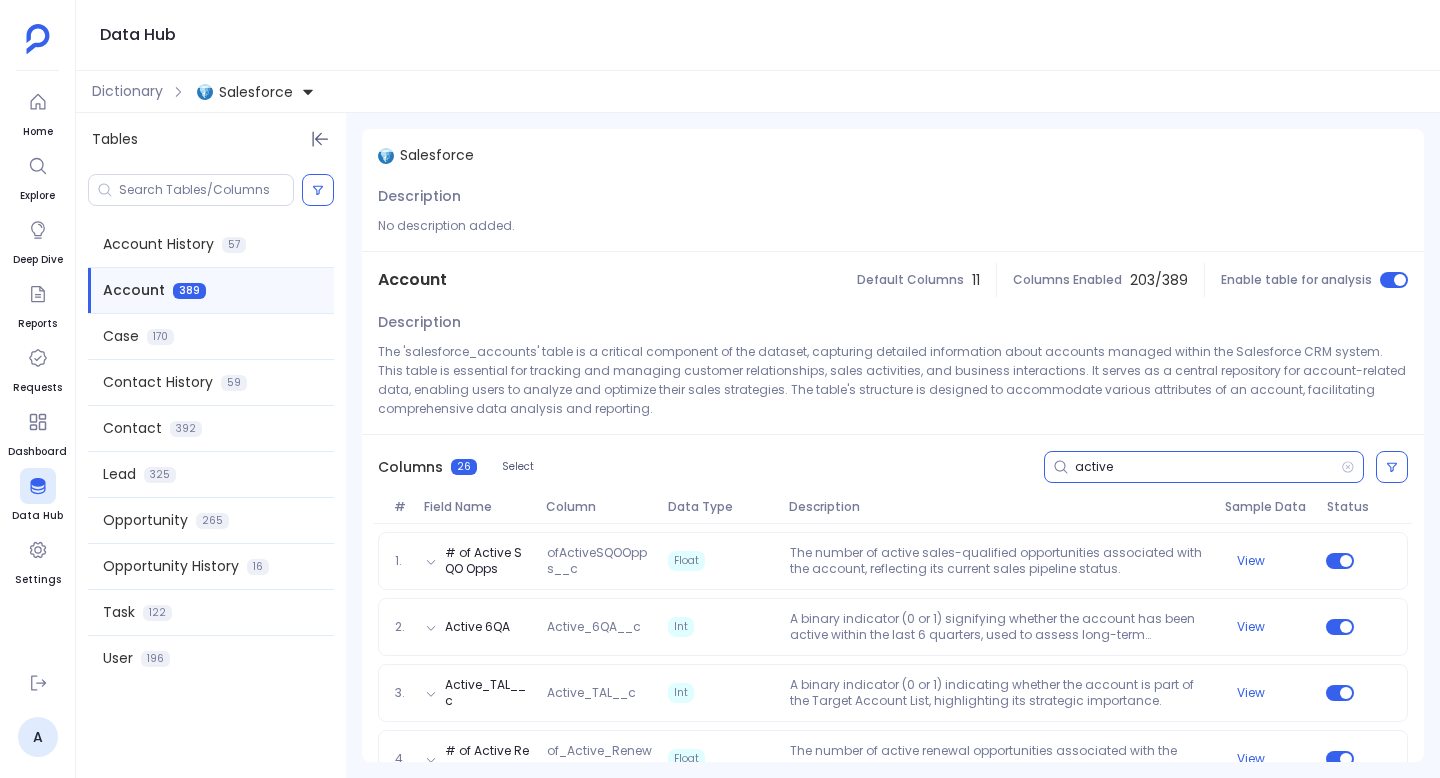 click on "active" at bounding box center (1208, 467) 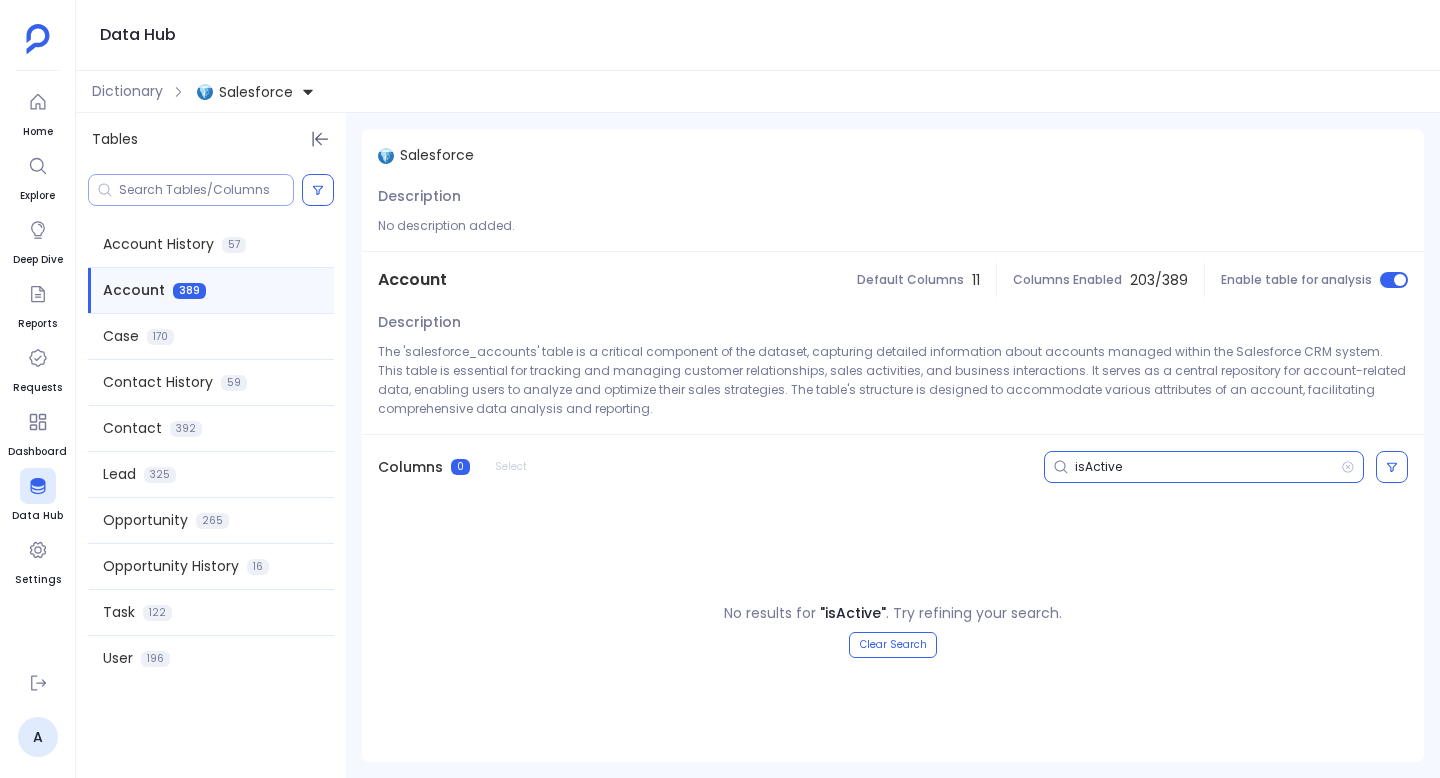 click at bounding box center [206, 190] 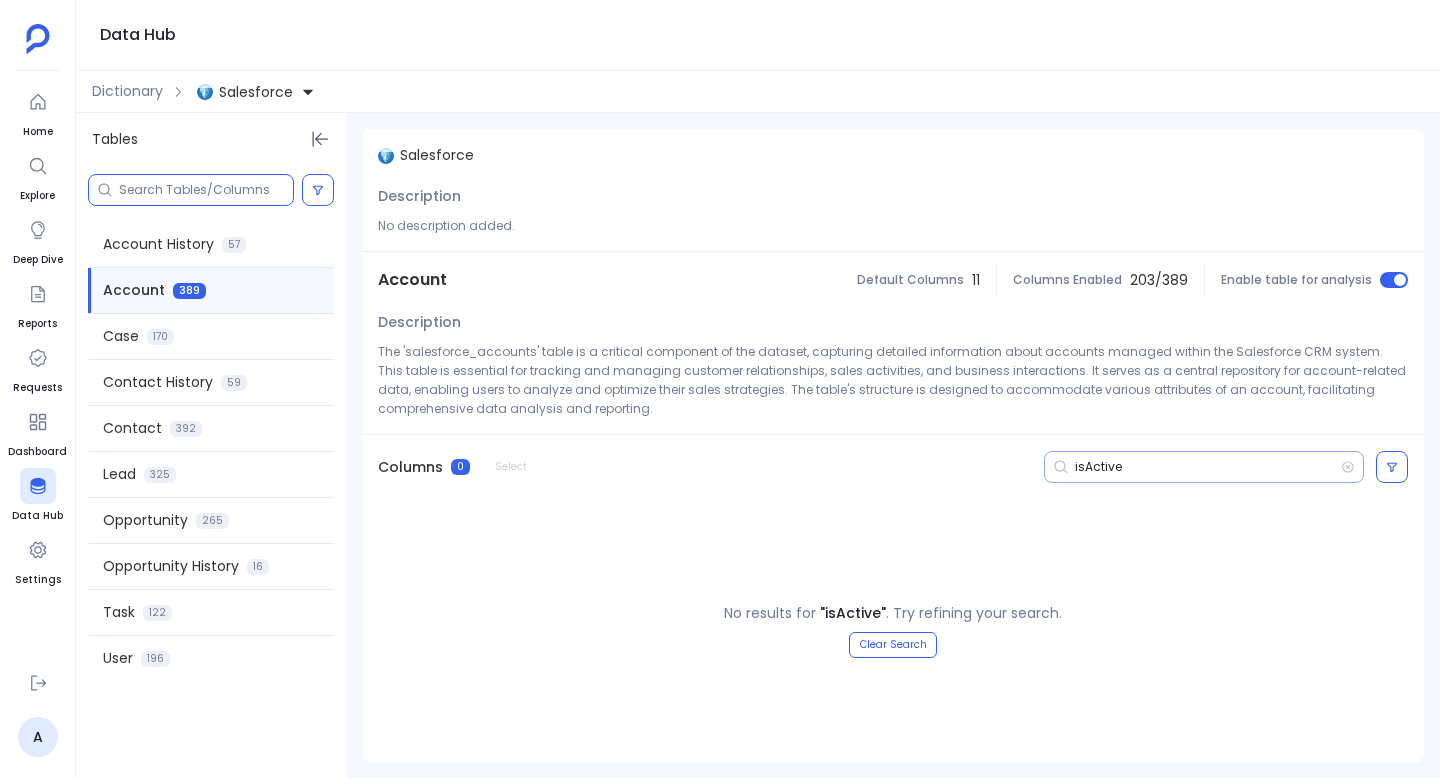 click on "isActive" at bounding box center (1208, 467) 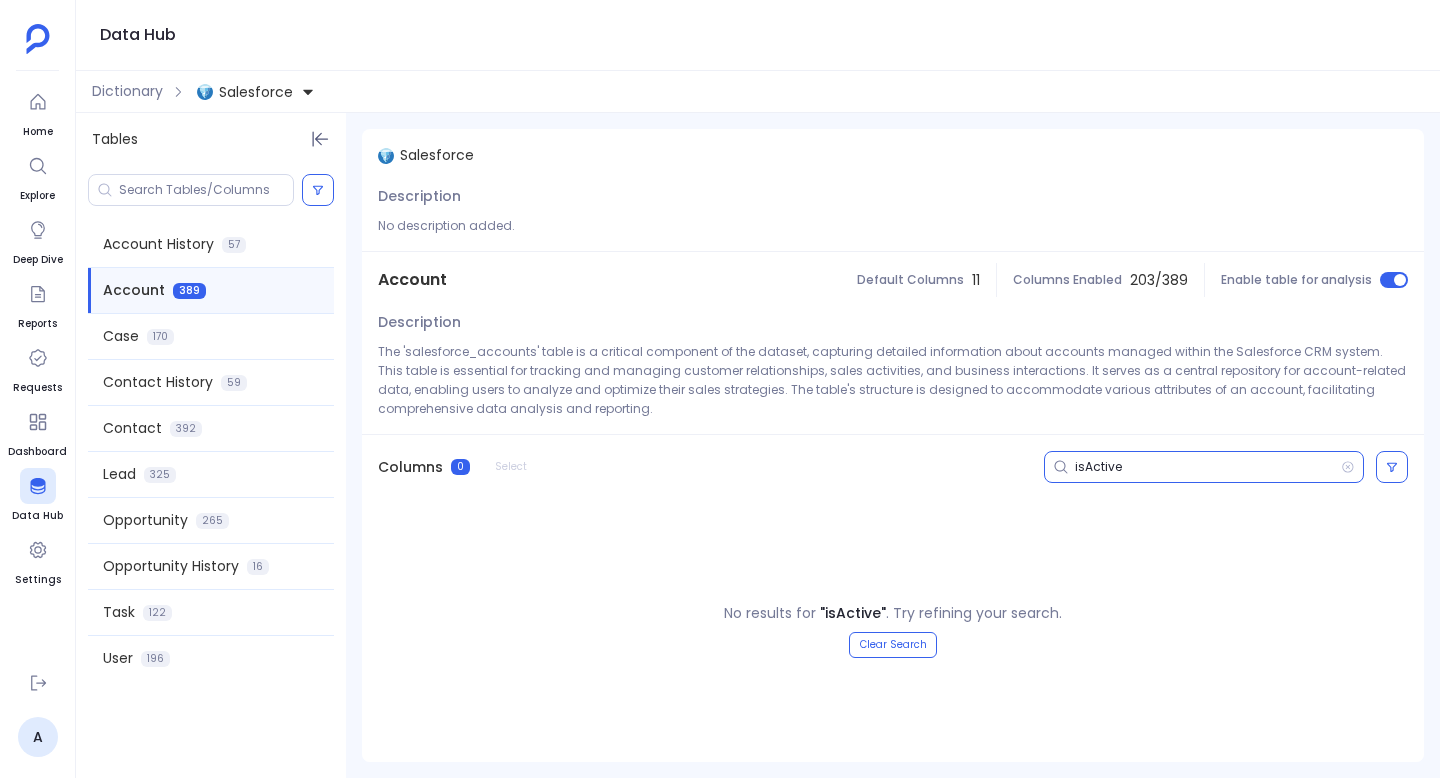 click on "isActive" at bounding box center [1208, 467] 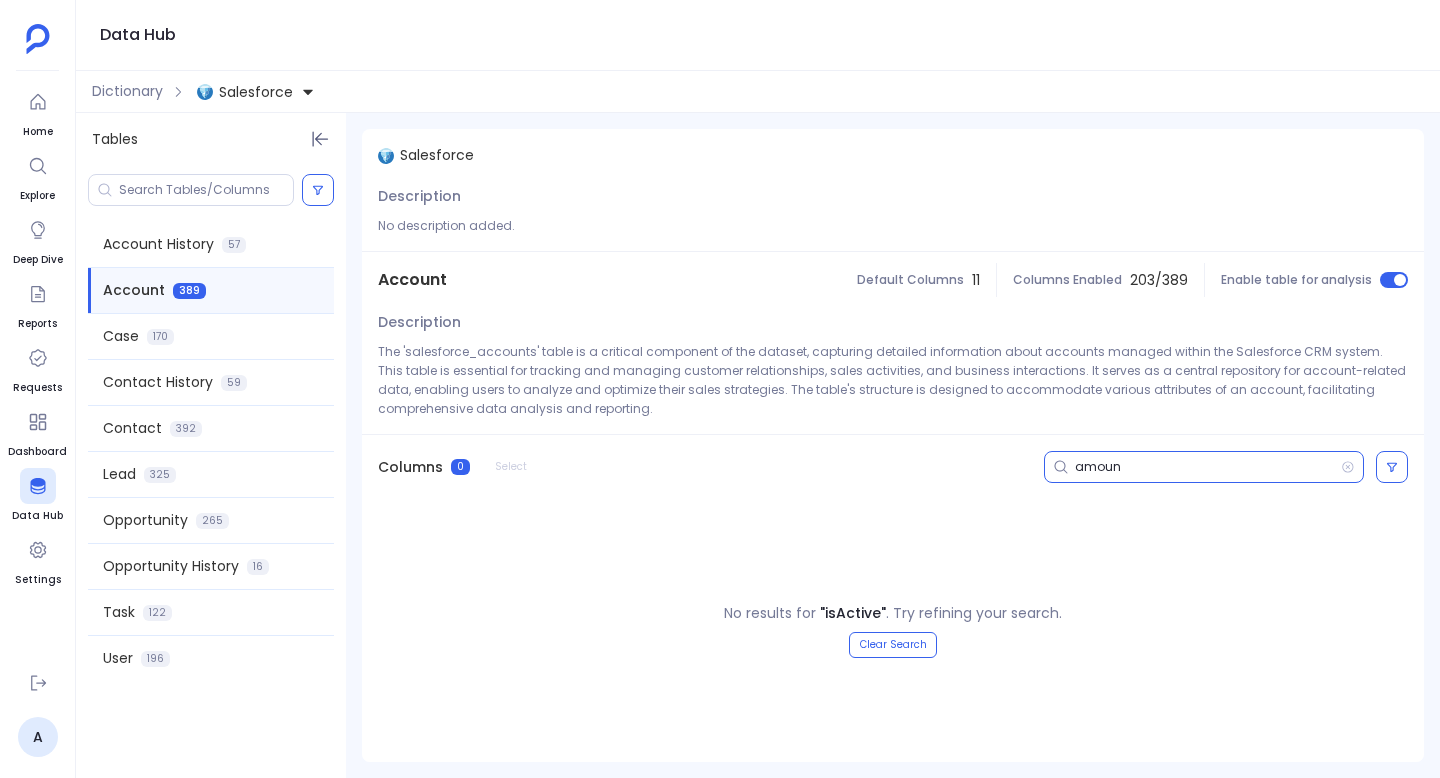 type on "amount" 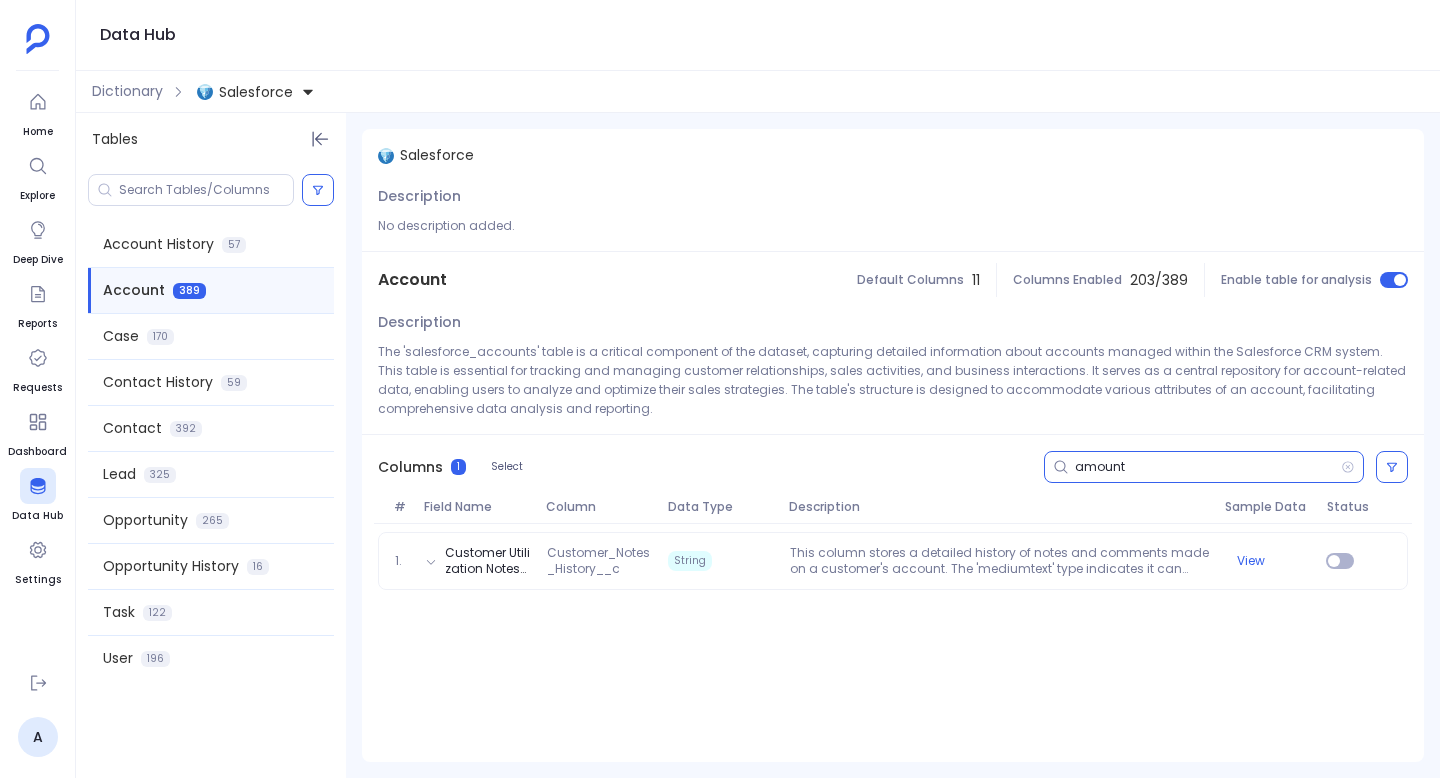 click on "amount" at bounding box center [1208, 467] 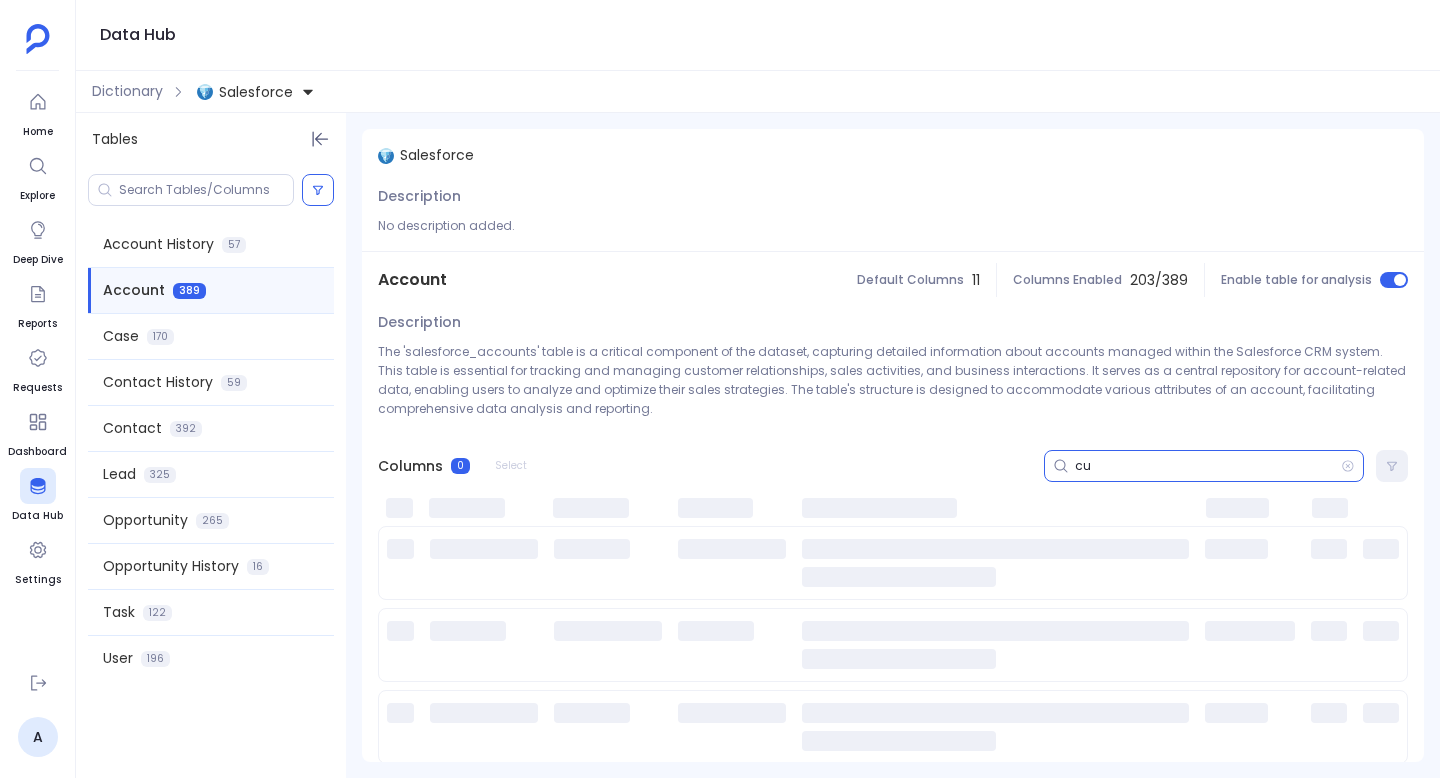 type on "c" 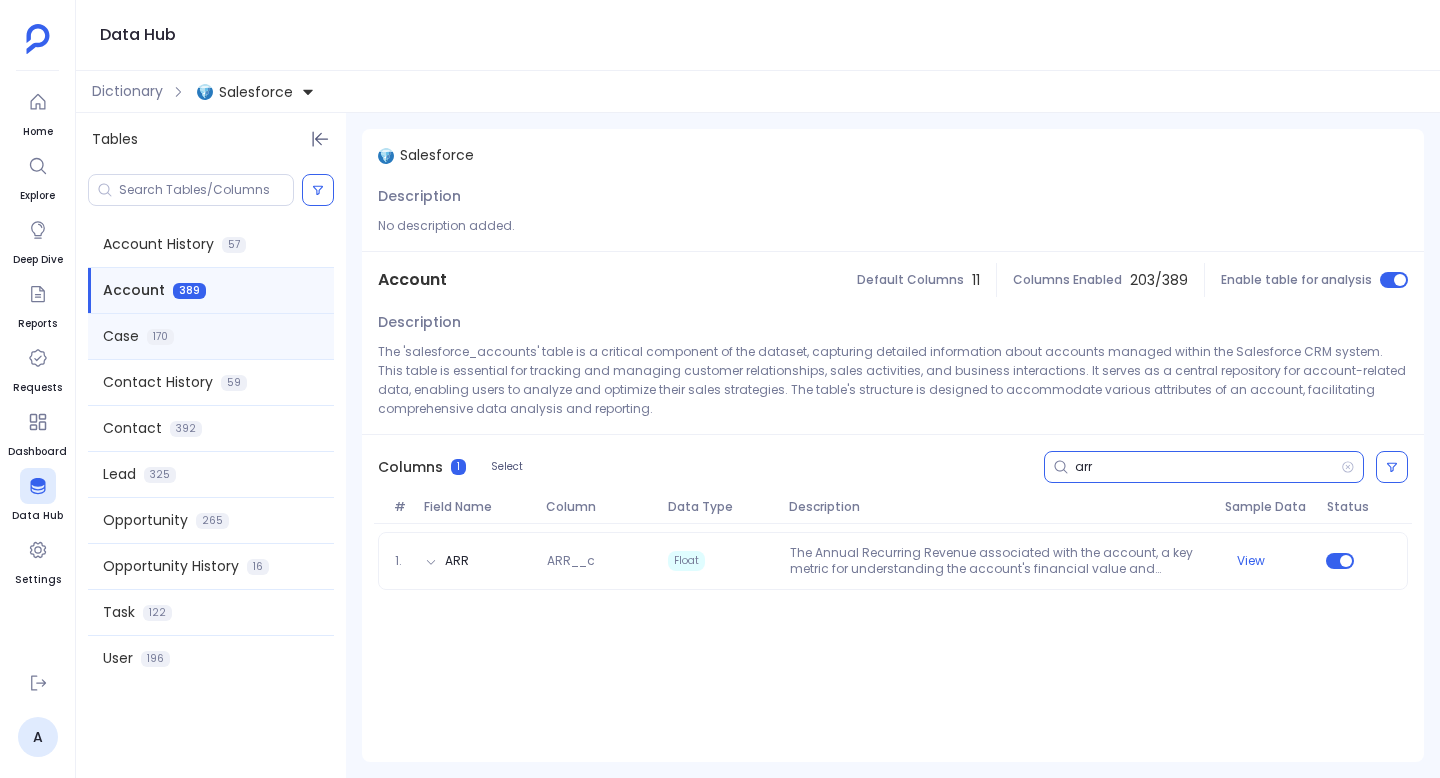 type on "arr" 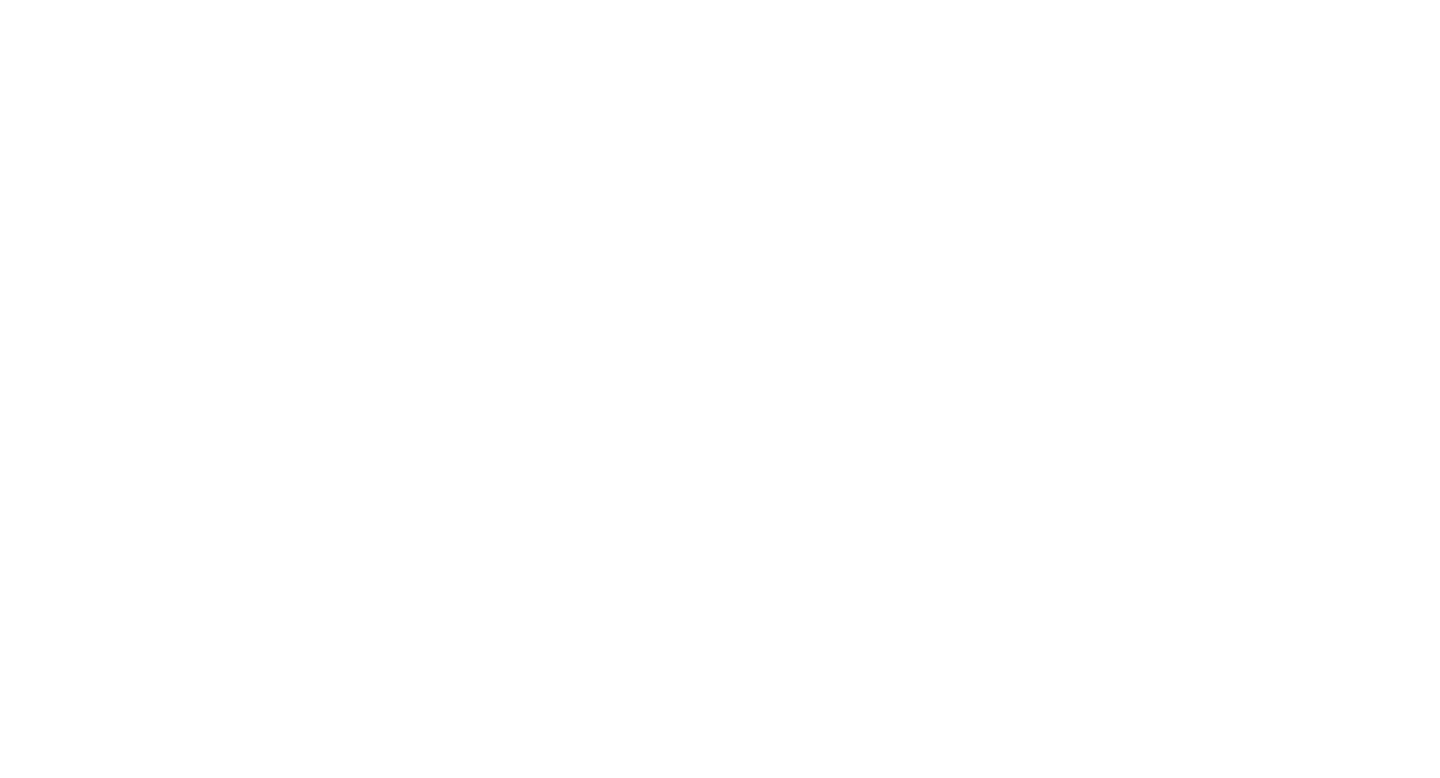 scroll, scrollTop: 0, scrollLeft: 0, axis: both 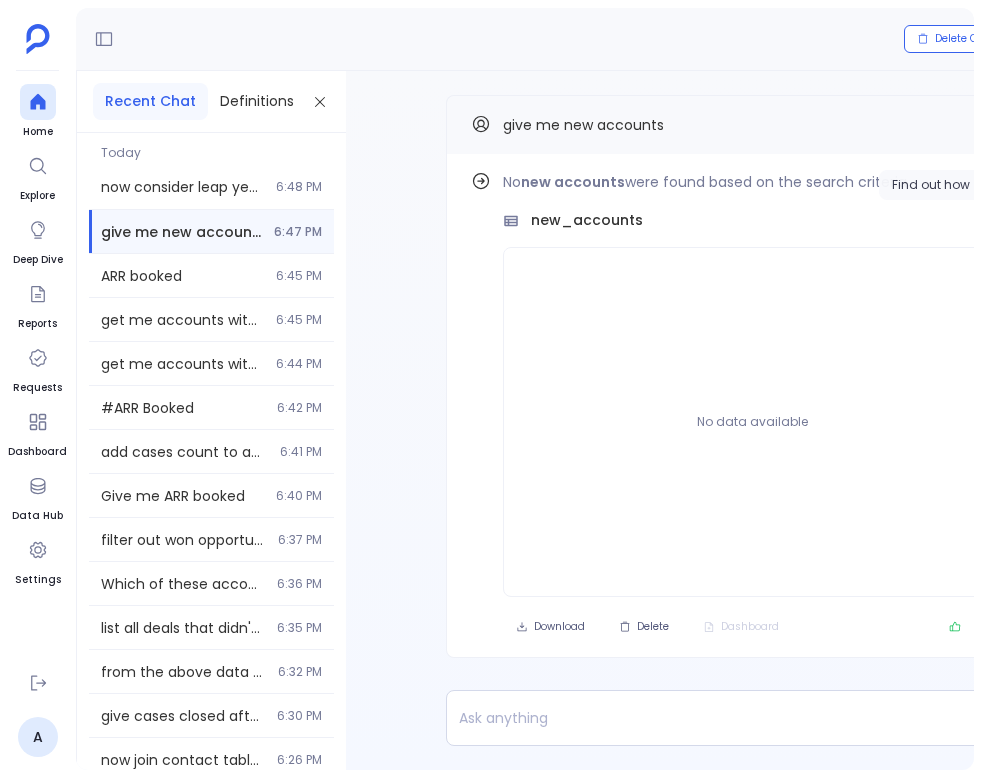 click on "Find out how" at bounding box center (931, 185) 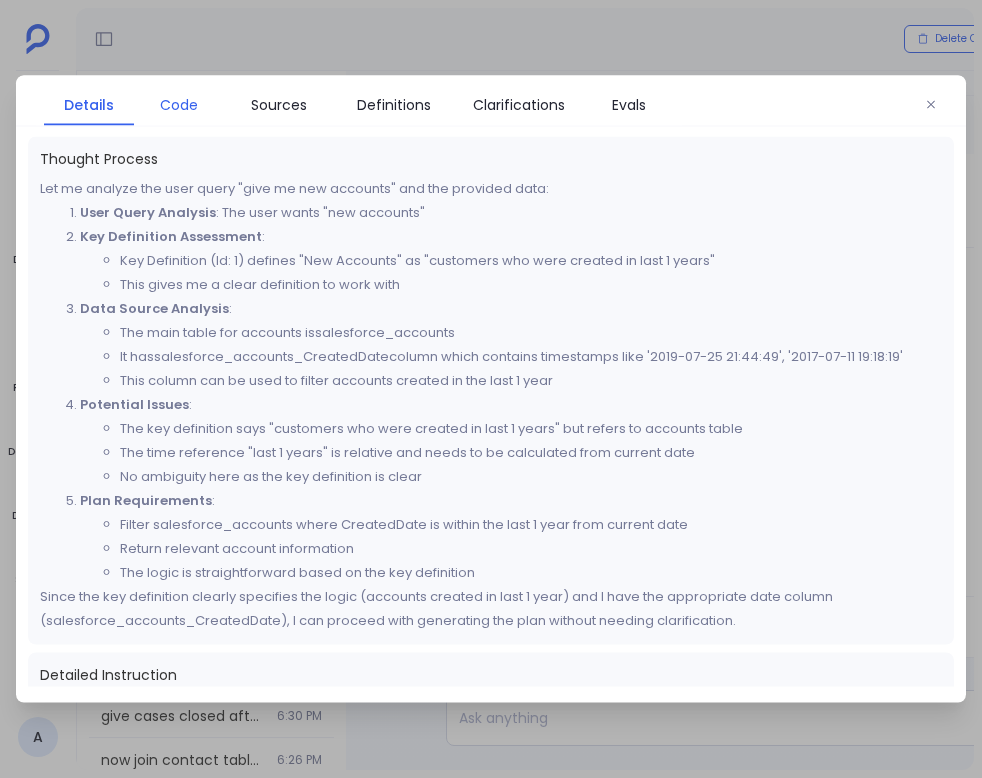 click on "Code" at bounding box center (179, 105) 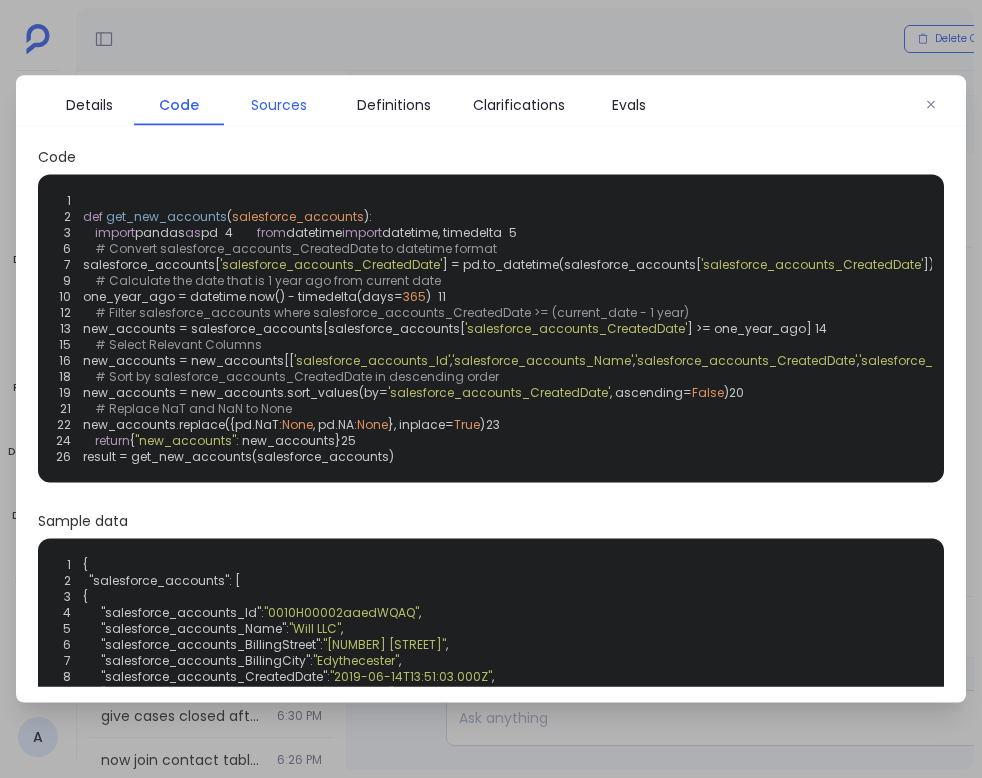 click on "Sources" at bounding box center (279, 105) 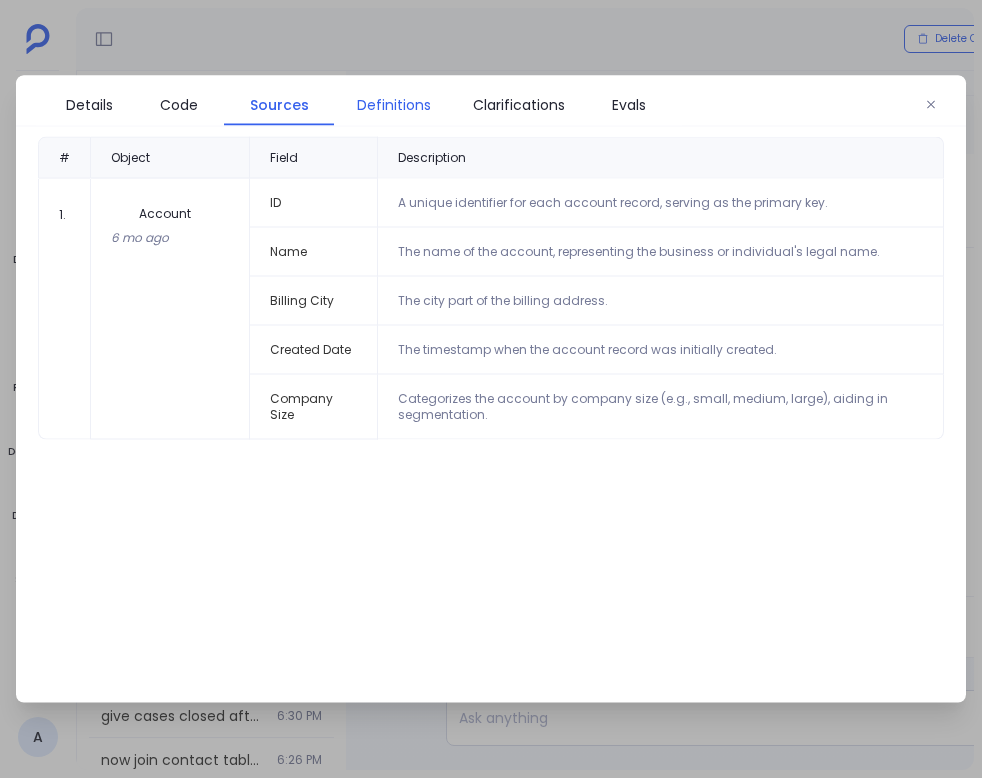 click on "Definitions" at bounding box center (394, 105) 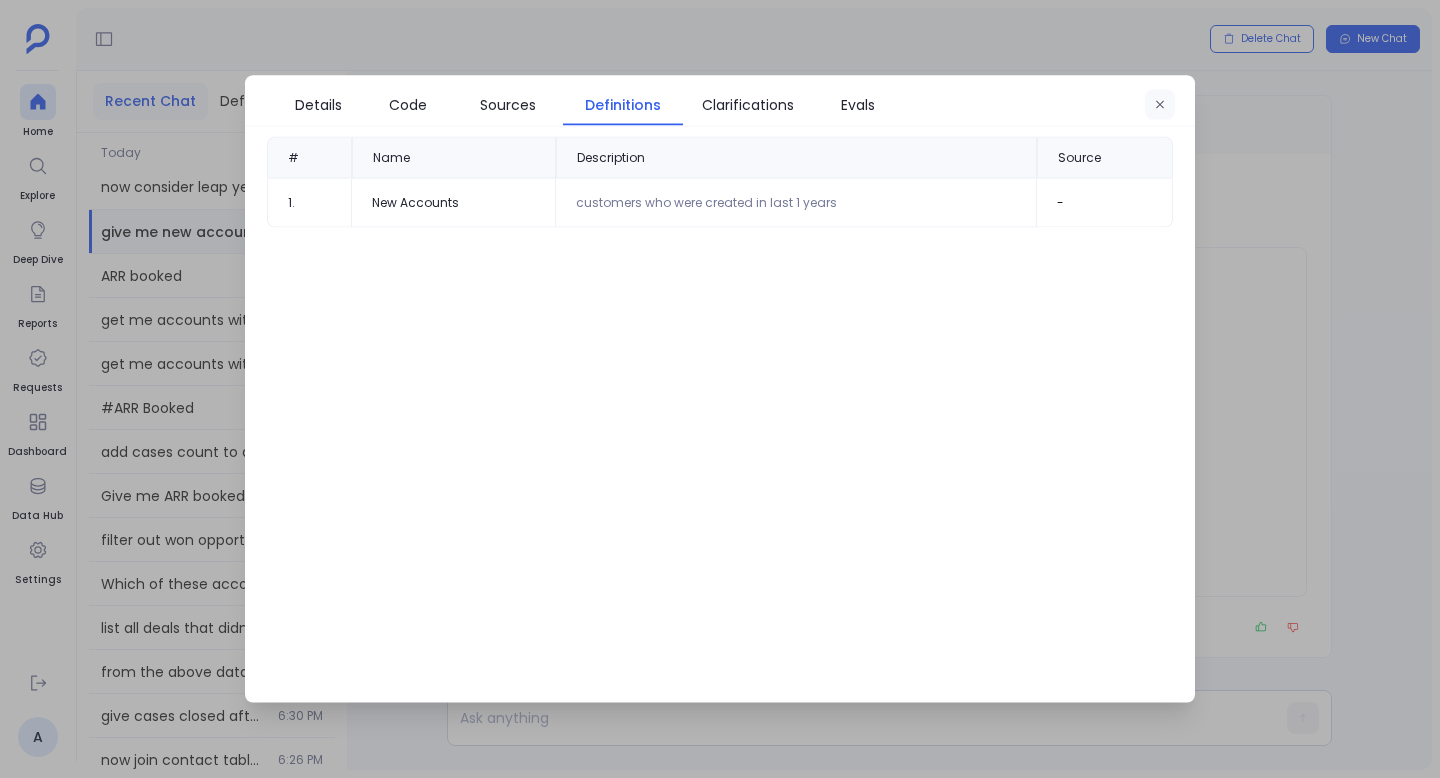 click 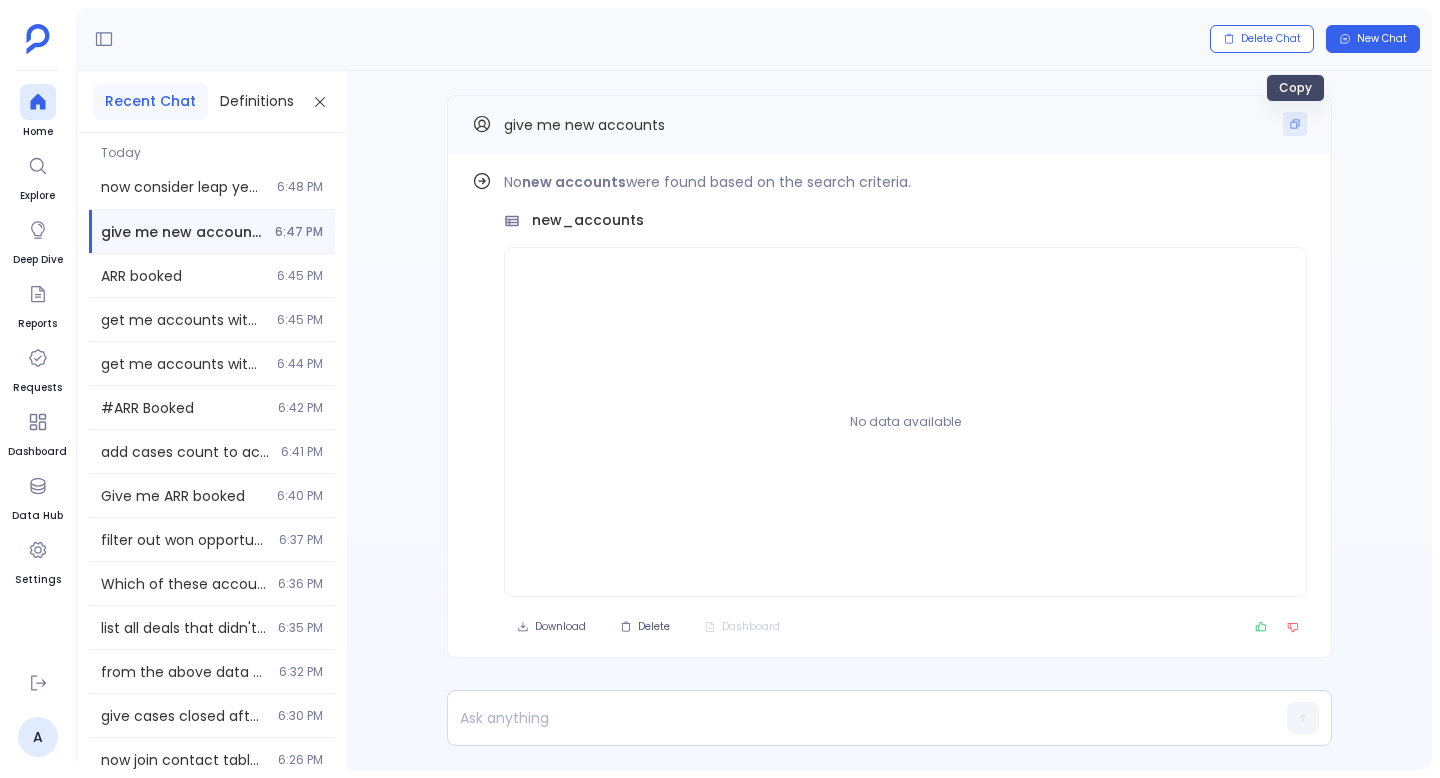 click 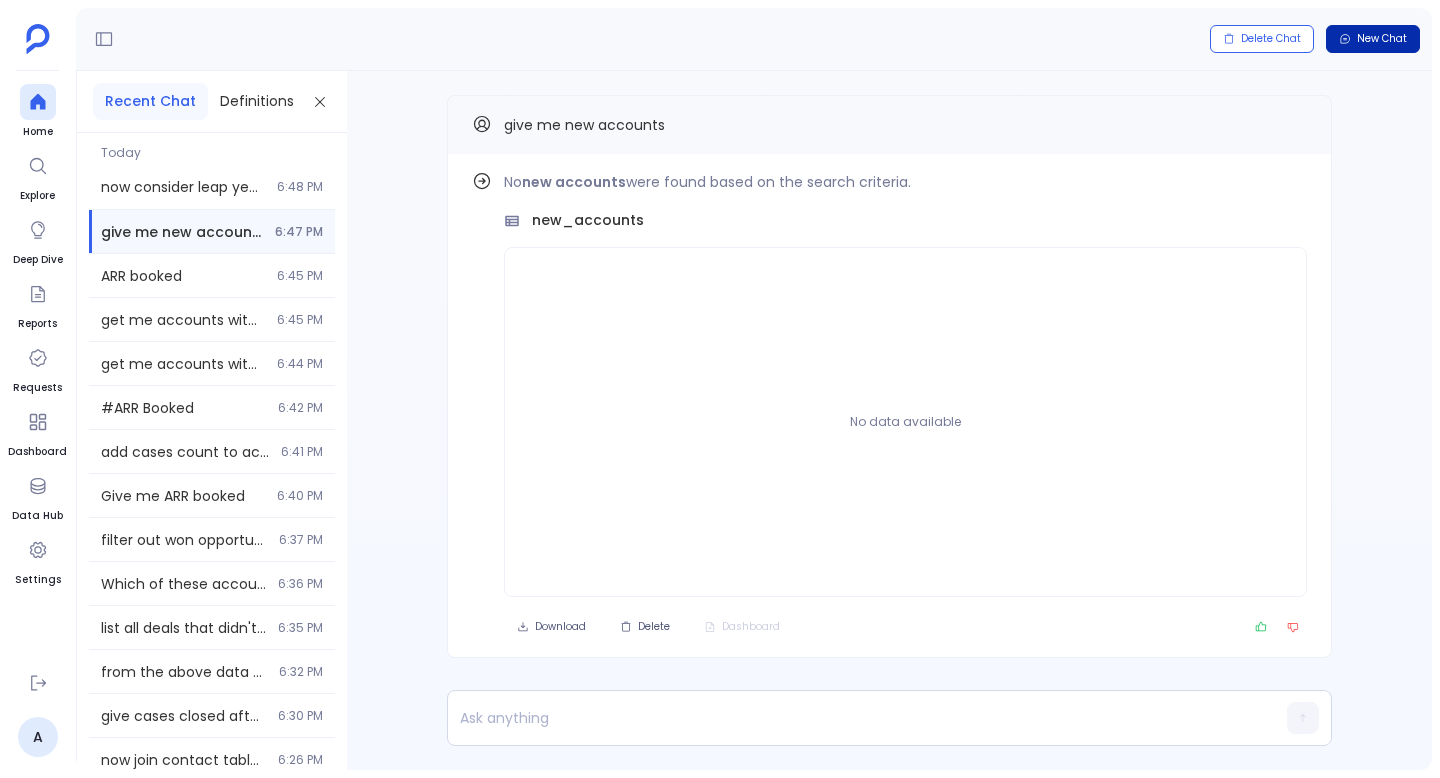 click on "New Chat" at bounding box center [1382, 39] 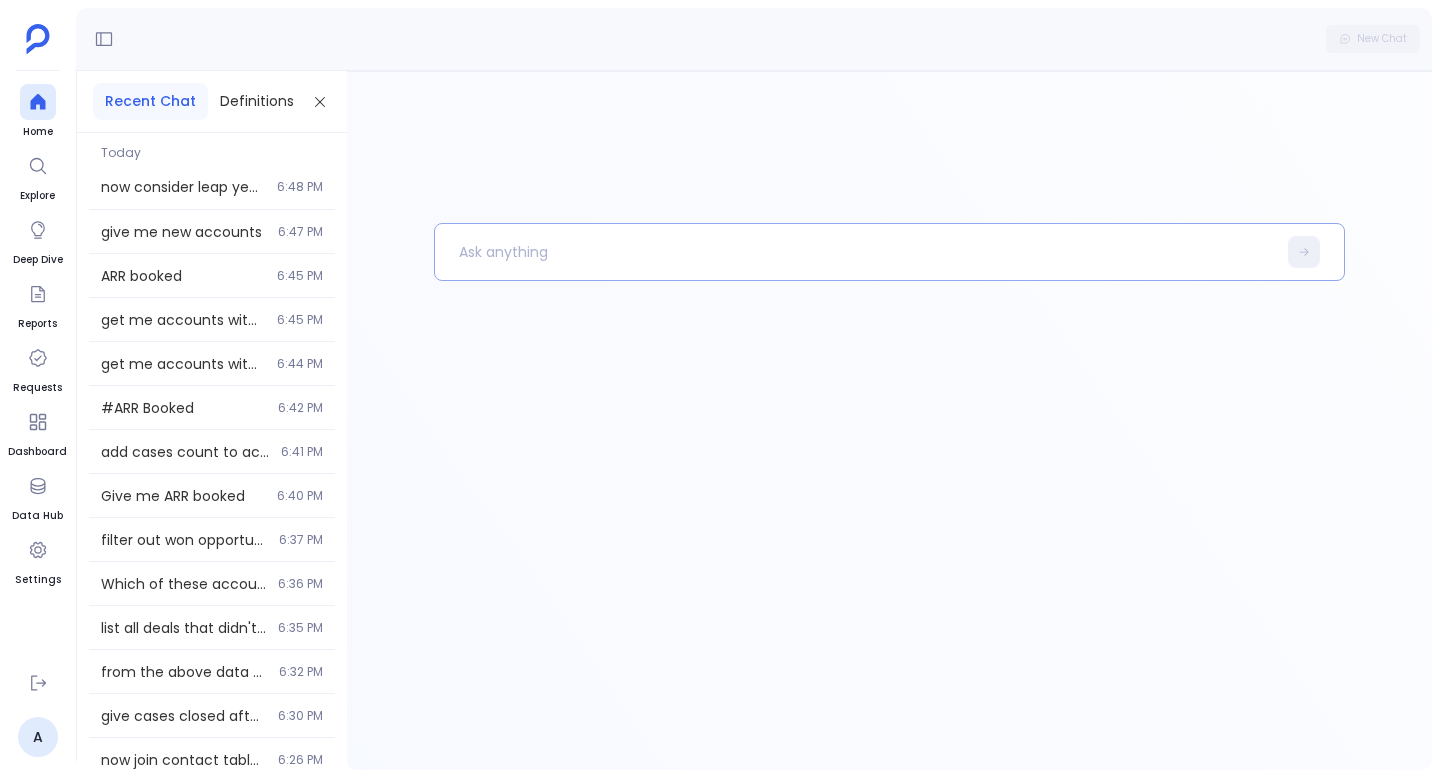 click at bounding box center (855, 252) 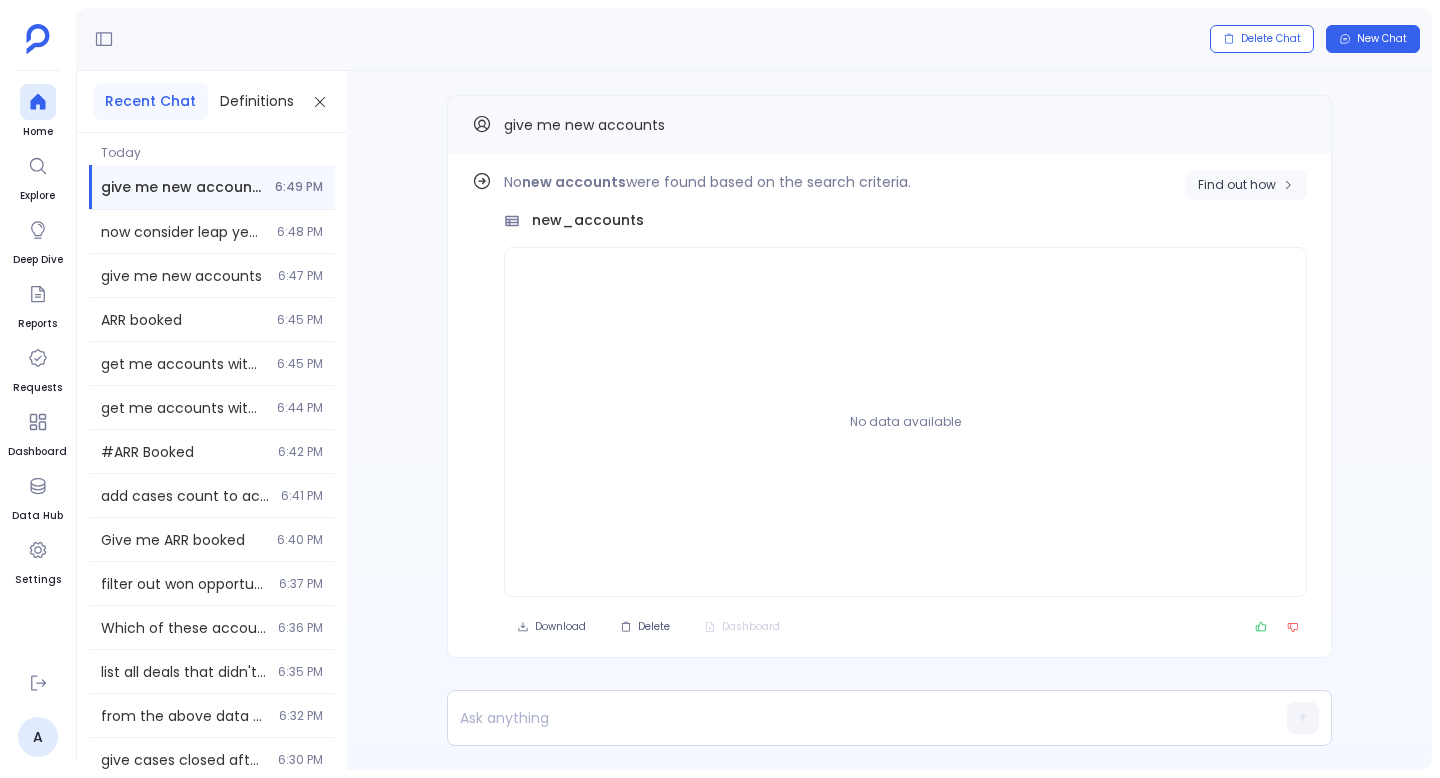 click on "Find out how" at bounding box center [1237, 185] 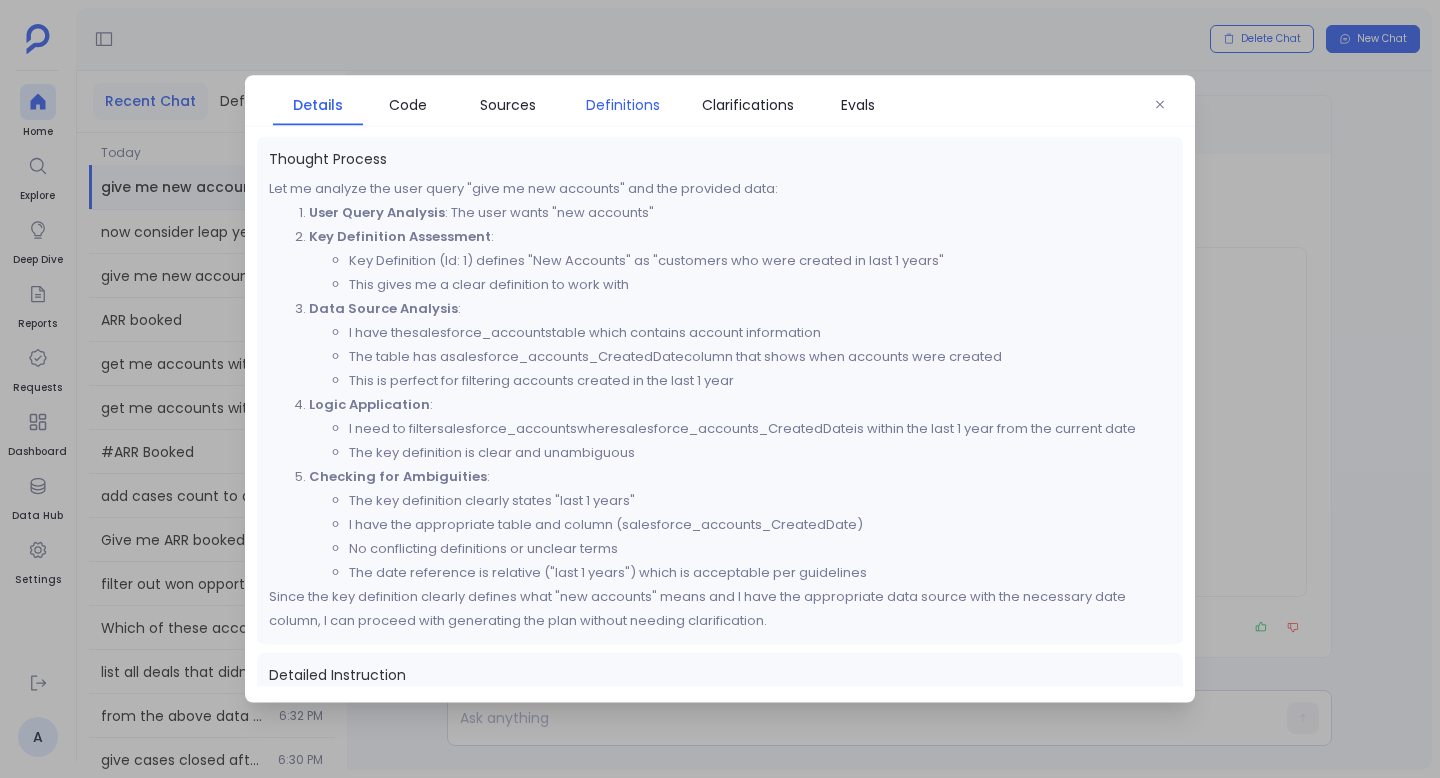 click on "Definitions" at bounding box center (623, 105) 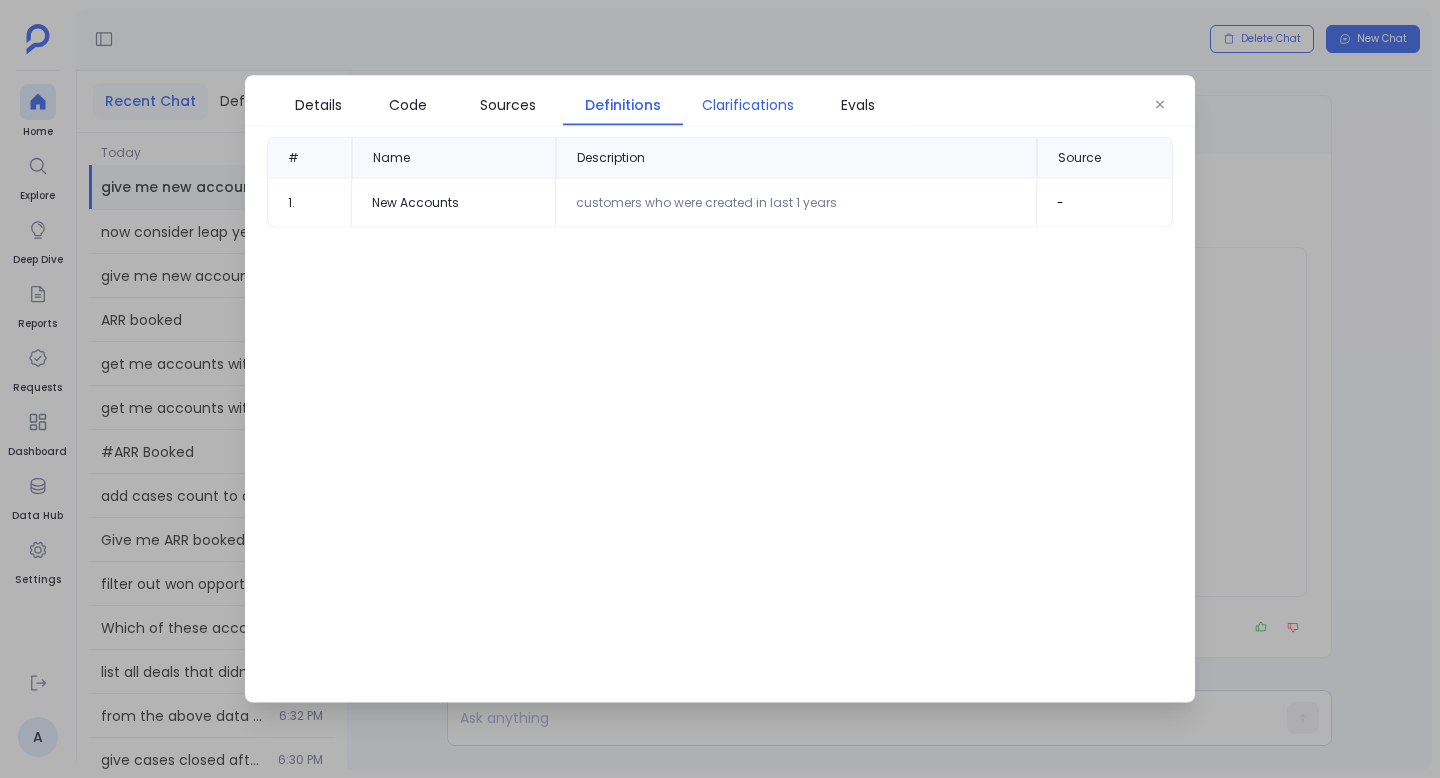 click on "Clarifications" at bounding box center [748, 105] 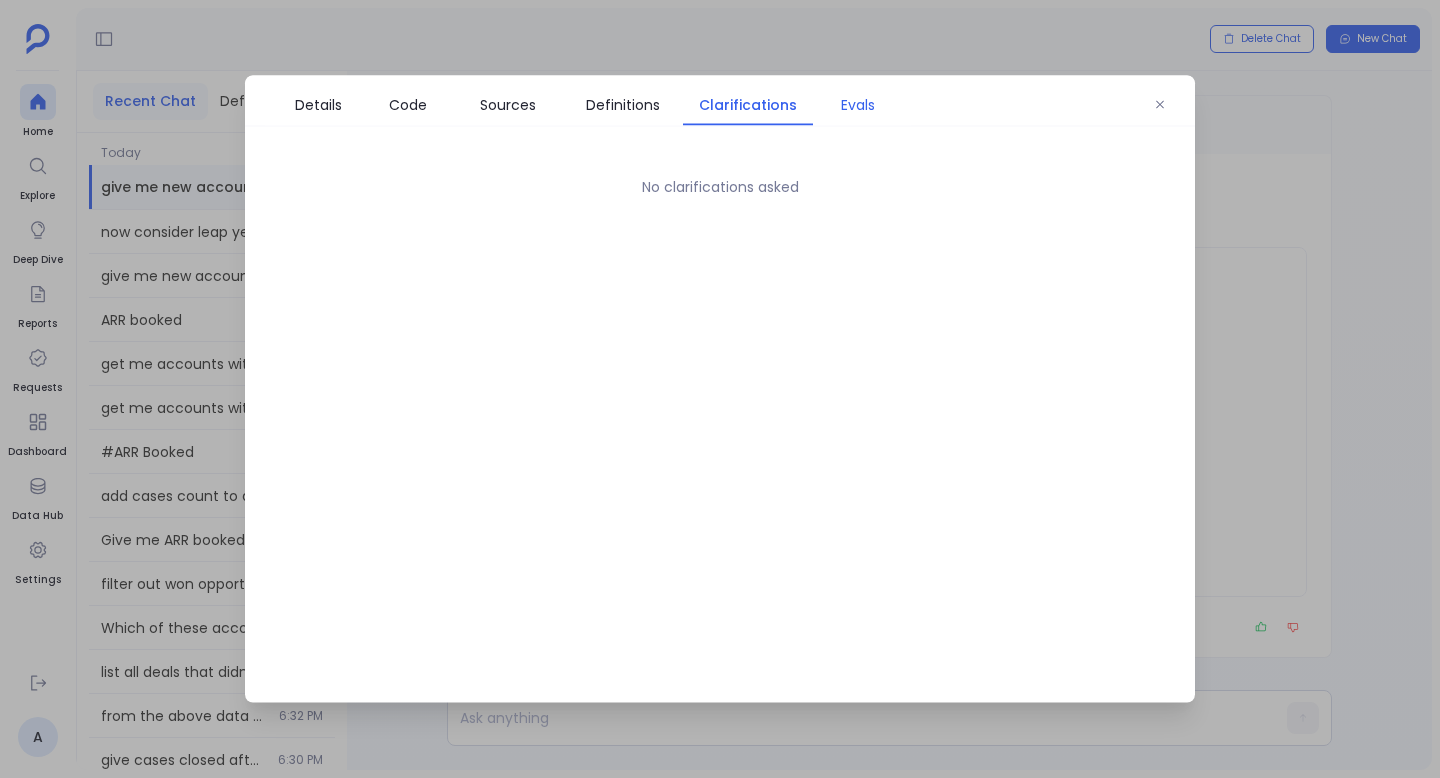 click on "Evals" at bounding box center [858, 105] 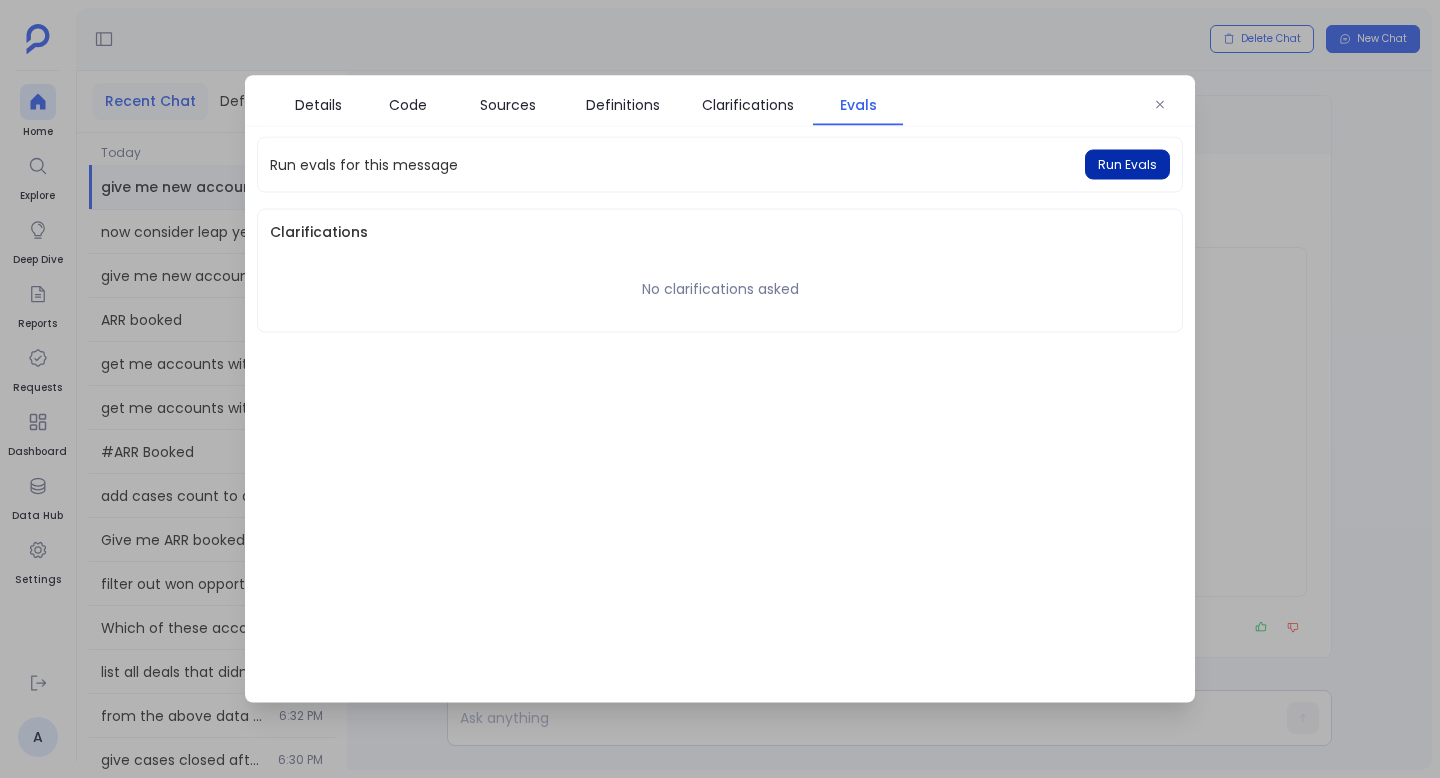 click on "Run Evals" at bounding box center (1127, 165) 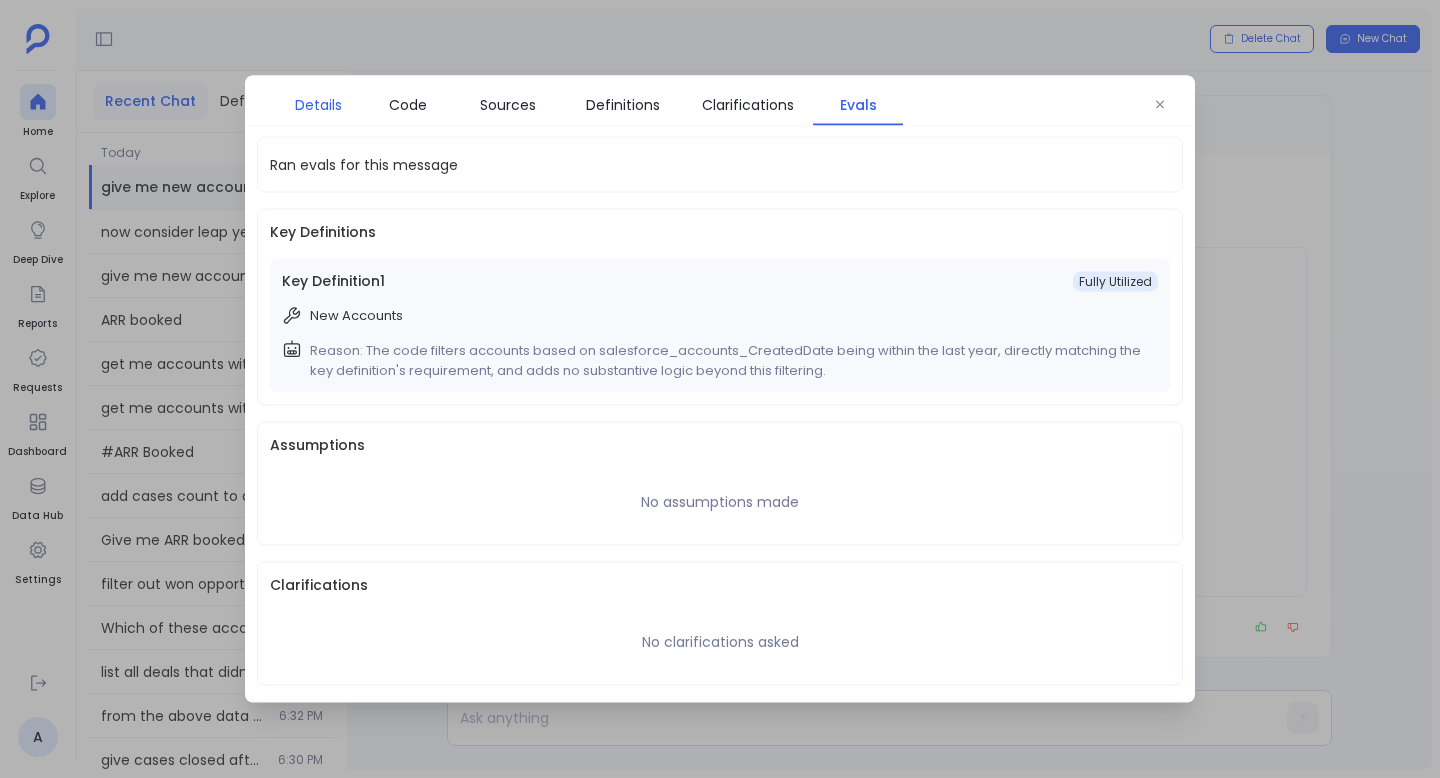 click on "Details" at bounding box center [318, 105] 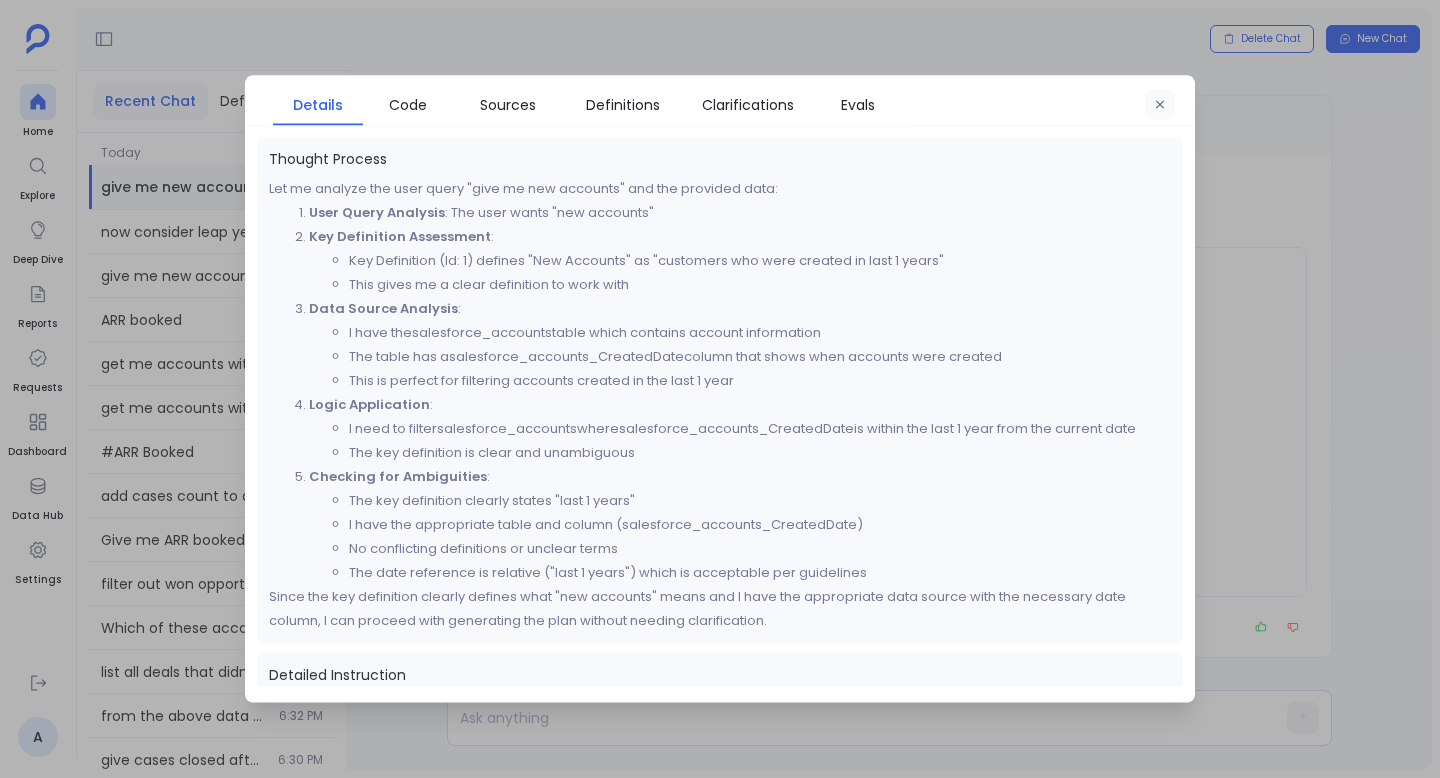 click 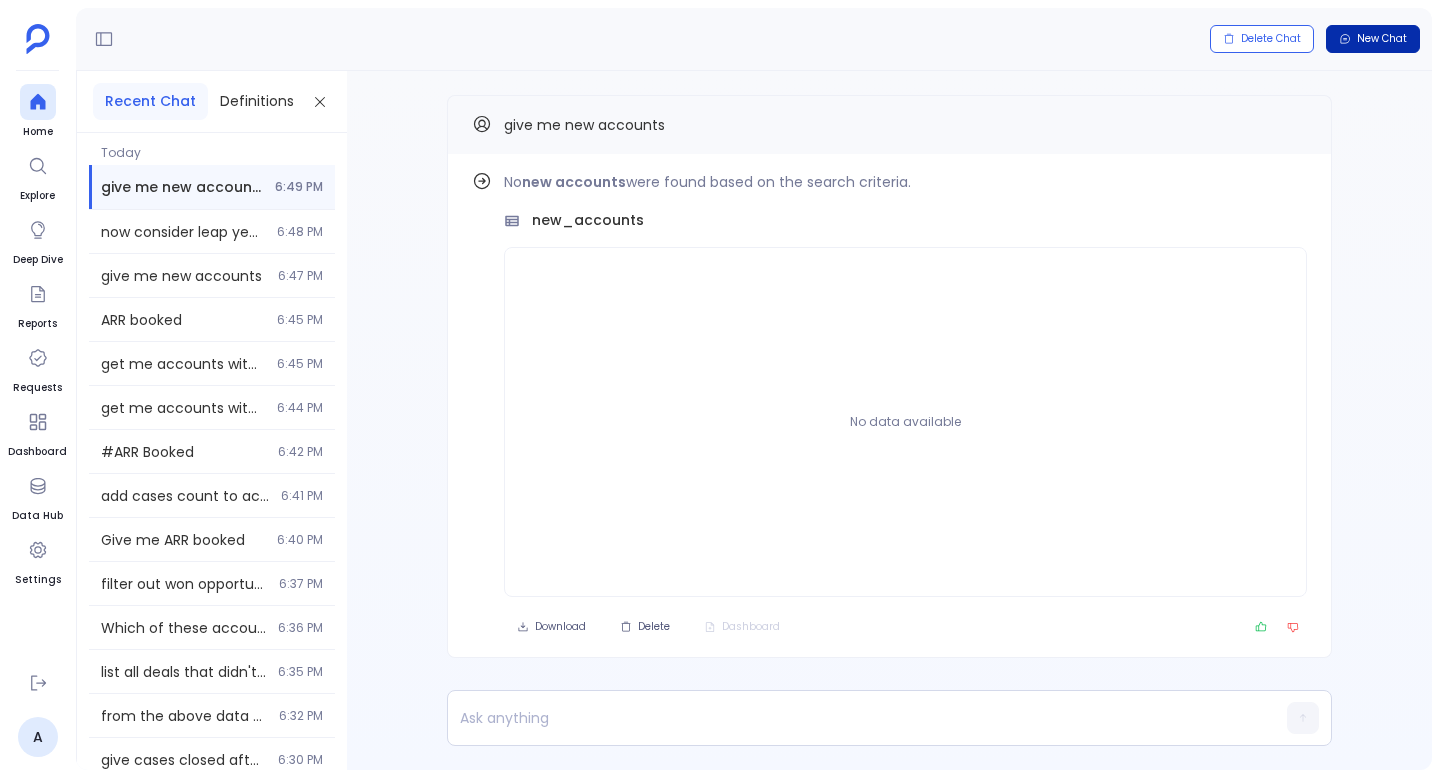 click on "New Chat" at bounding box center [1382, 39] 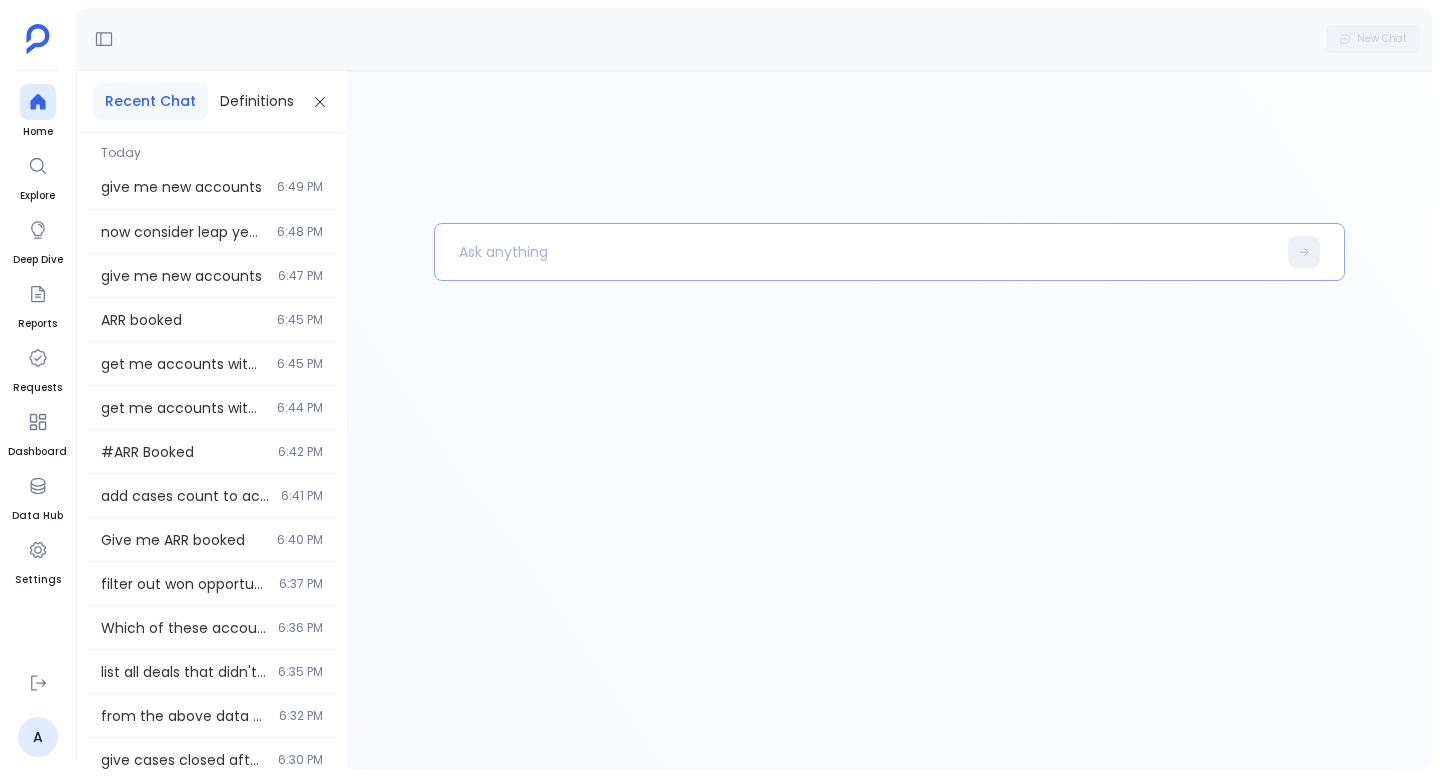 click at bounding box center [855, 252] 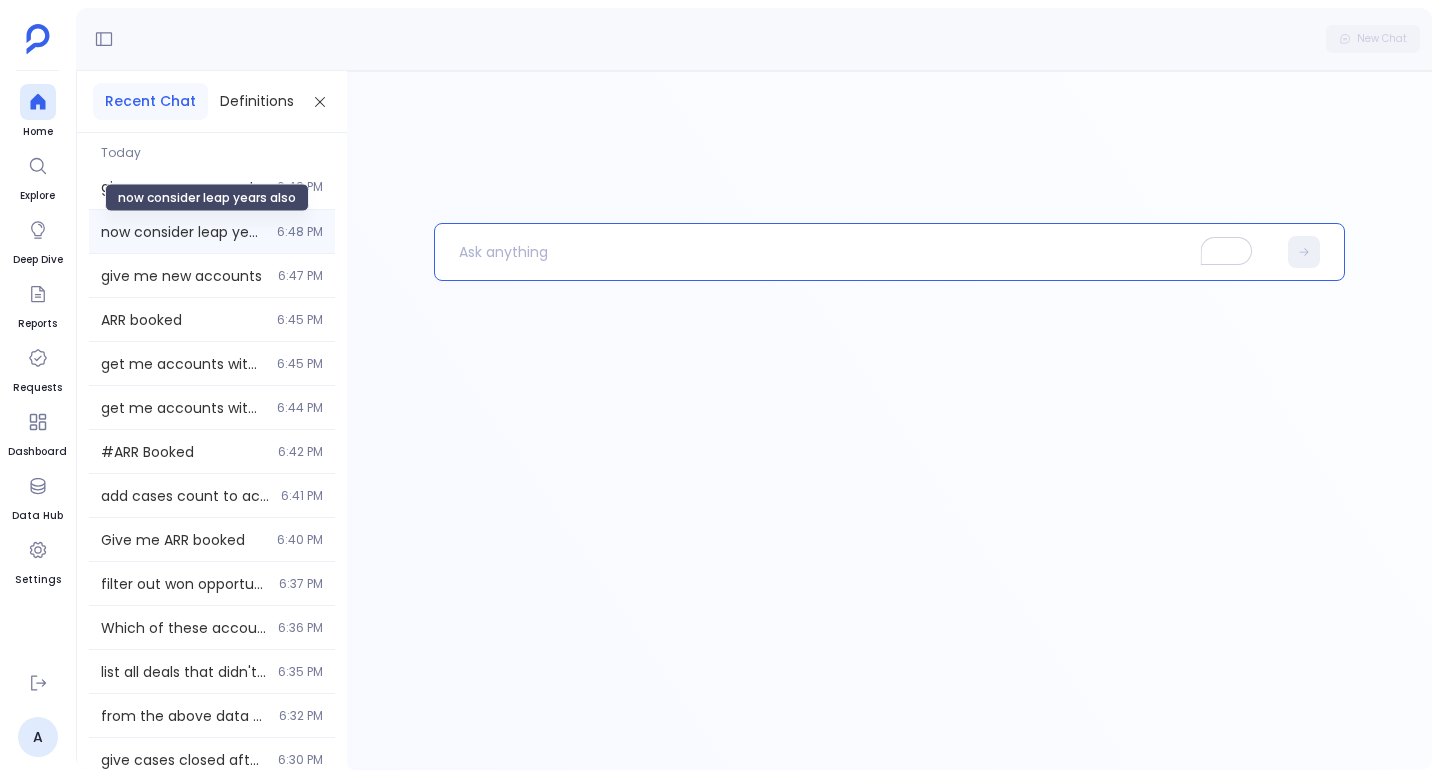 click on "now consider leap years also" at bounding box center [183, 232] 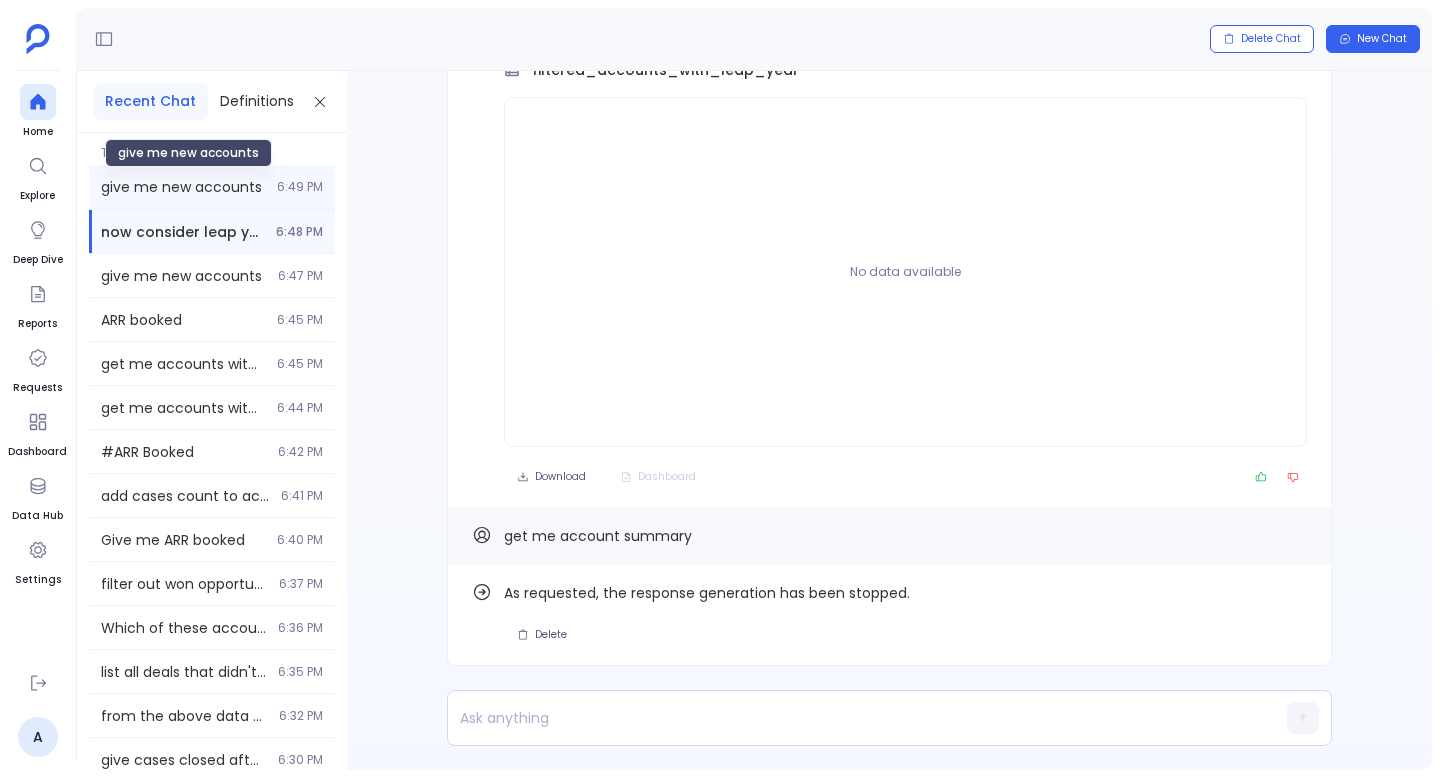 click on "give me new accounts" at bounding box center [183, 187] 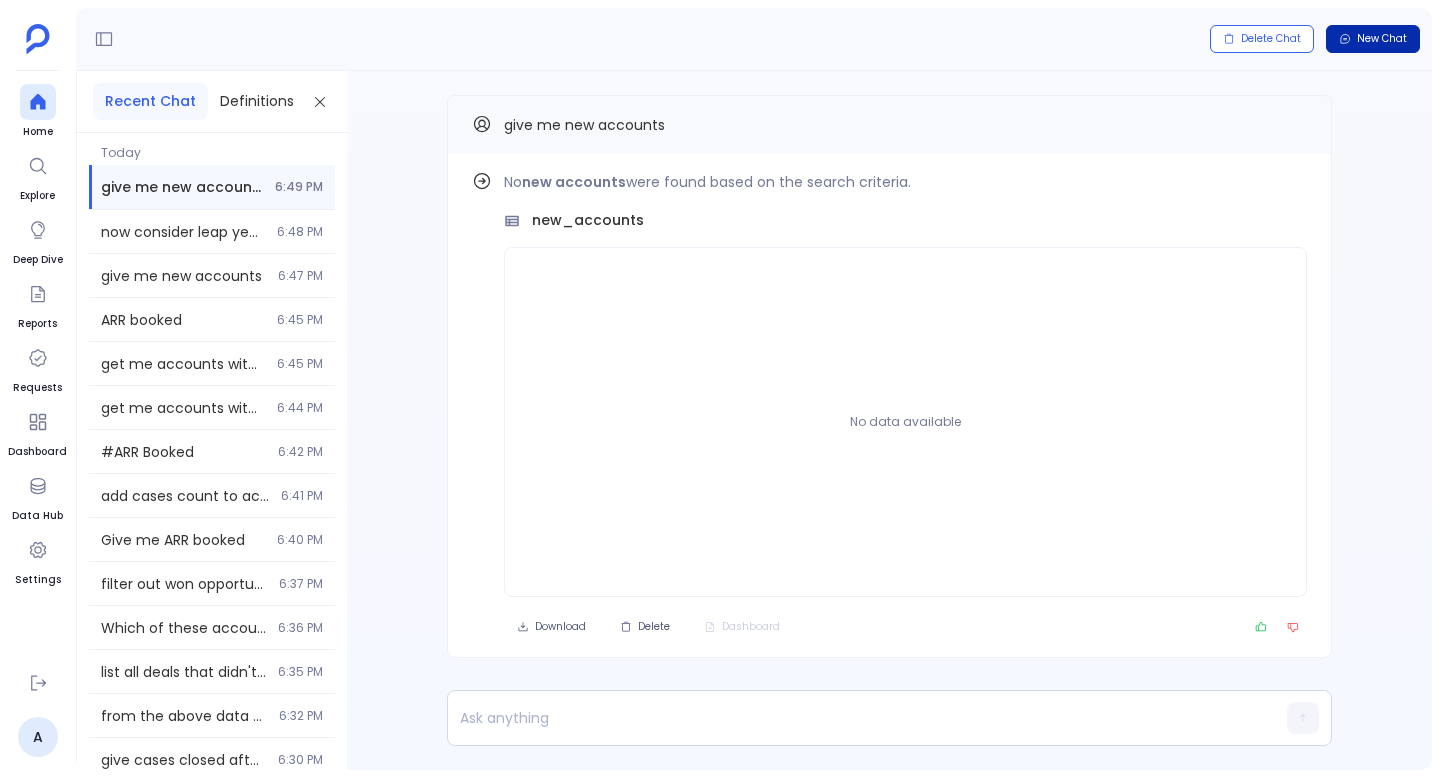click on "New Chat" at bounding box center [1382, 39] 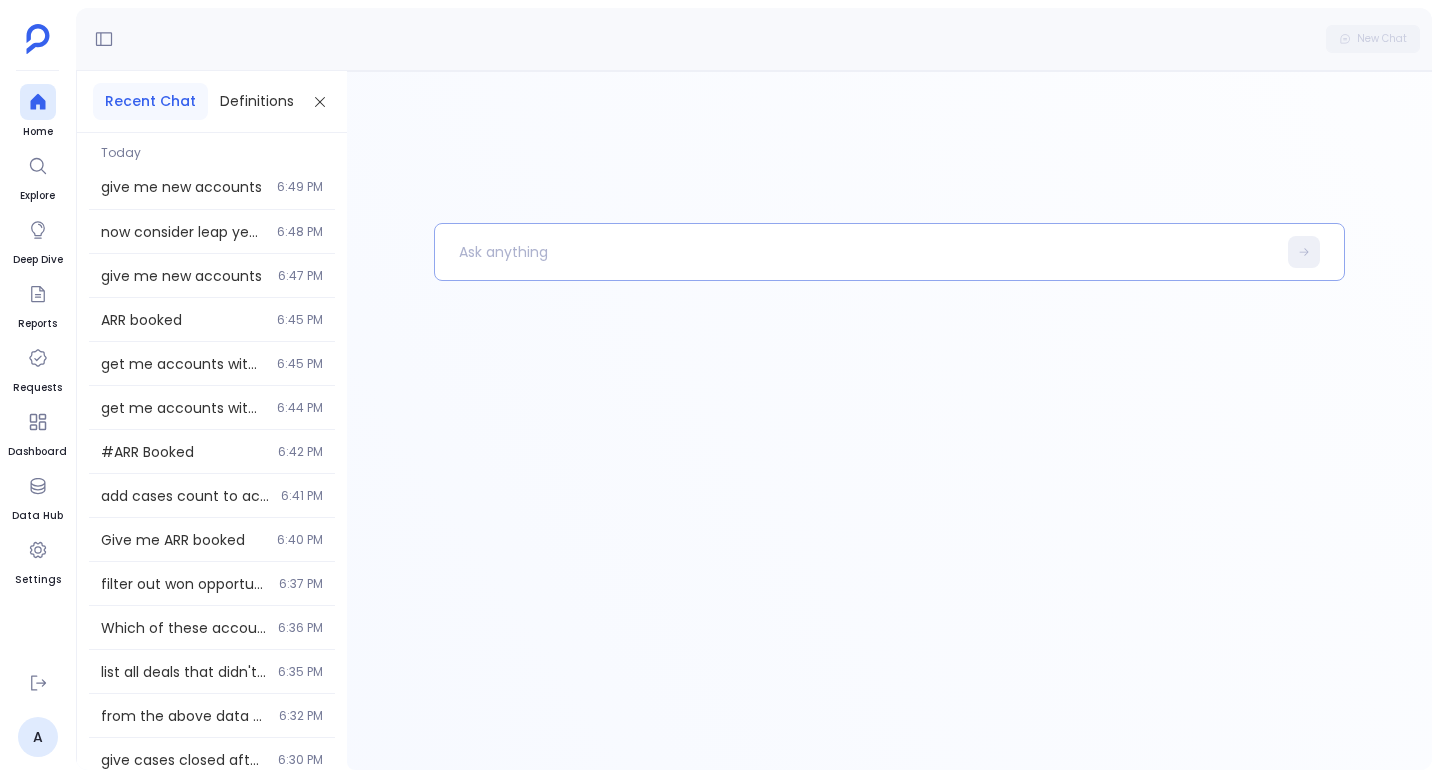 click at bounding box center [855, 252] 